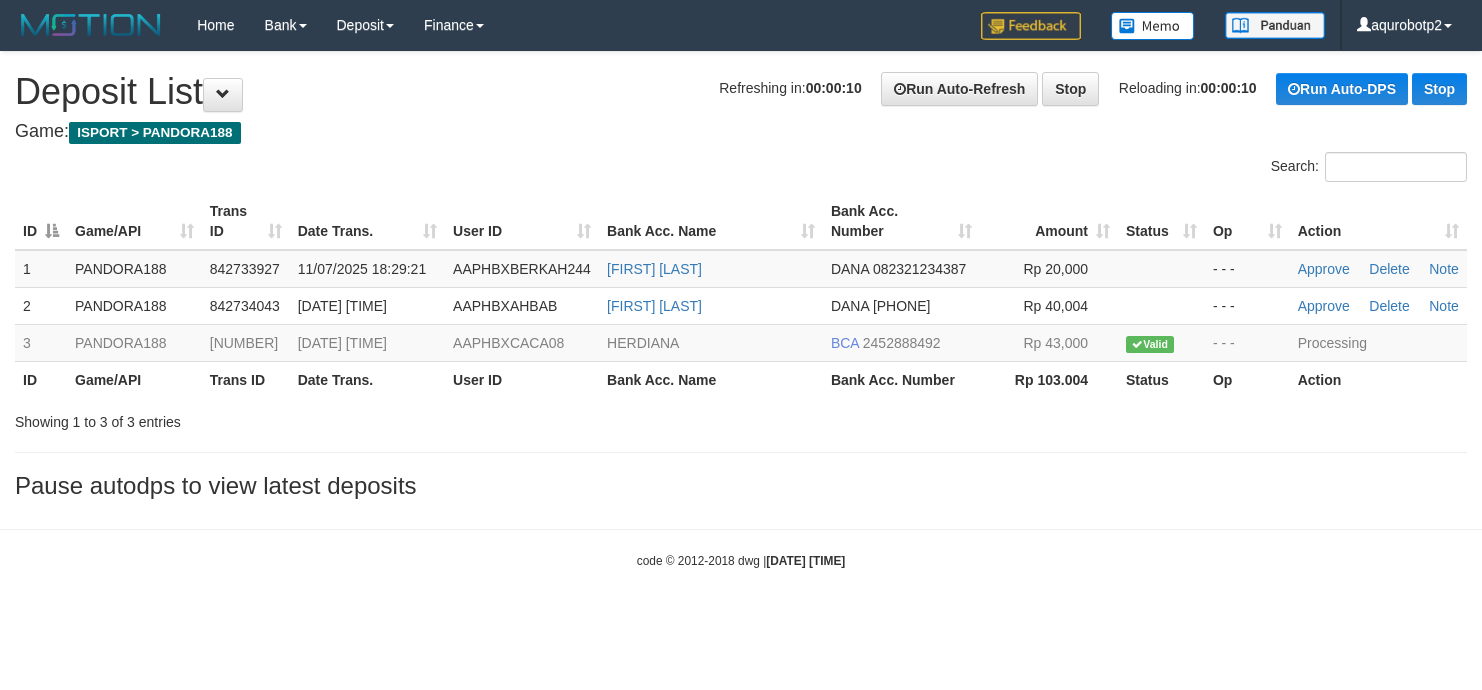 scroll, scrollTop: 0, scrollLeft: 0, axis: both 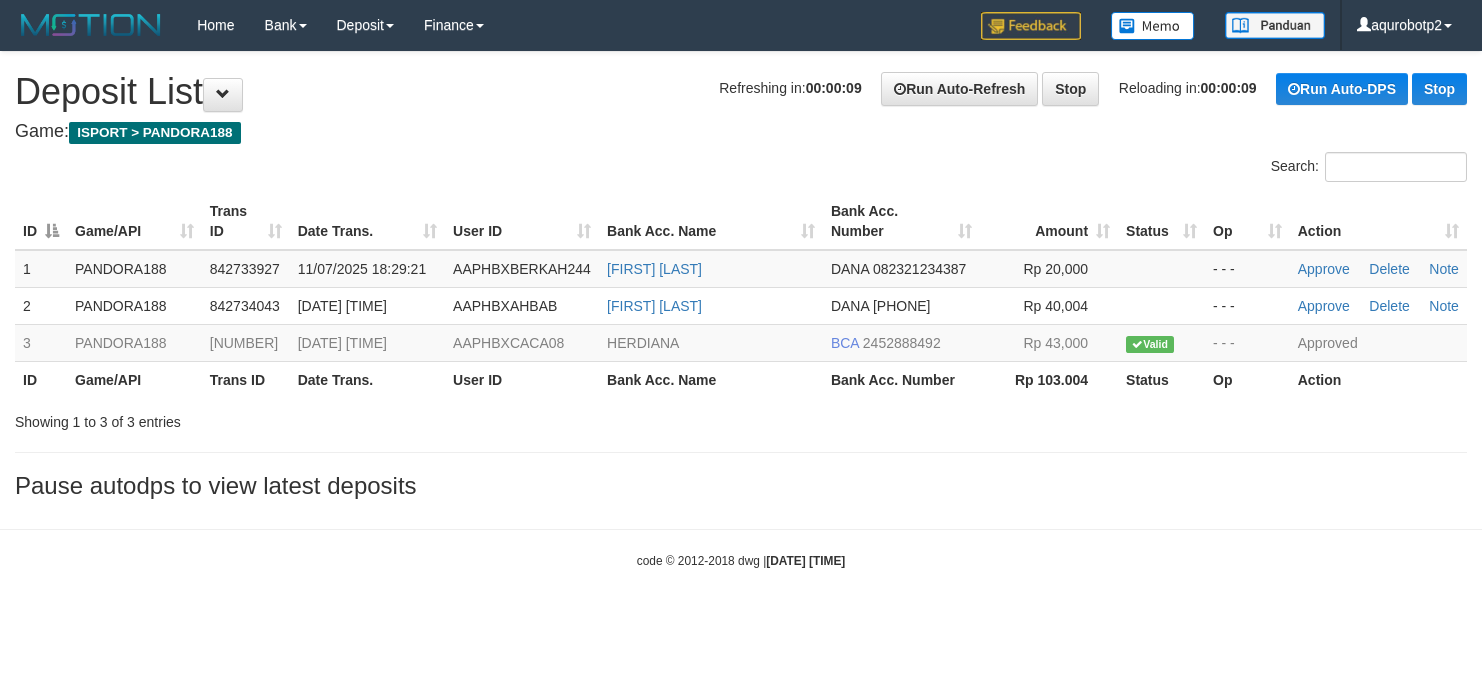 click on "**********" at bounding box center (741, 280) 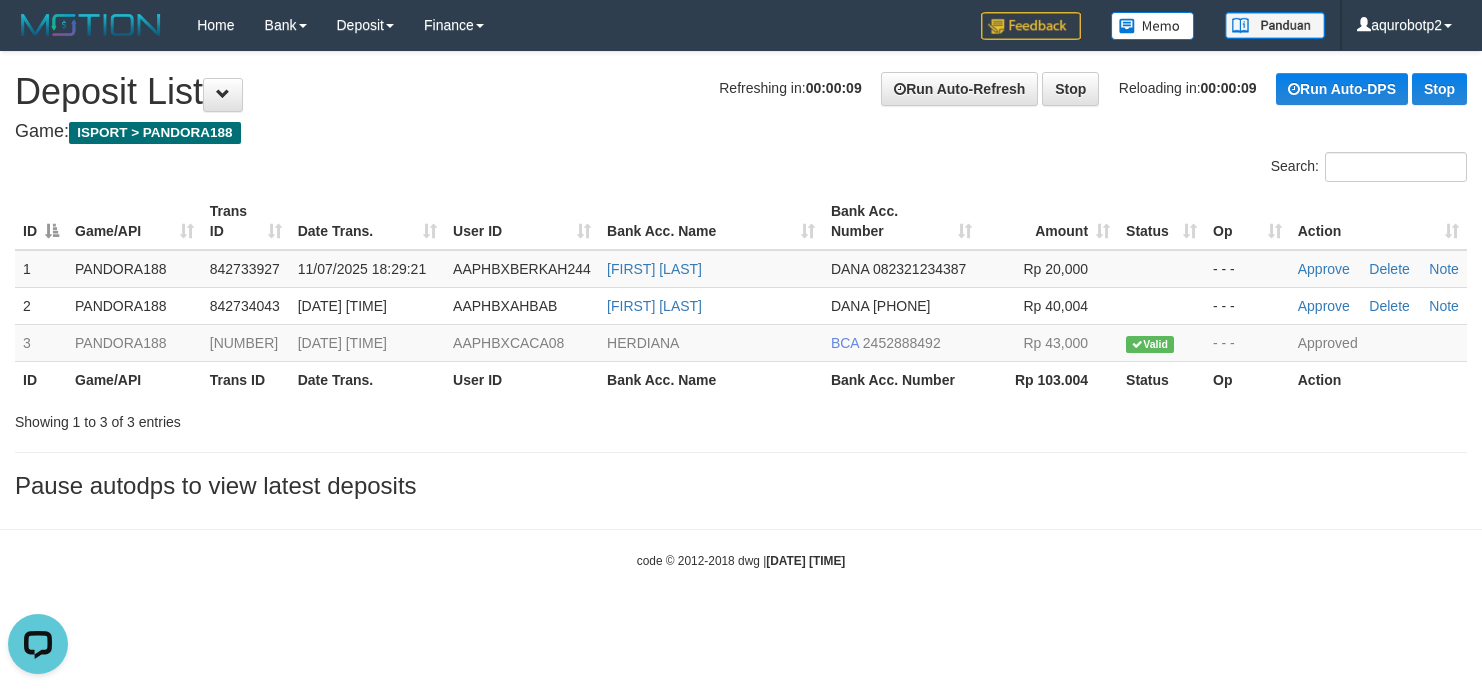 scroll, scrollTop: 0, scrollLeft: 0, axis: both 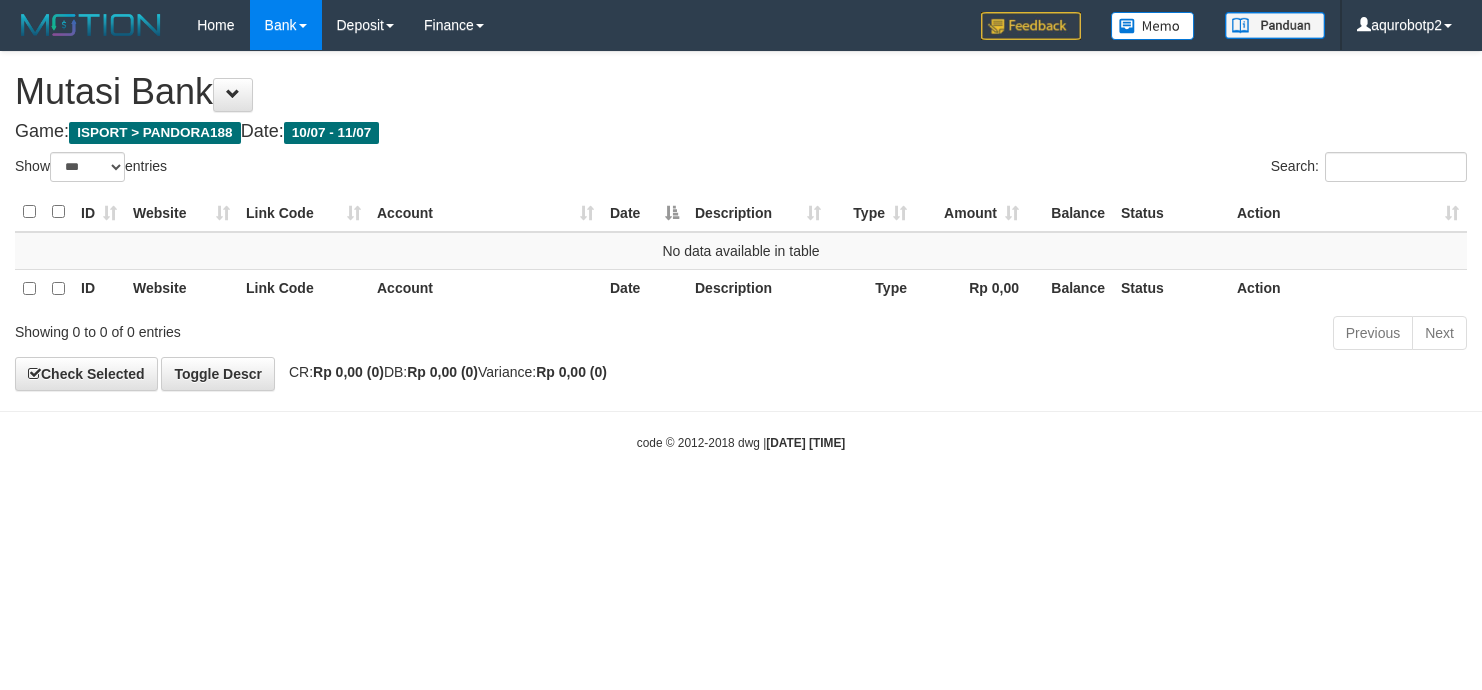 select on "***" 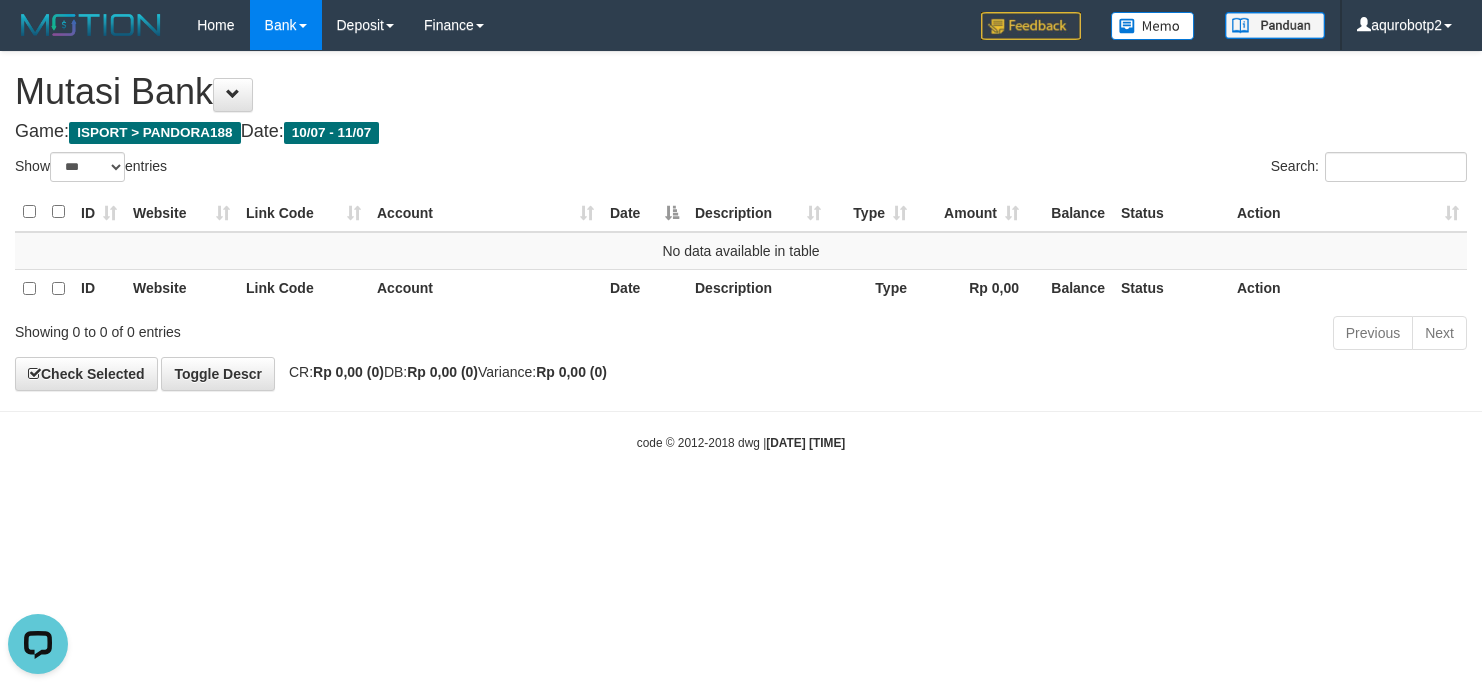 scroll, scrollTop: 0, scrollLeft: 0, axis: both 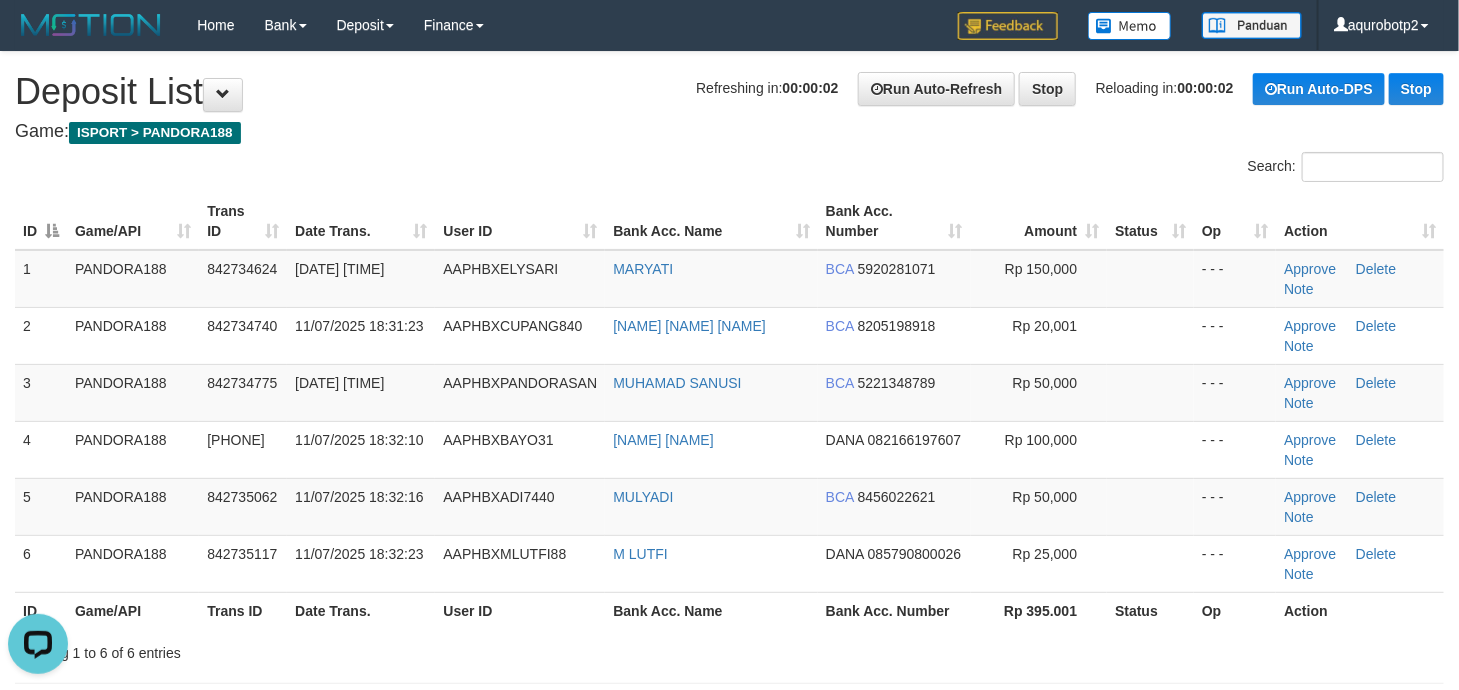 click on "Search:" at bounding box center [729, 169] 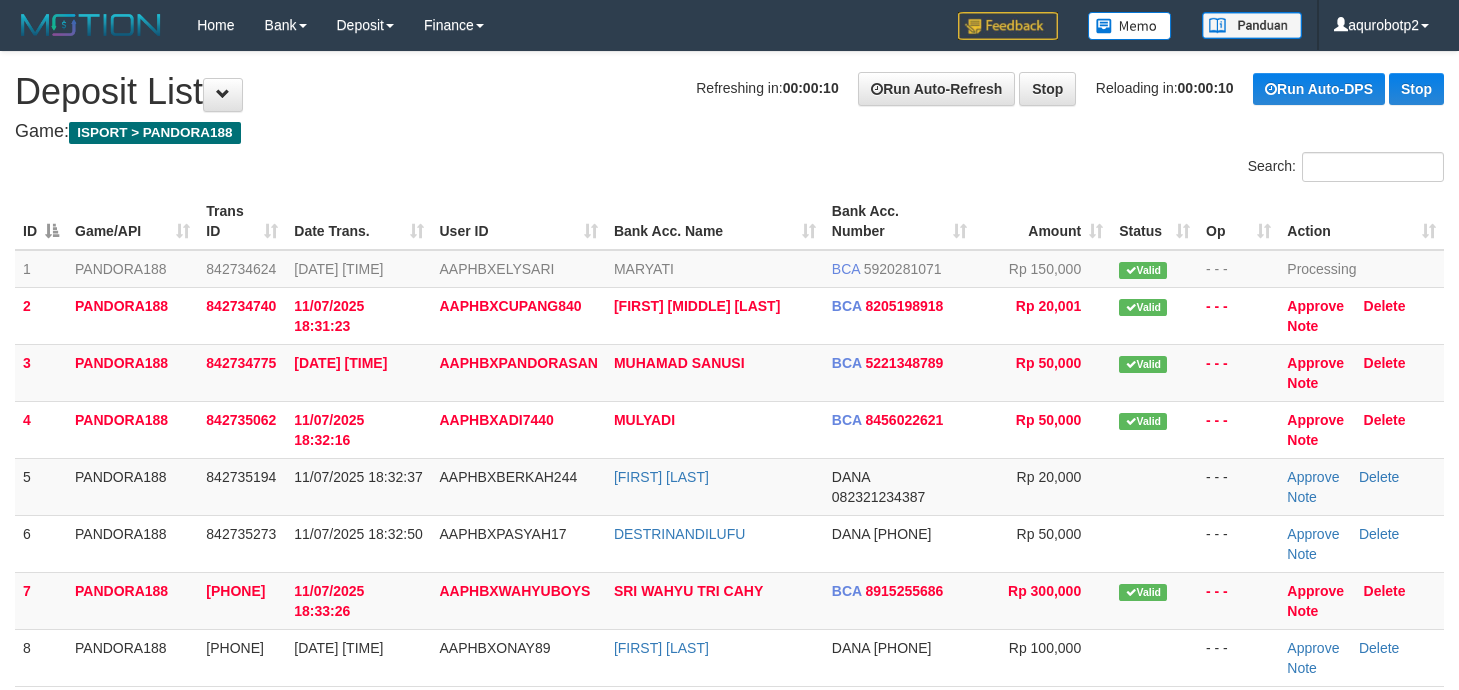scroll, scrollTop: 0, scrollLeft: 0, axis: both 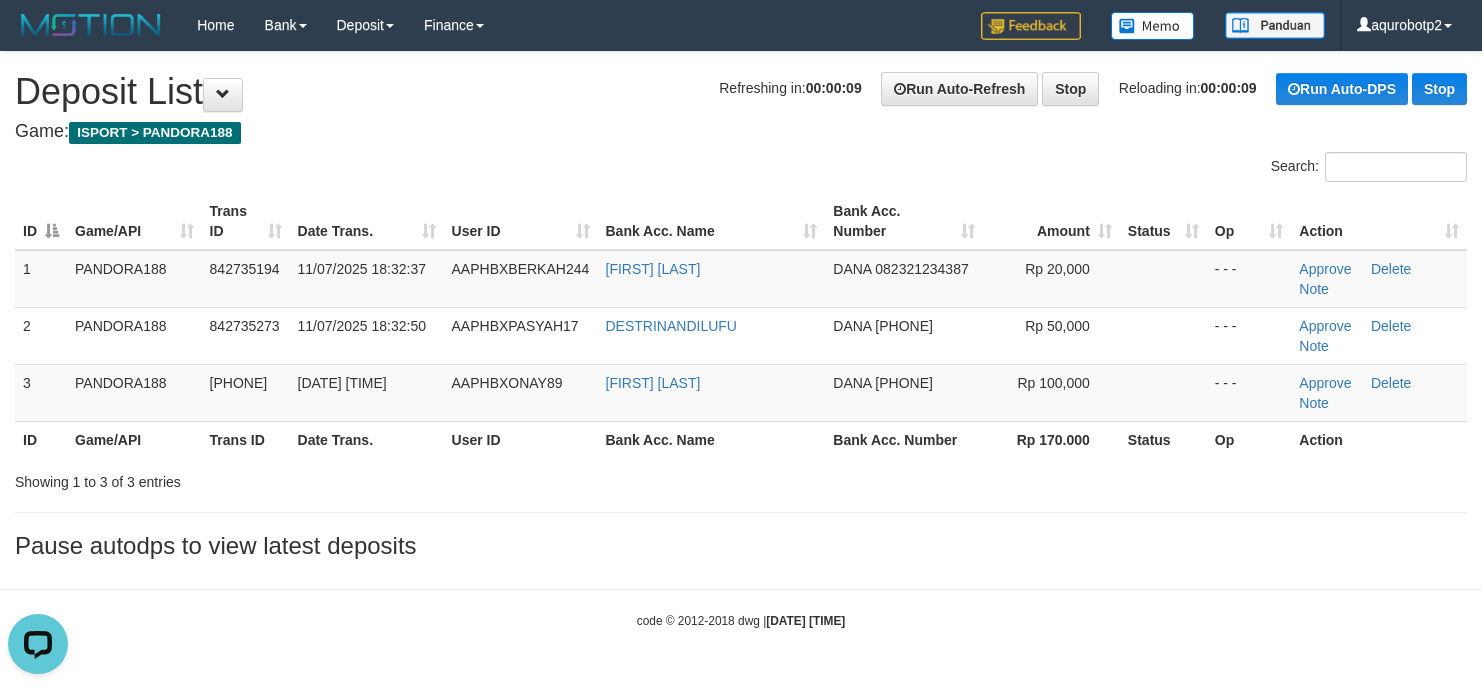 click on "**********" at bounding box center [741, 310] 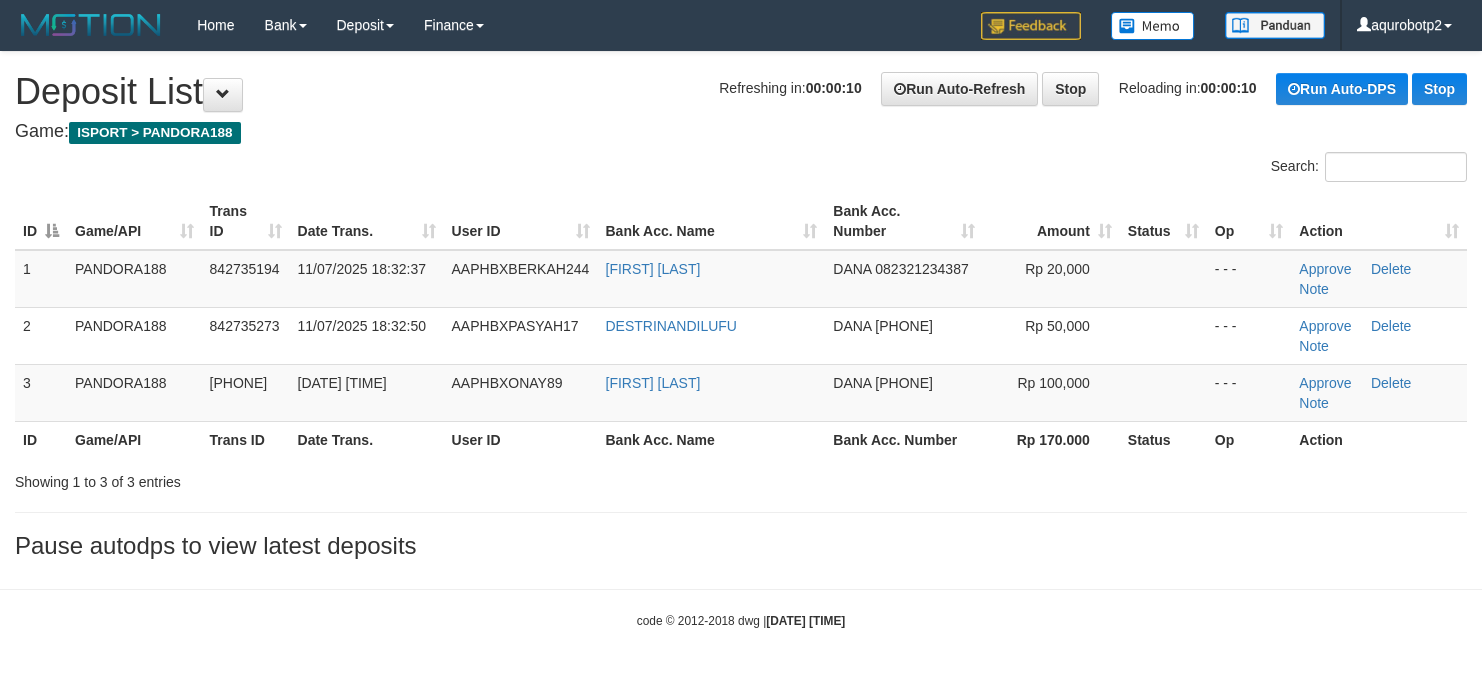 scroll, scrollTop: 0, scrollLeft: 0, axis: both 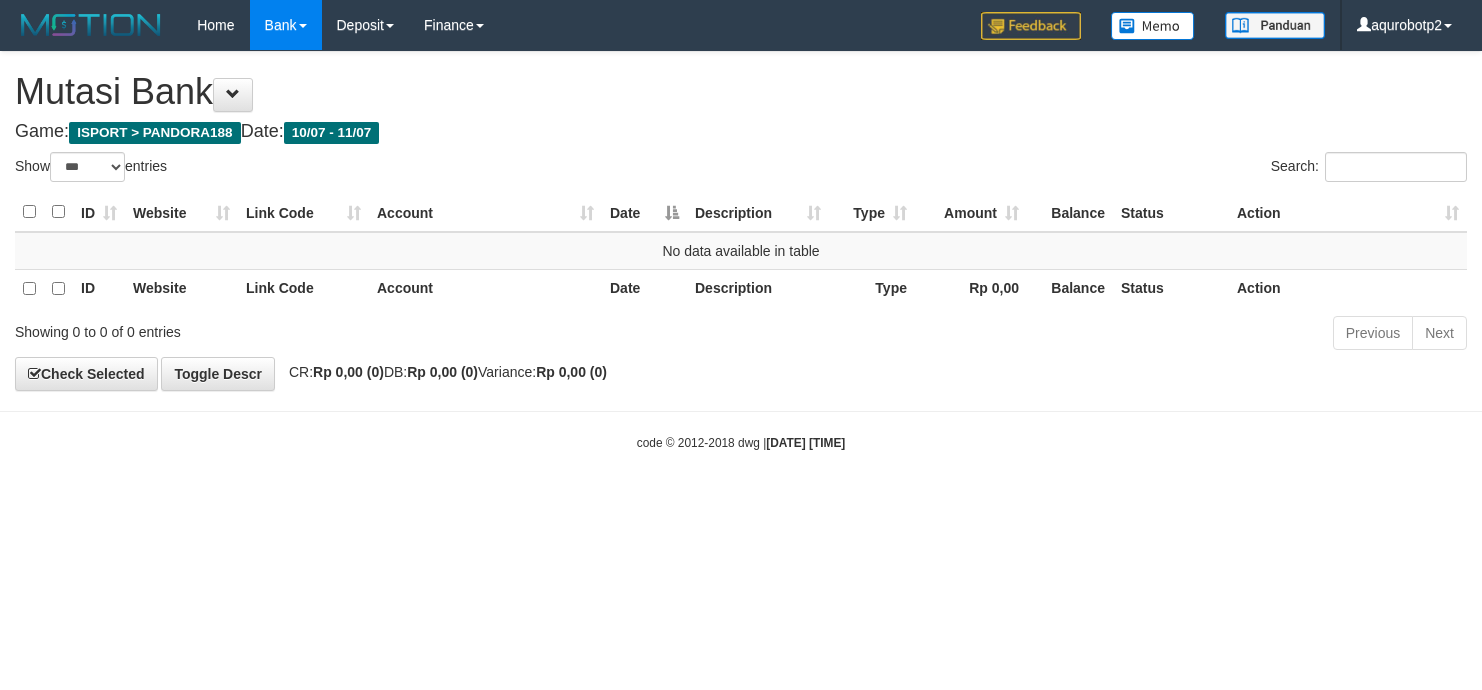 select on "***" 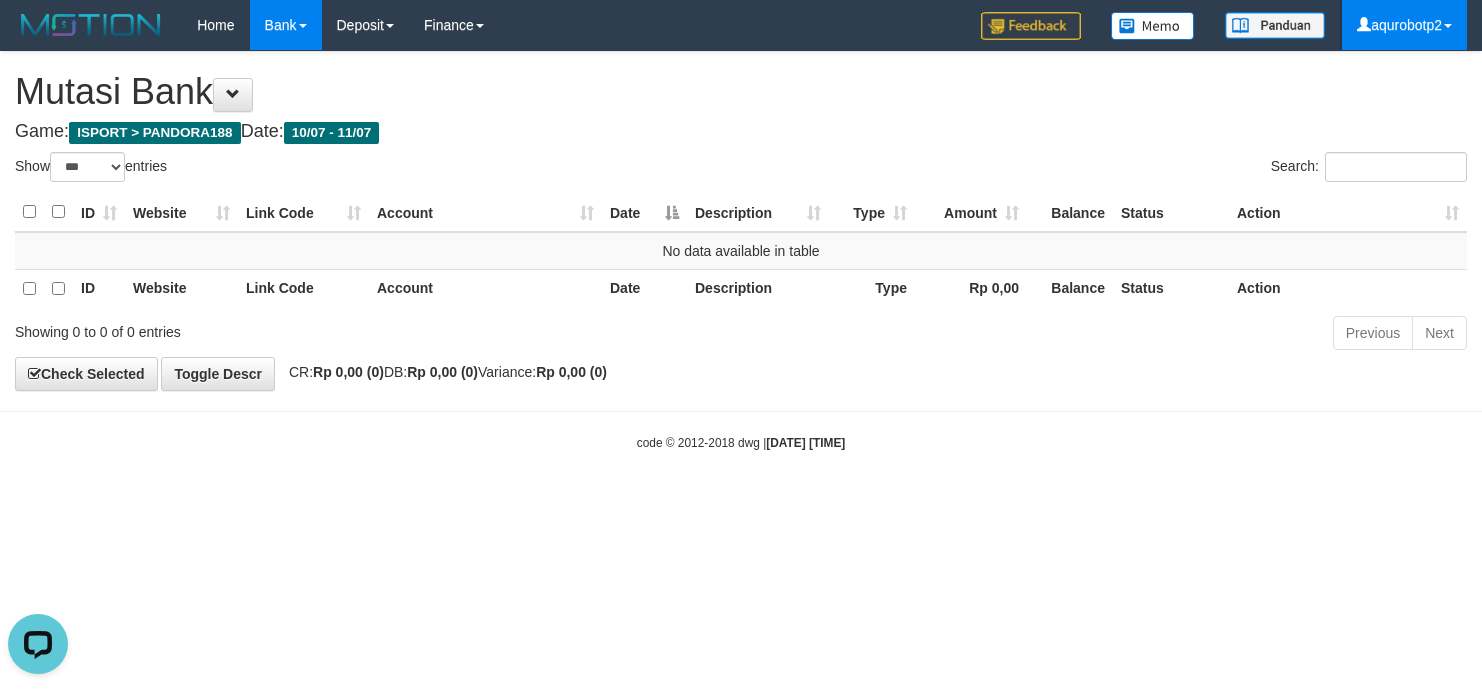 scroll, scrollTop: 0, scrollLeft: 0, axis: both 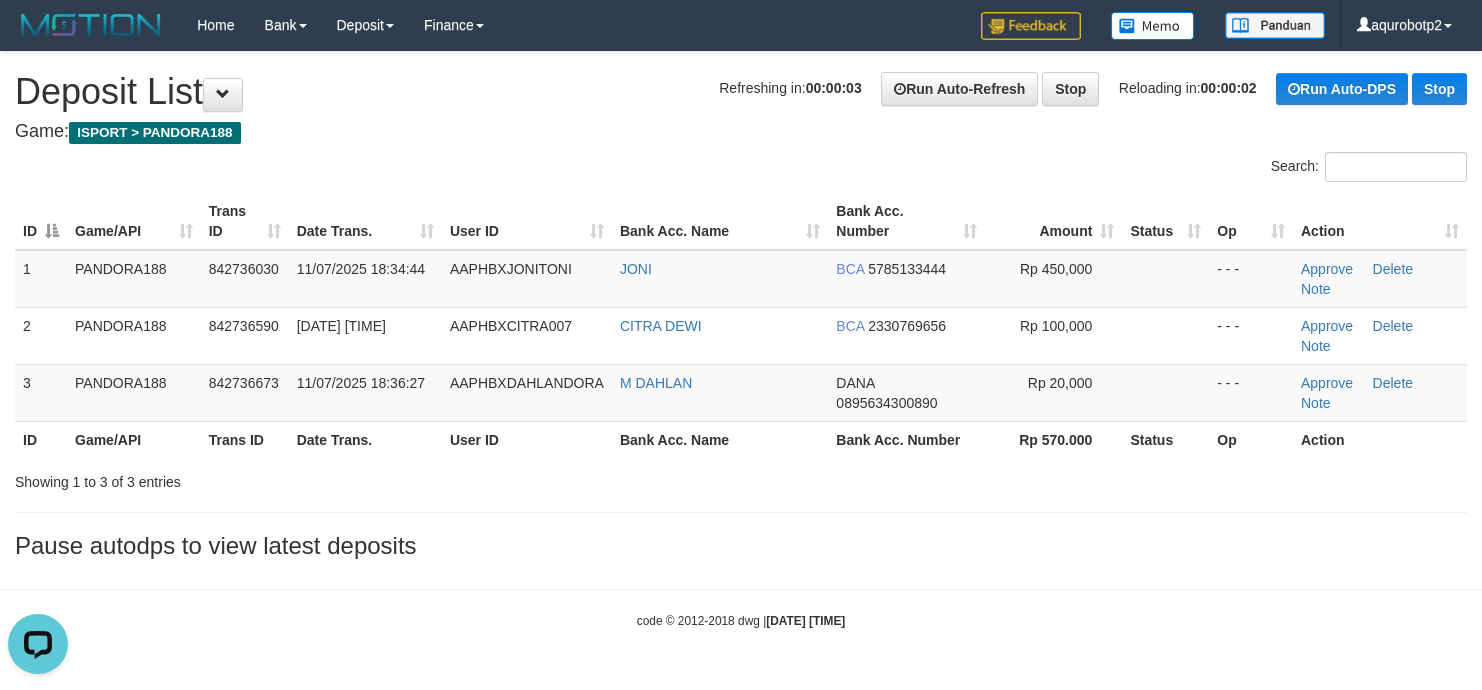 click on "Search:" at bounding box center (741, 169) 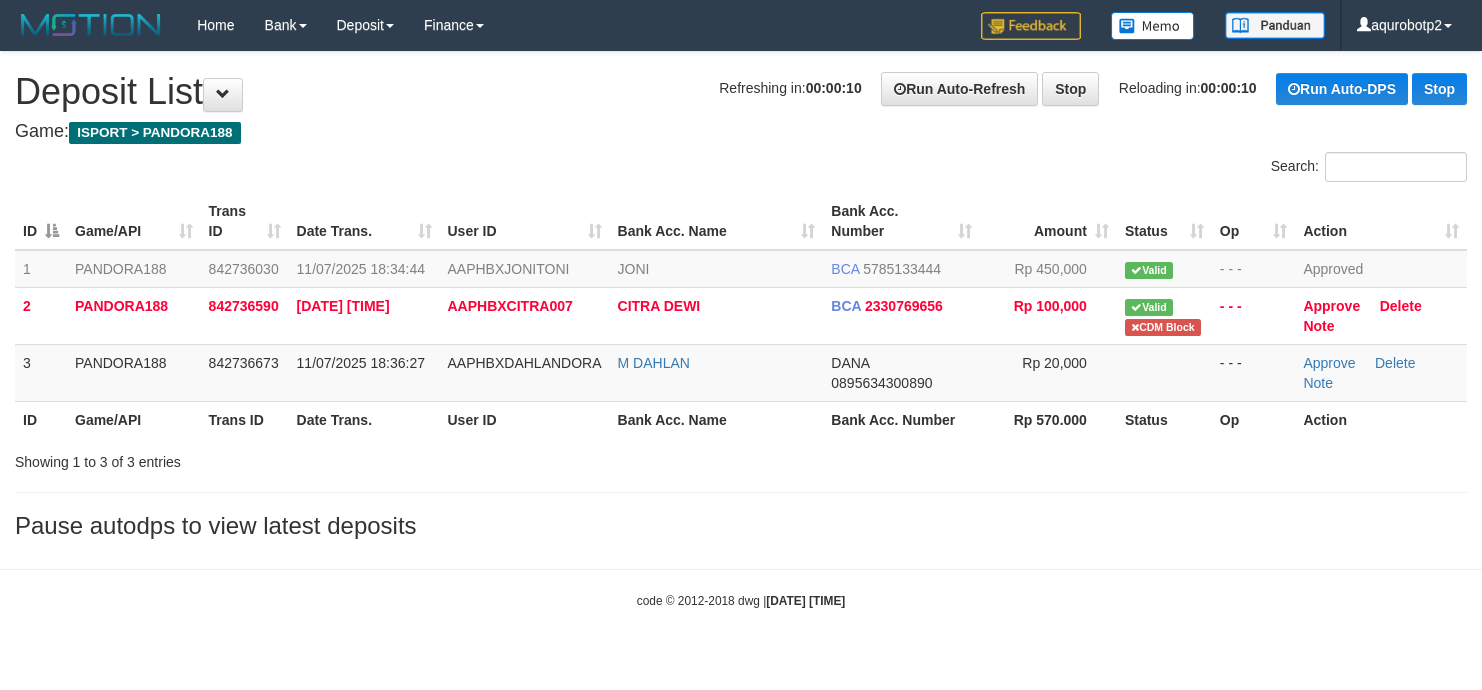 scroll, scrollTop: 0, scrollLeft: 0, axis: both 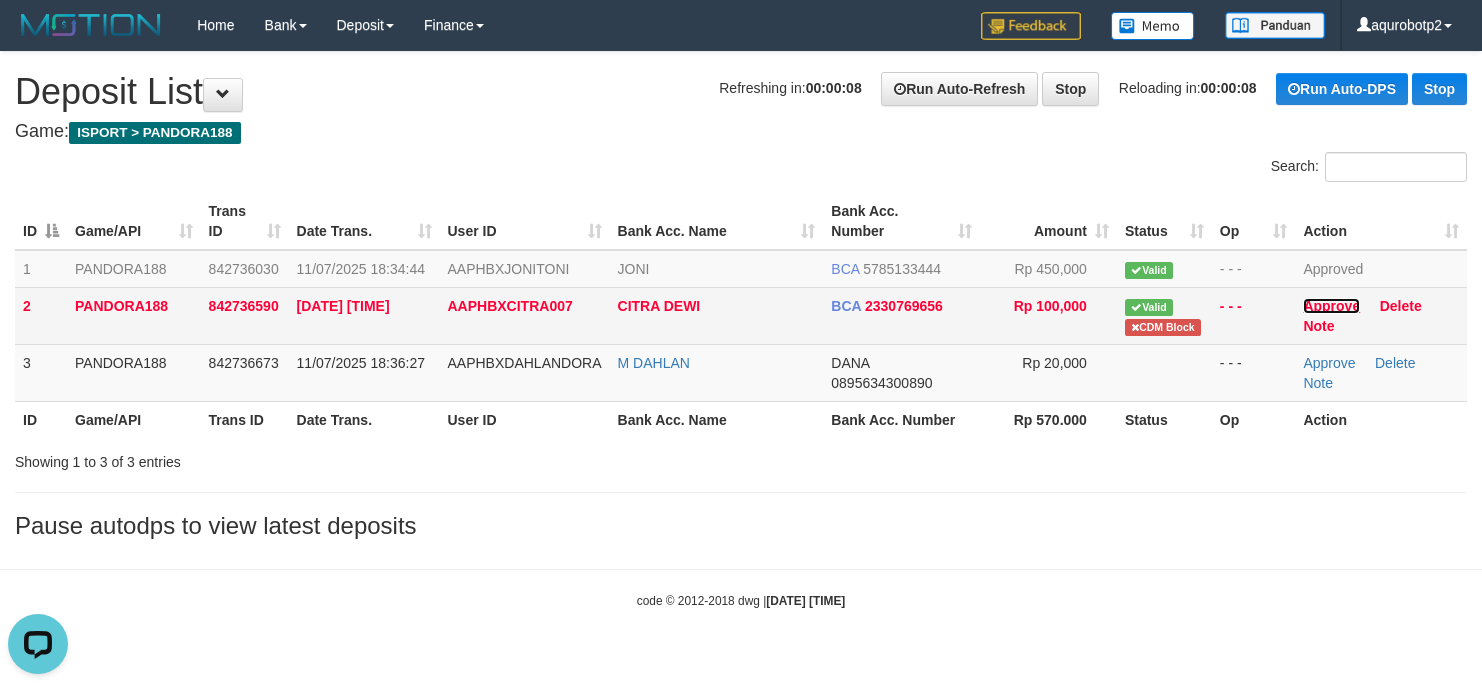 click on "Approve" at bounding box center [1331, 306] 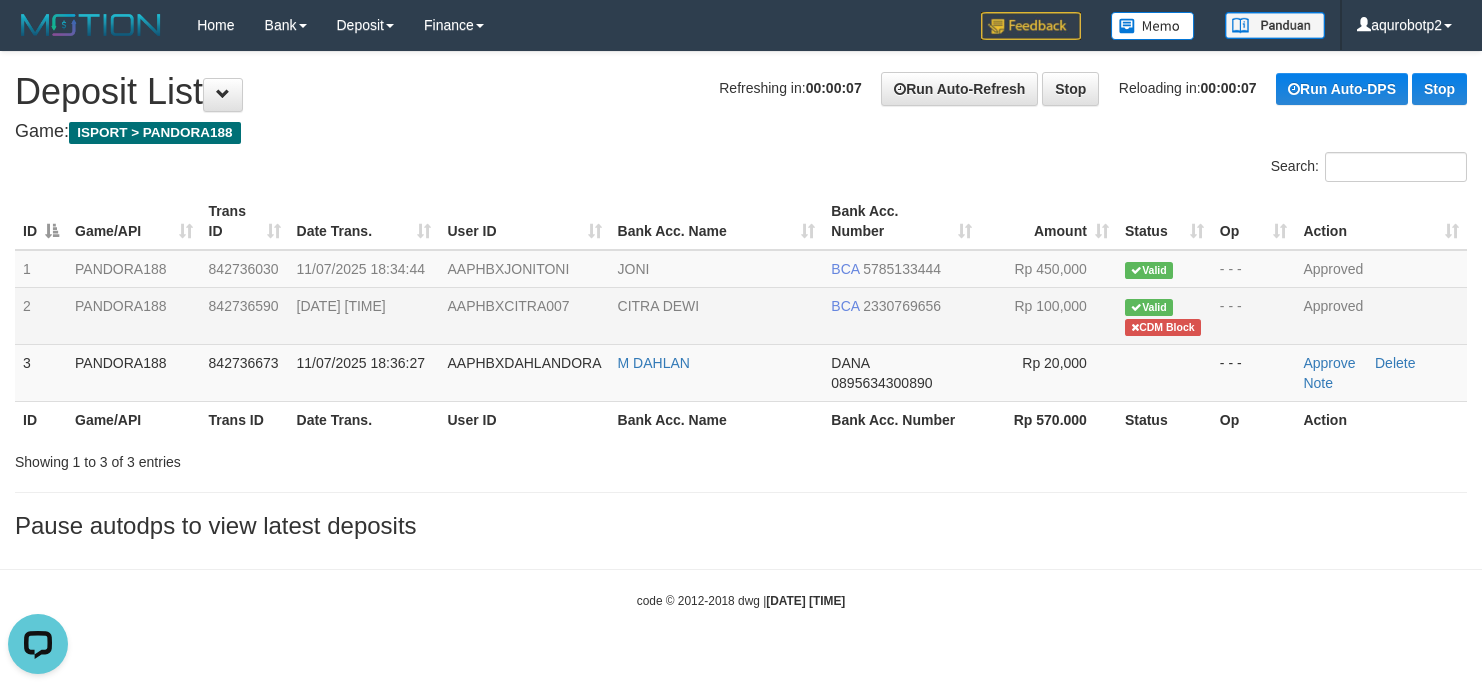 click on "Refreshing in:  00:00:07
Run Auto-Refresh
Stop
Reloading in:  00:00:07
Run Auto-DPS
Stop
Deposit List" at bounding box center [741, 92] 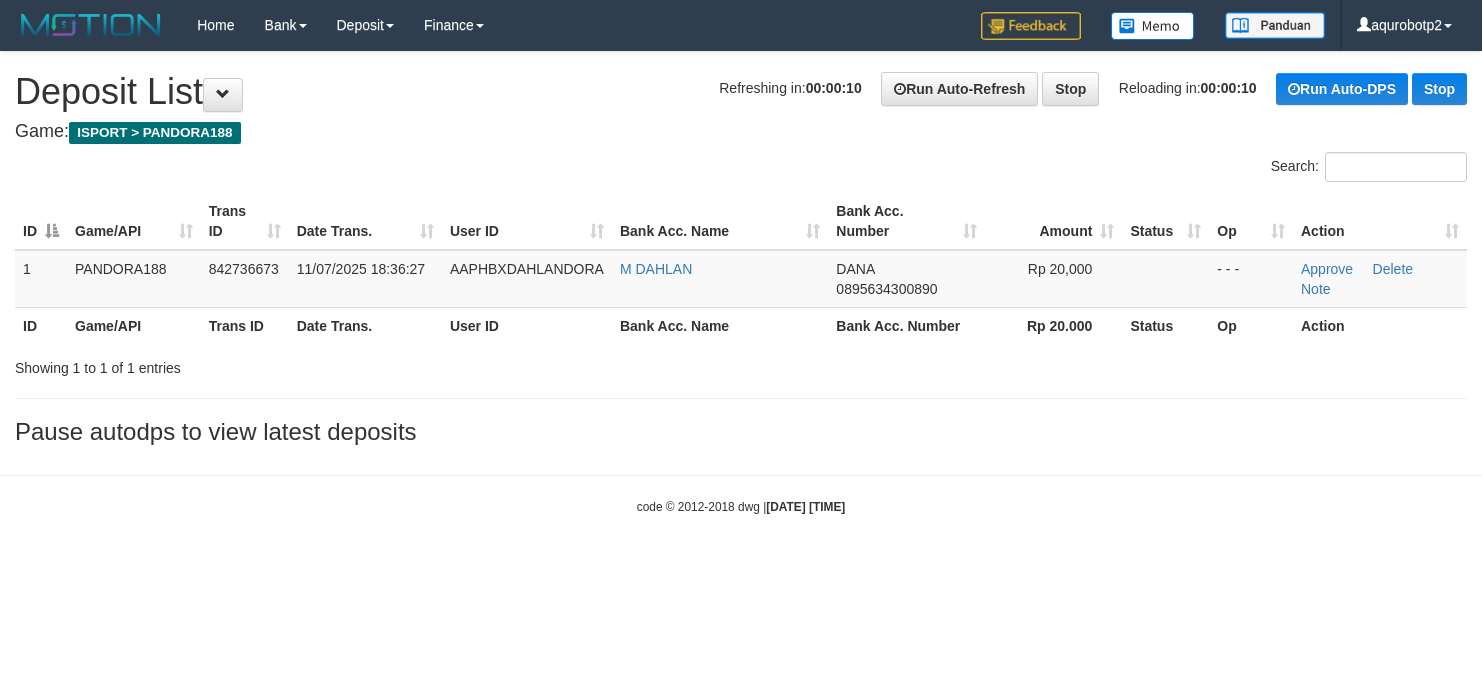 scroll, scrollTop: 0, scrollLeft: 0, axis: both 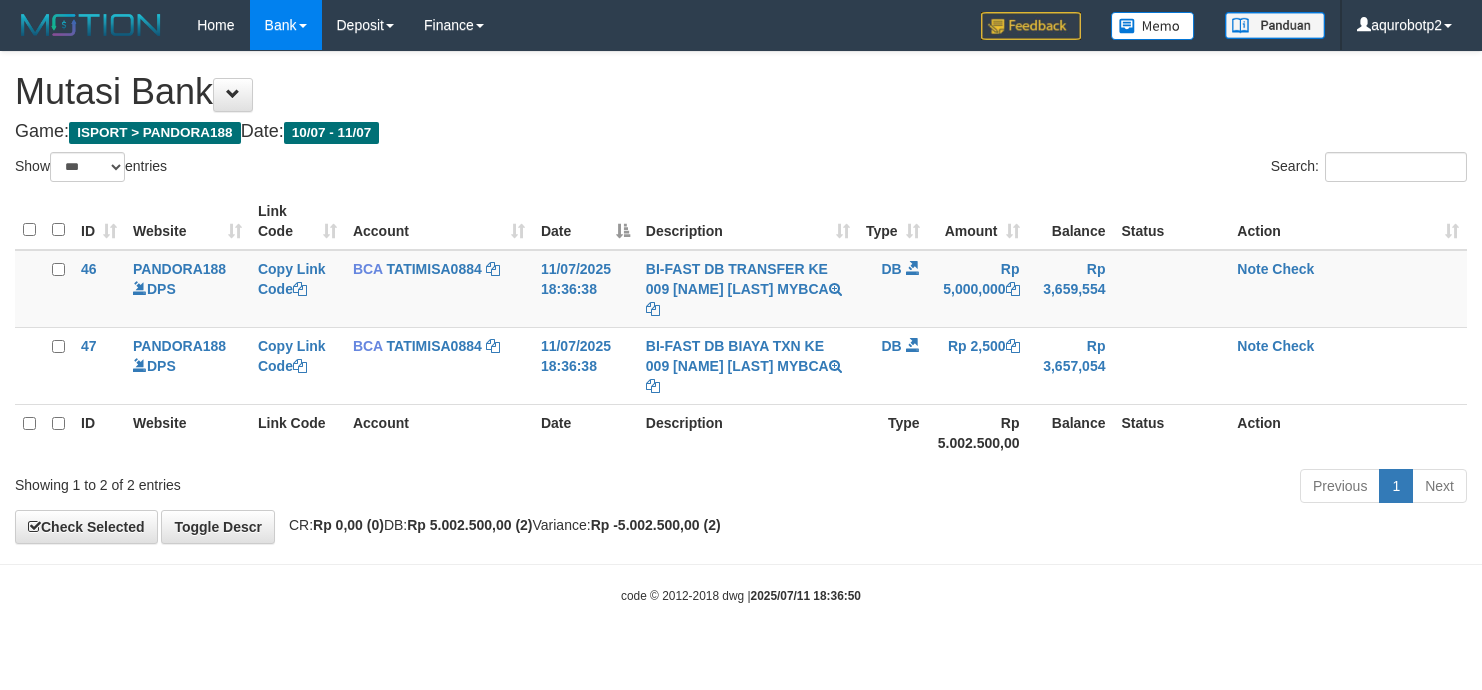 select on "***" 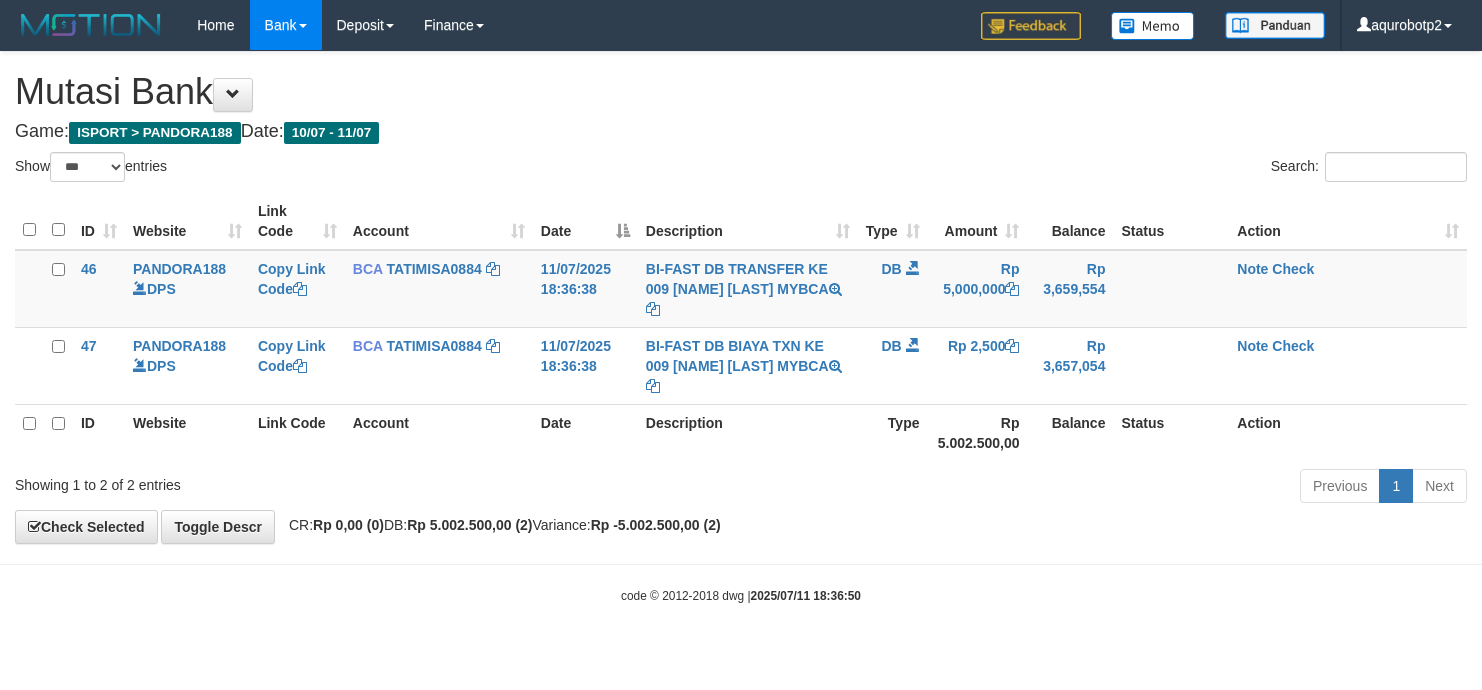 scroll, scrollTop: 0, scrollLeft: 0, axis: both 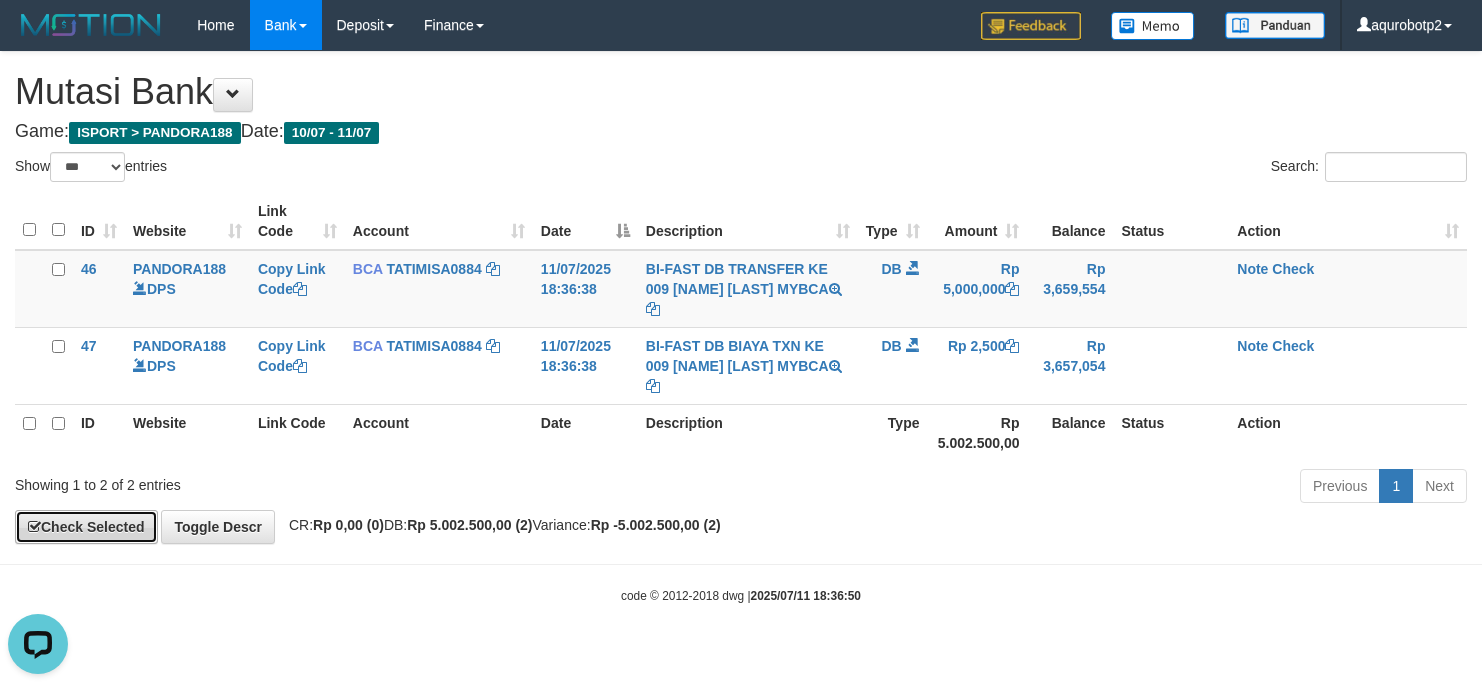 click on "Check Selected" at bounding box center [86, 527] 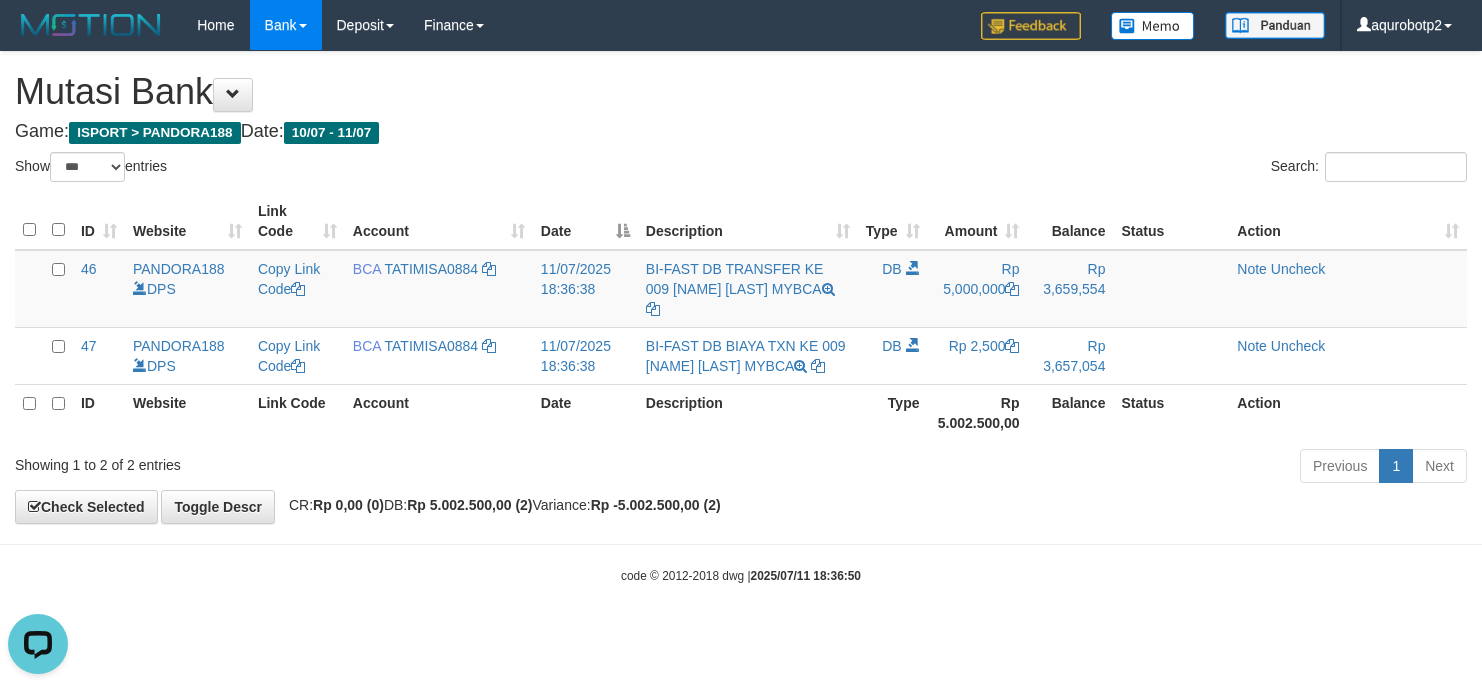 click on "**********" at bounding box center (741, 287) 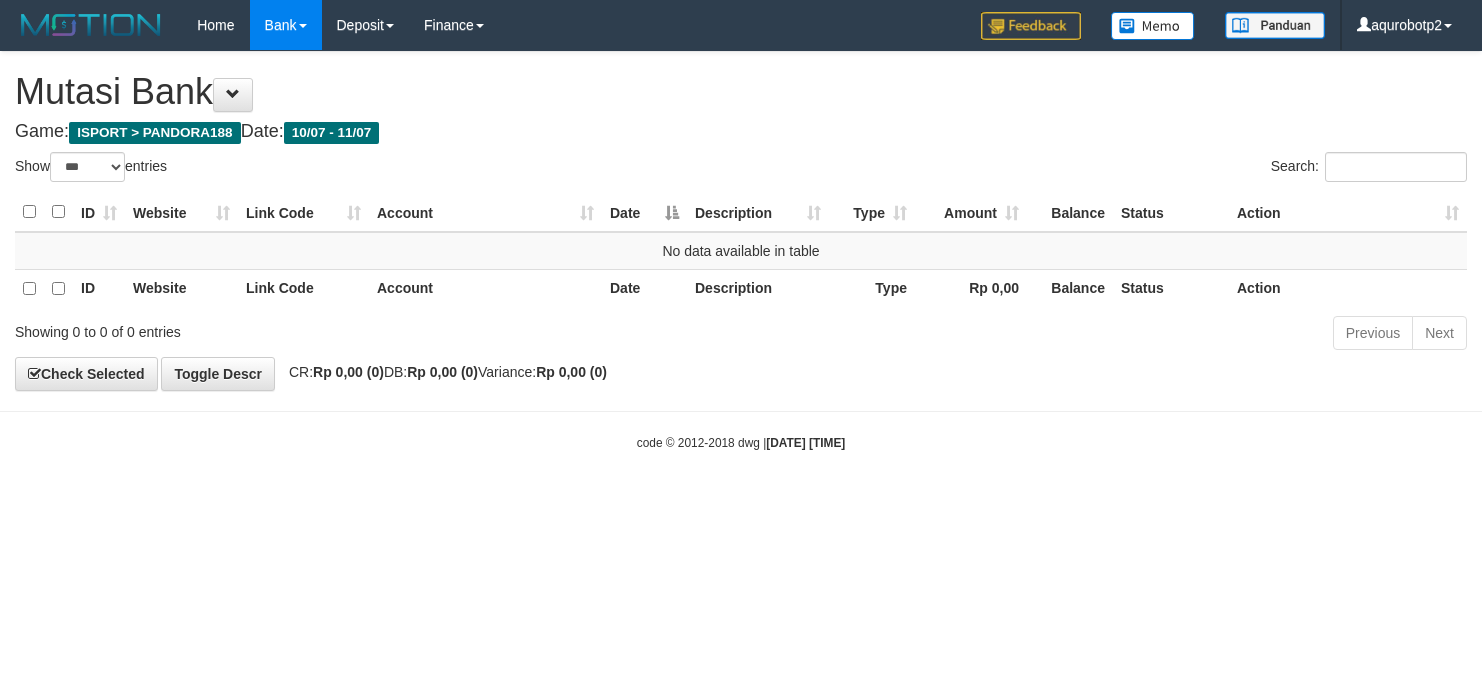 select on "***" 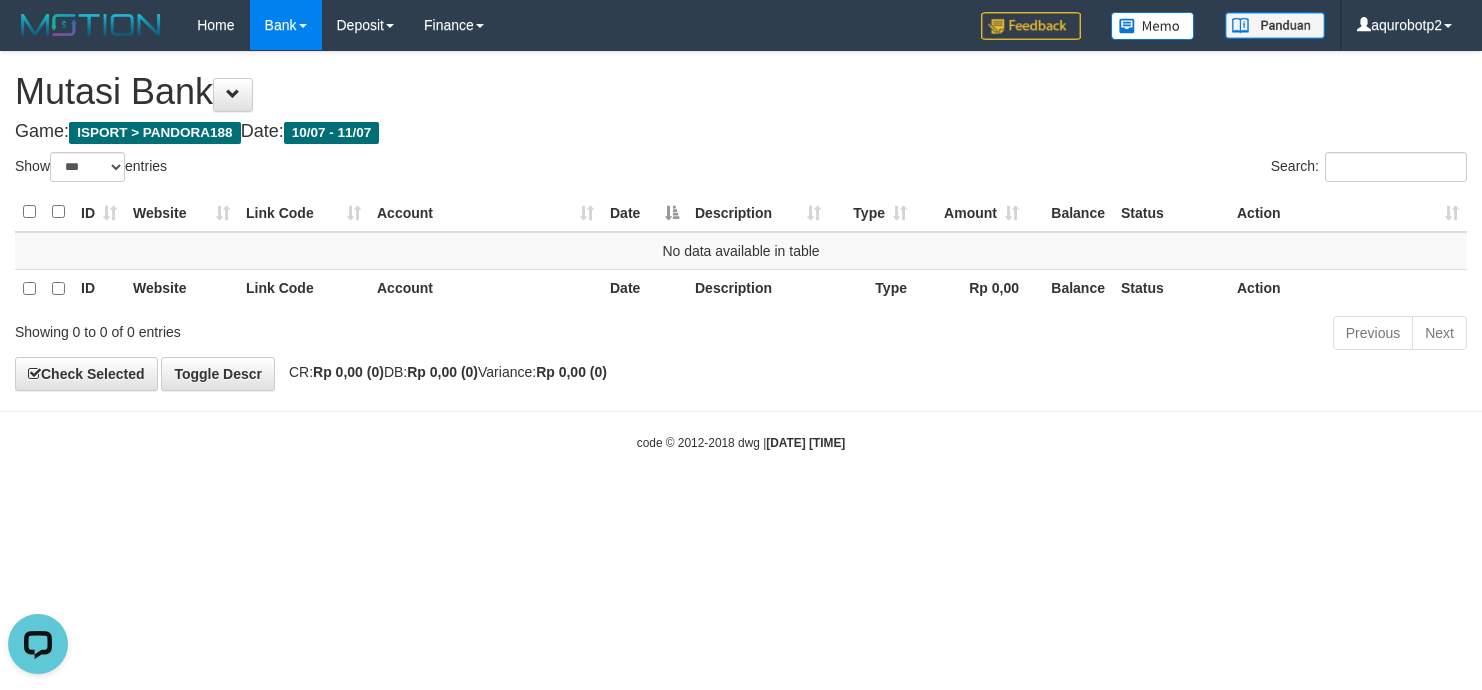scroll, scrollTop: 0, scrollLeft: 0, axis: both 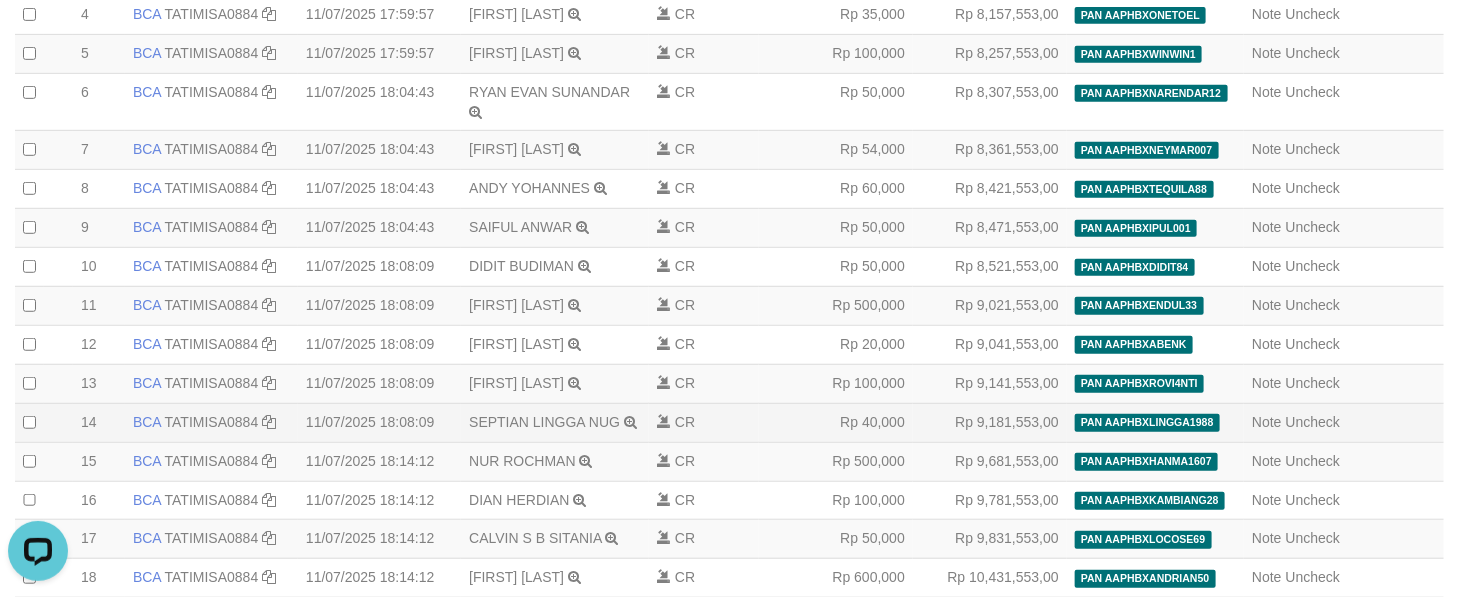 click on "Note
Uncheck" at bounding box center [1344, 422] 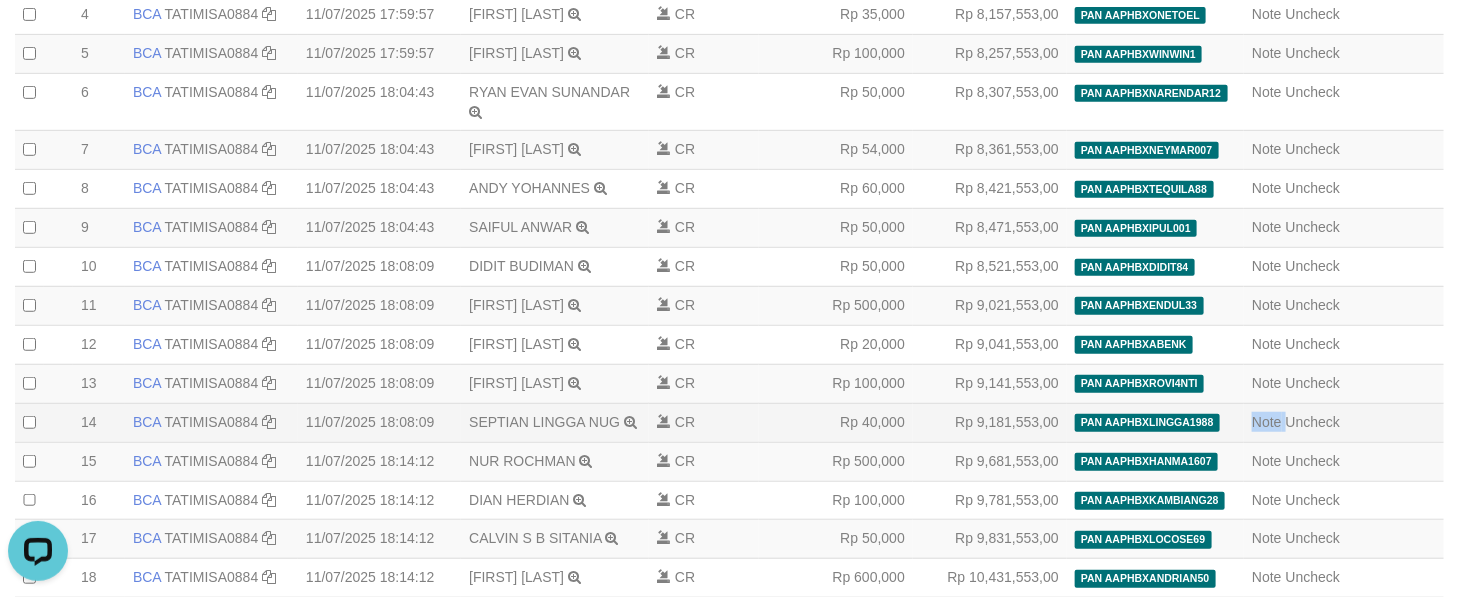 click on "Note
Uncheck" at bounding box center (1344, 422) 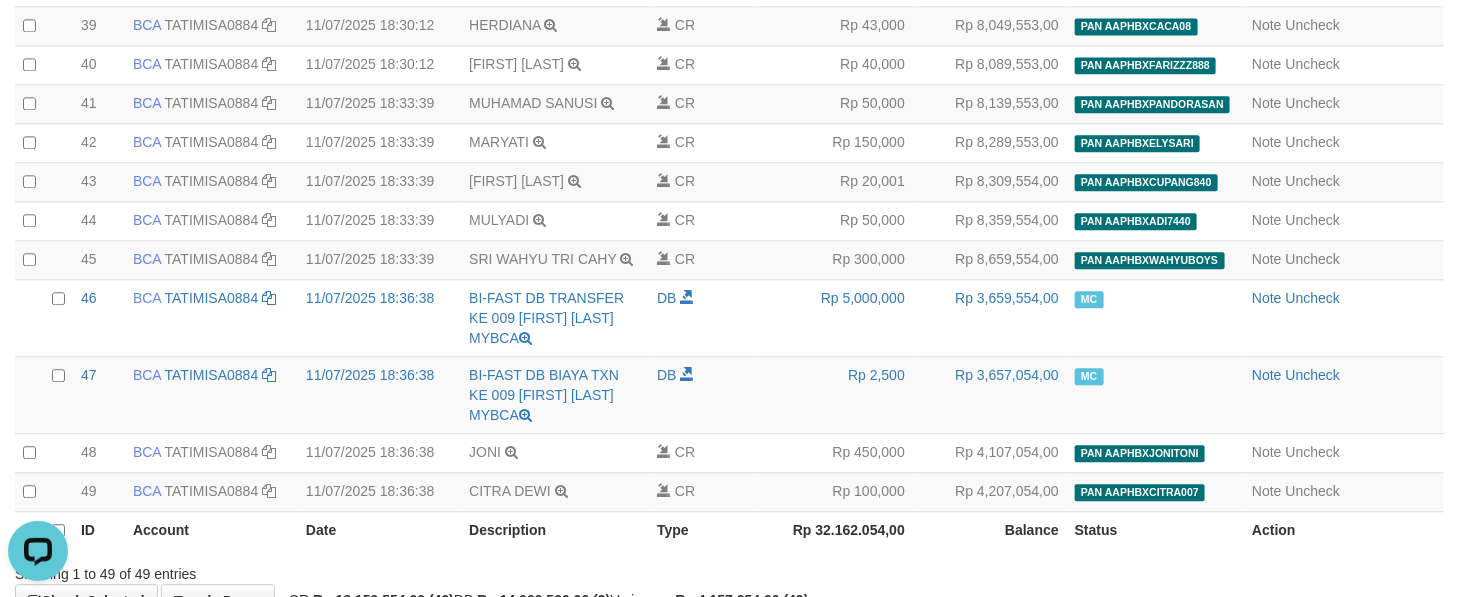 scroll, scrollTop: 2001, scrollLeft: 0, axis: vertical 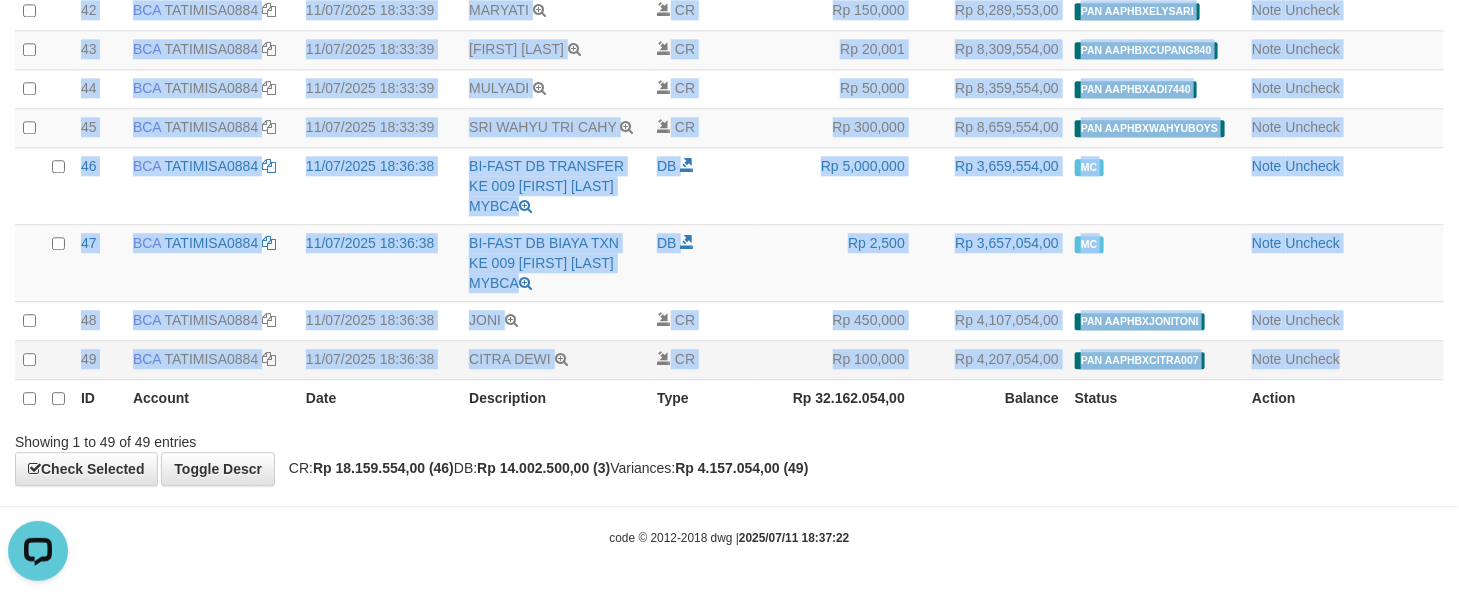 click on "Note
Uncheck" at bounding box center (1344, 360) 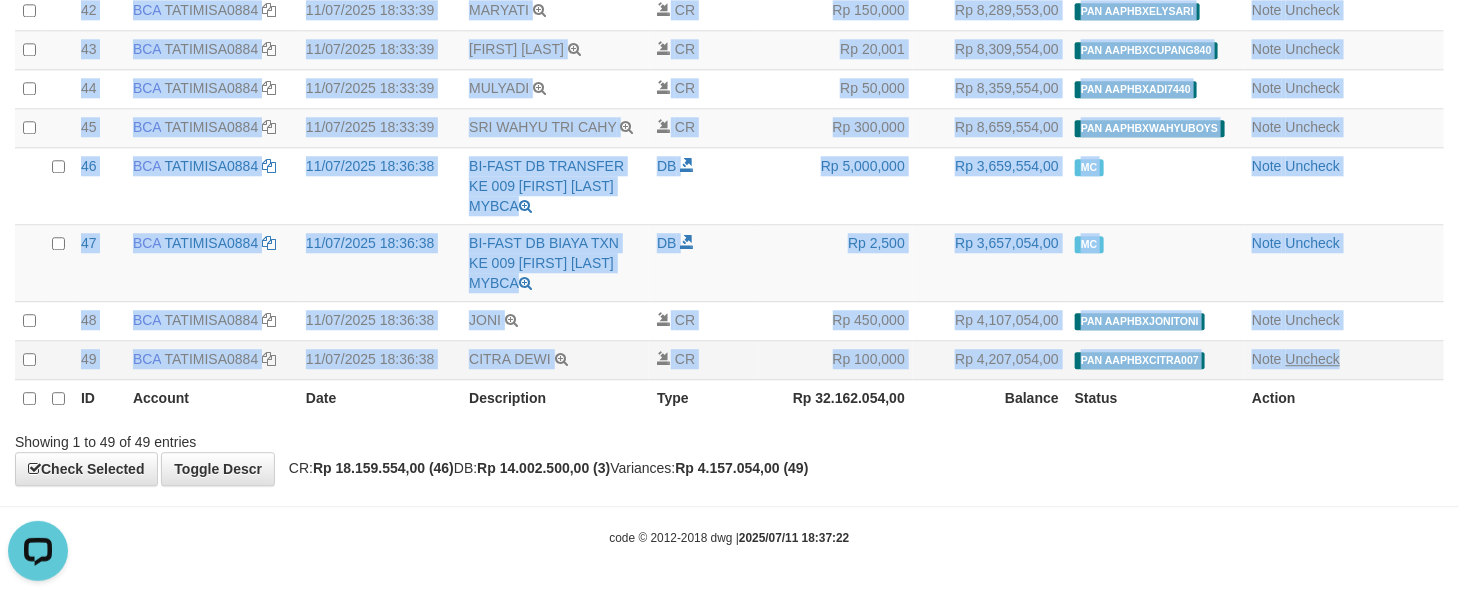 copy on "Note
Uncheck
20250711000015
15
15
BCA
TATIMISA0884
DPS
TATI MISANTI
mutasi_20250711_4859 | 15
deposit_20250711 | 9646
mutasi_20250711_4859 | 15
11/07/2025 18:14:12
NUR ROCHMAN       TRSF E-BANKING CR 1107/FTSCY/WS95031
500000.00NUR ROCHMAN
CR
Rp 500,000
Rp 9,681,553,00
PAN AAPHBXHANMA1607          deposit_20250711 | 9646 | 842726781
Note
Uncheck
20250711000016
16
16
BCA
TATIMISA0884
DPS
TATI MISANTI
mutasi_20250711_4859 | 16
deposit_20250711 | 9647
mutasi_20250711_4859 | 16
11/07/2025 18:14:12
DIAN HERDIAN       TRSF E-BANKING CR 1107/FTSCY/WS95031
100000.00DIAN HERDIAN
CR
Rp 100,000
Rp 9,781,553,00
PAN AAPHBXKAMBIANG28          deposit_20250711 | 9647 | 842727271..." 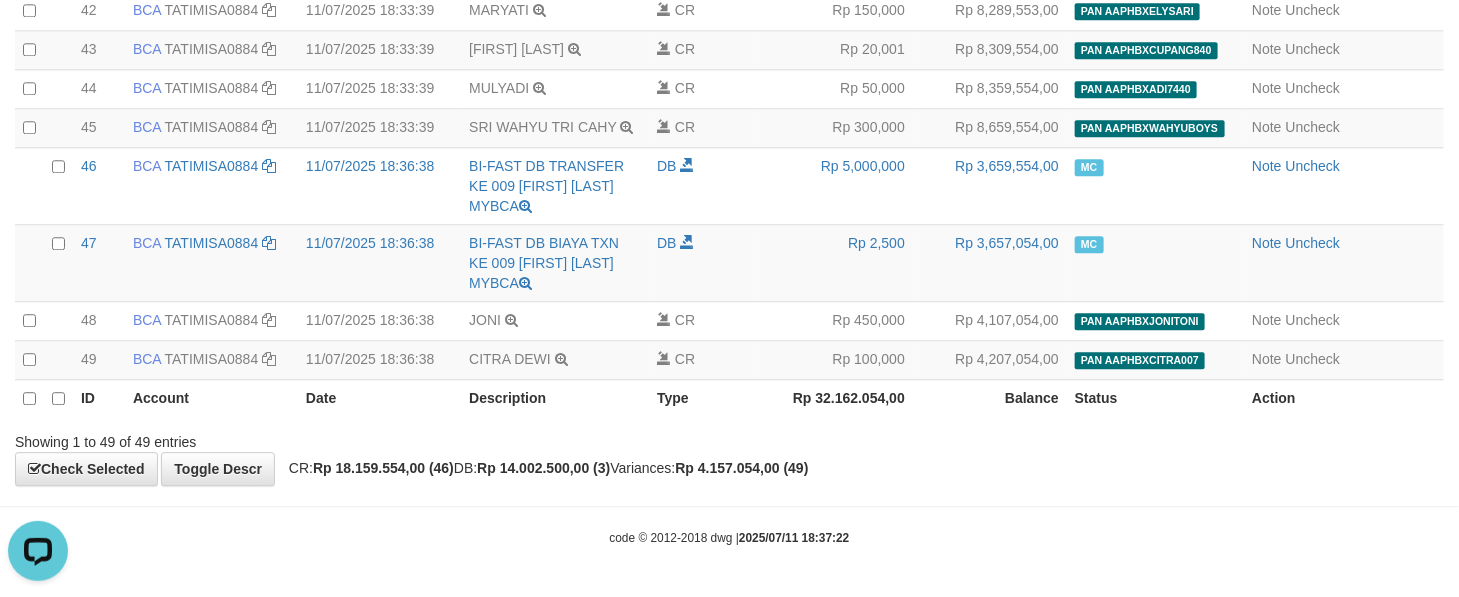 click on "**********" at bounding box center (729, -678) 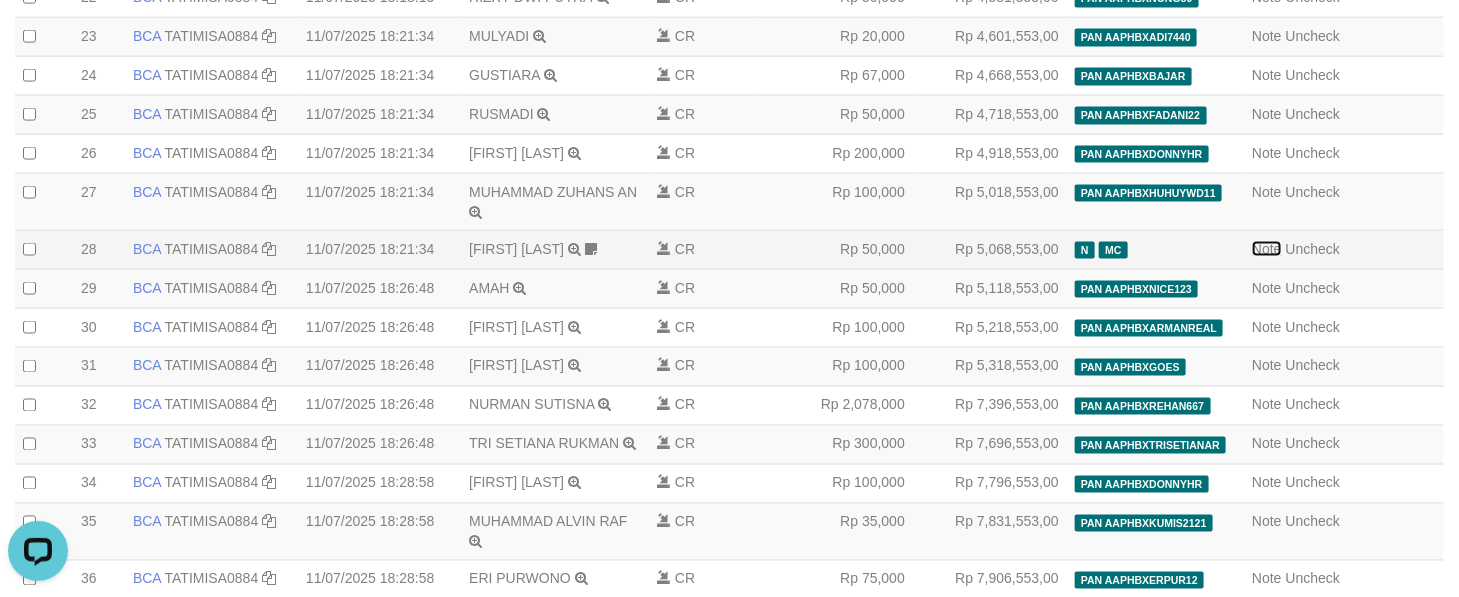 click on "Note" at bounding box center [1267, 249] 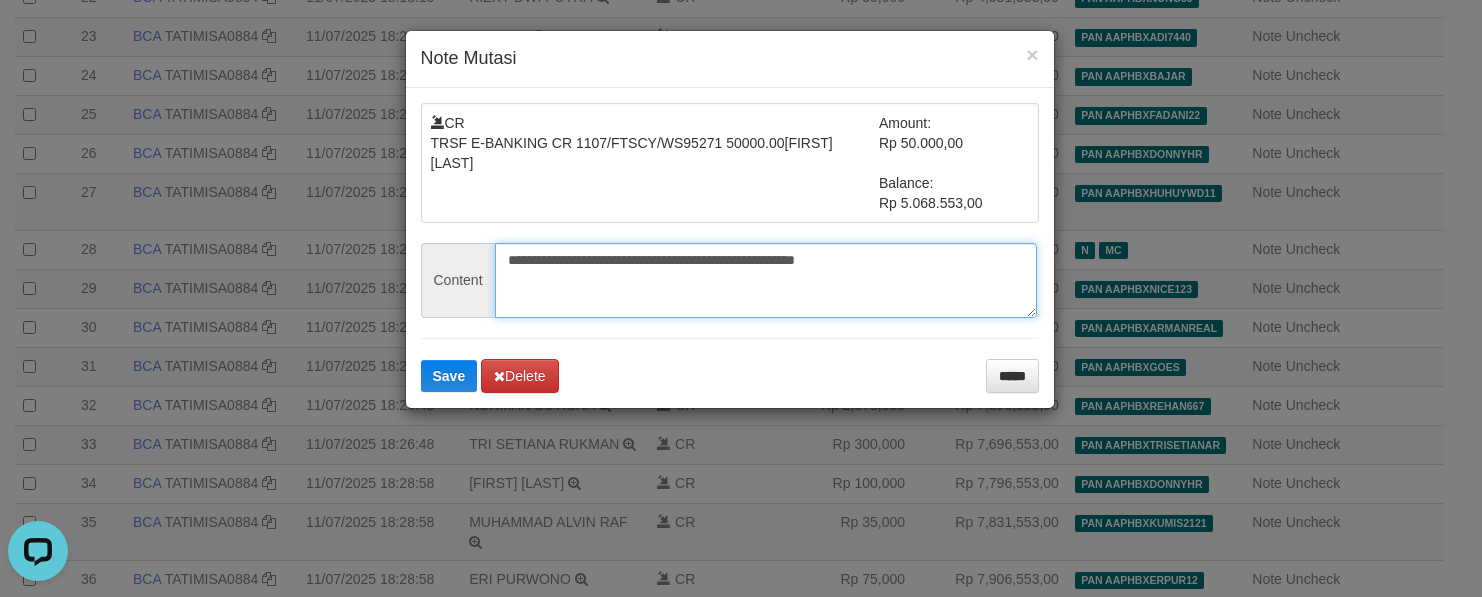 click on "**********" at bounding box center (766, 280) 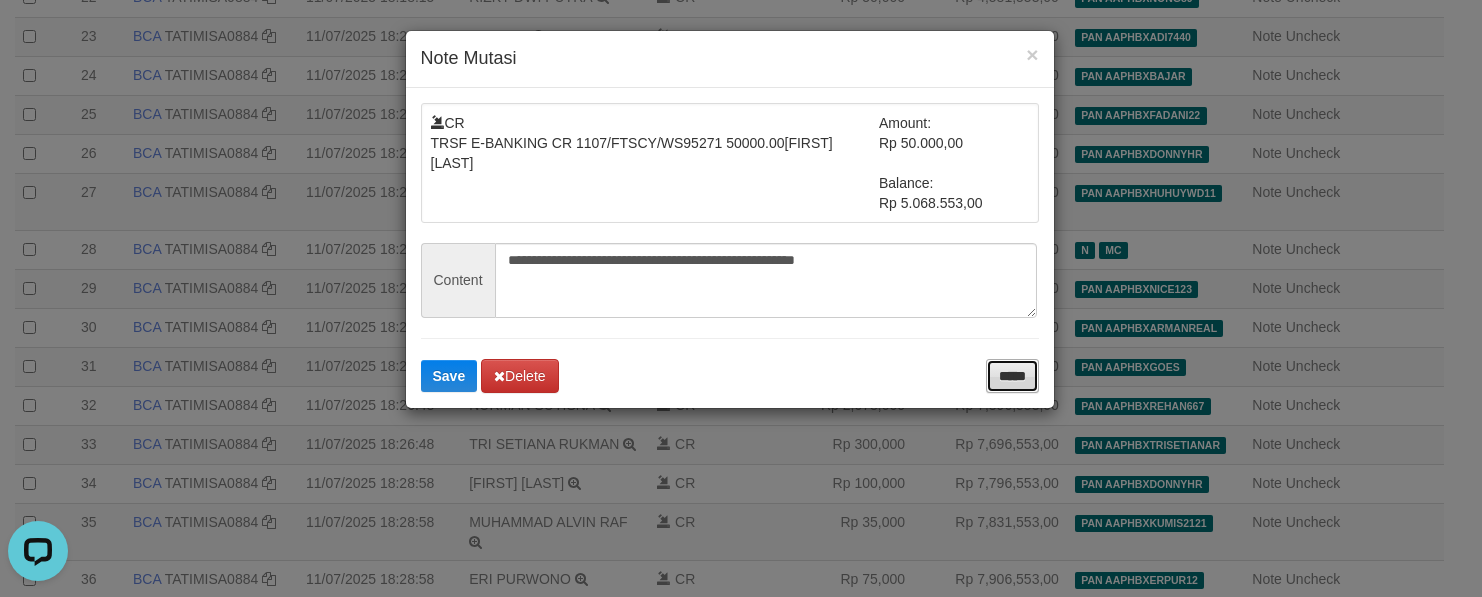 click on "*****" at bounding box center (1012, 376) 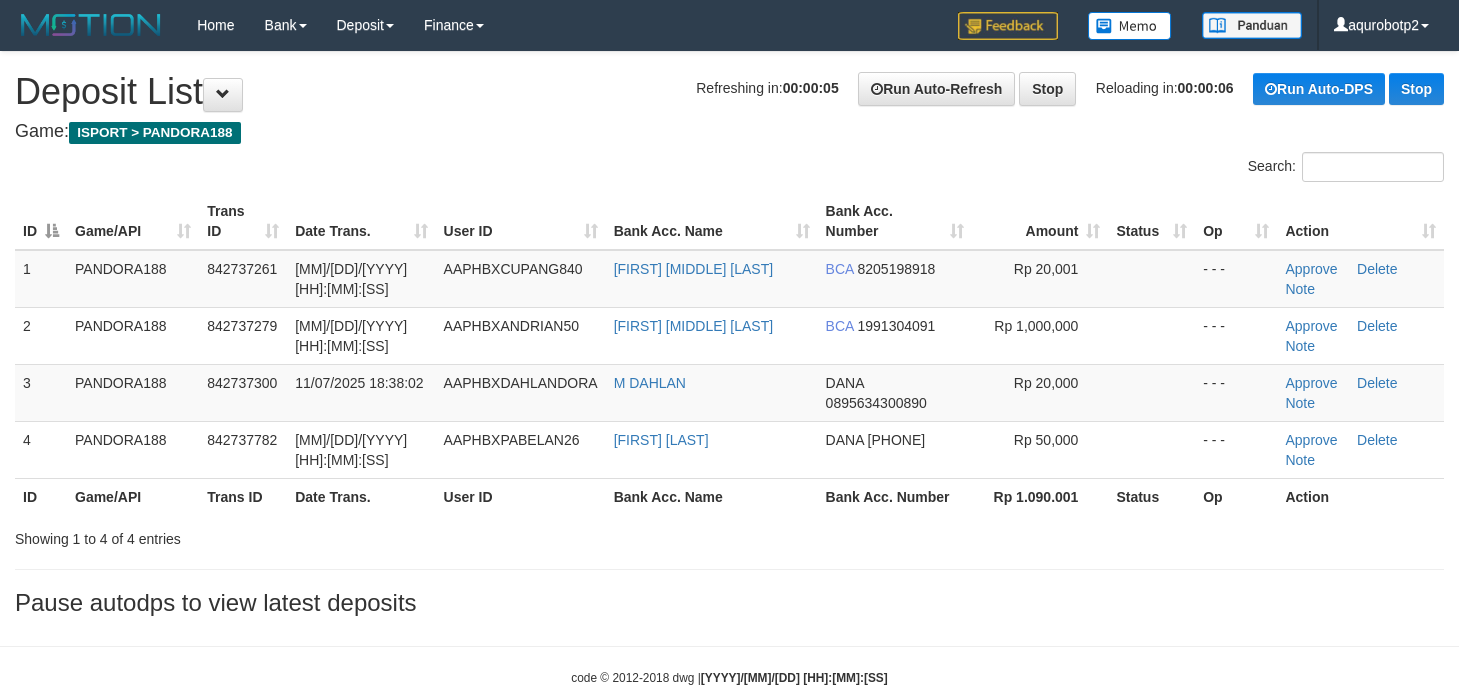 scroll, scrollTop: 0, scrollLeft: 0, axis: both 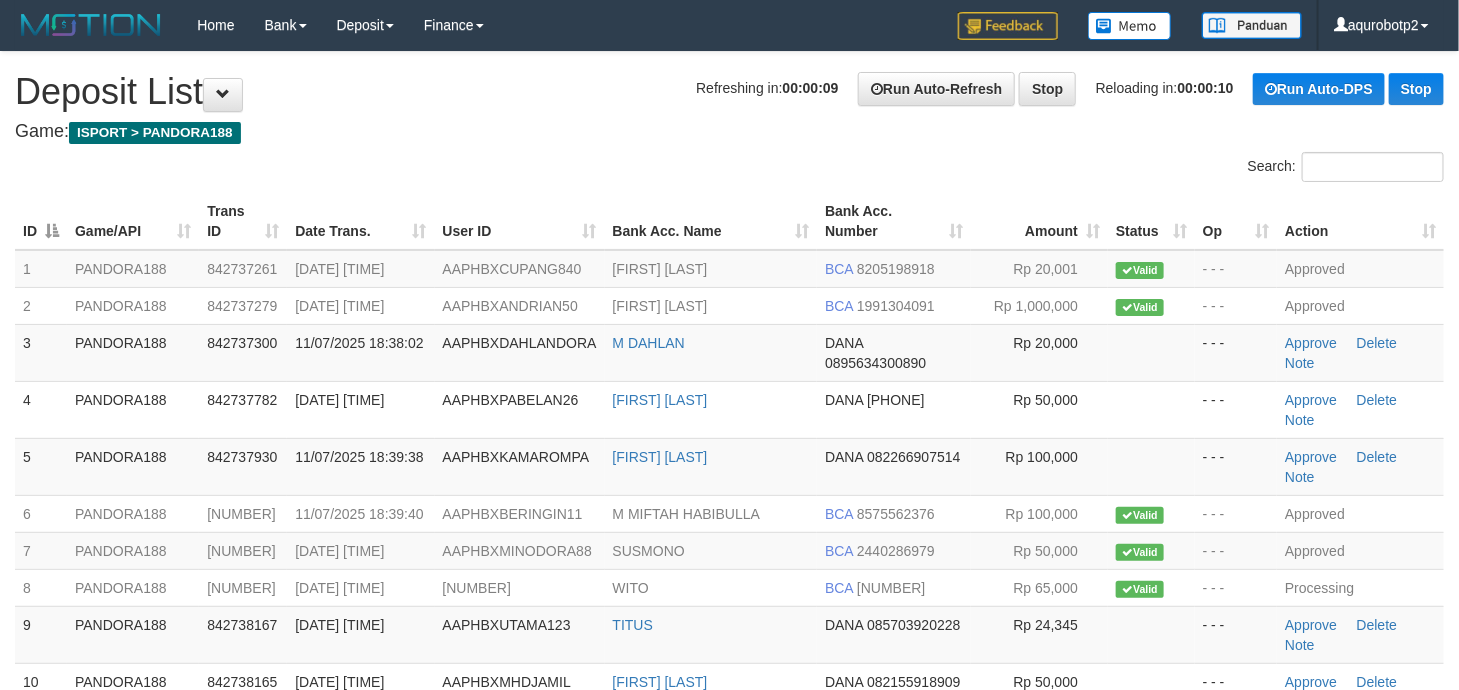 click on "Search:" at bounding box center [729, 169] 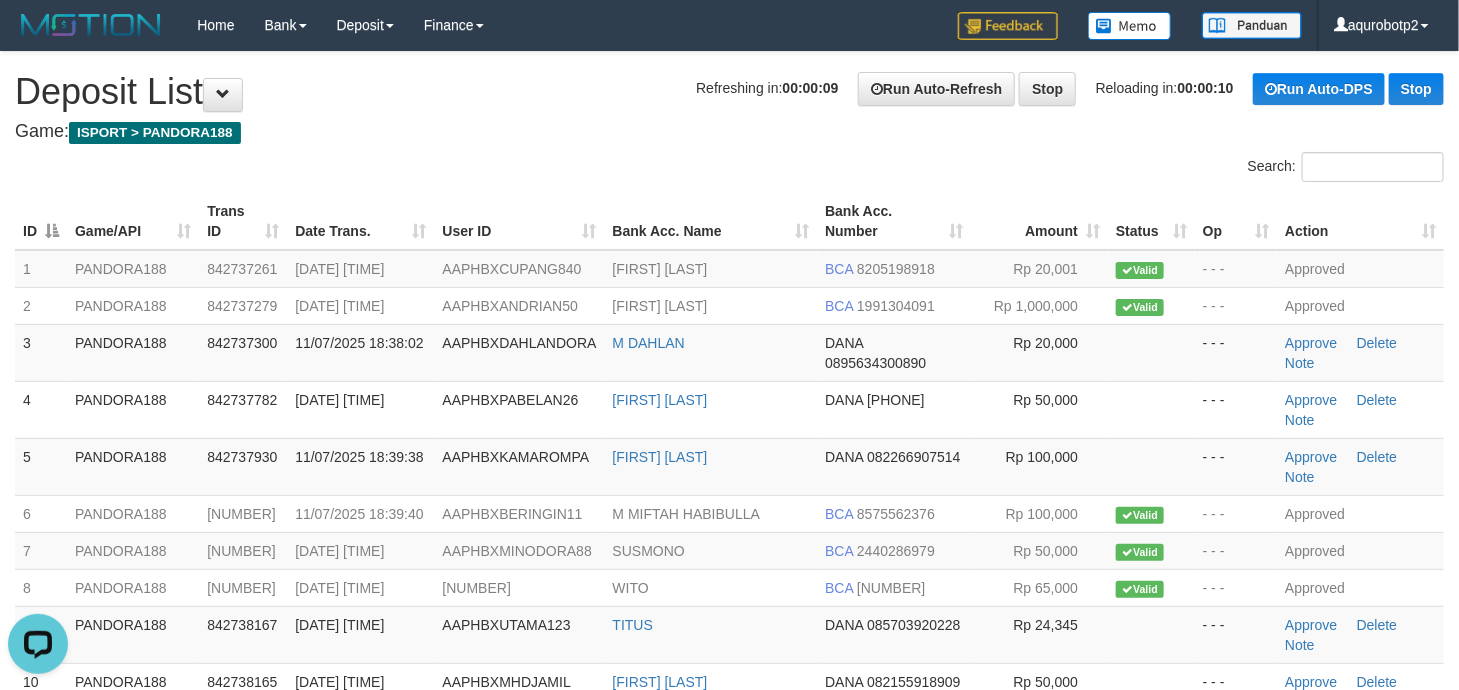 scroll, scrollTop: 0, scrollLeft: 0, axis: both 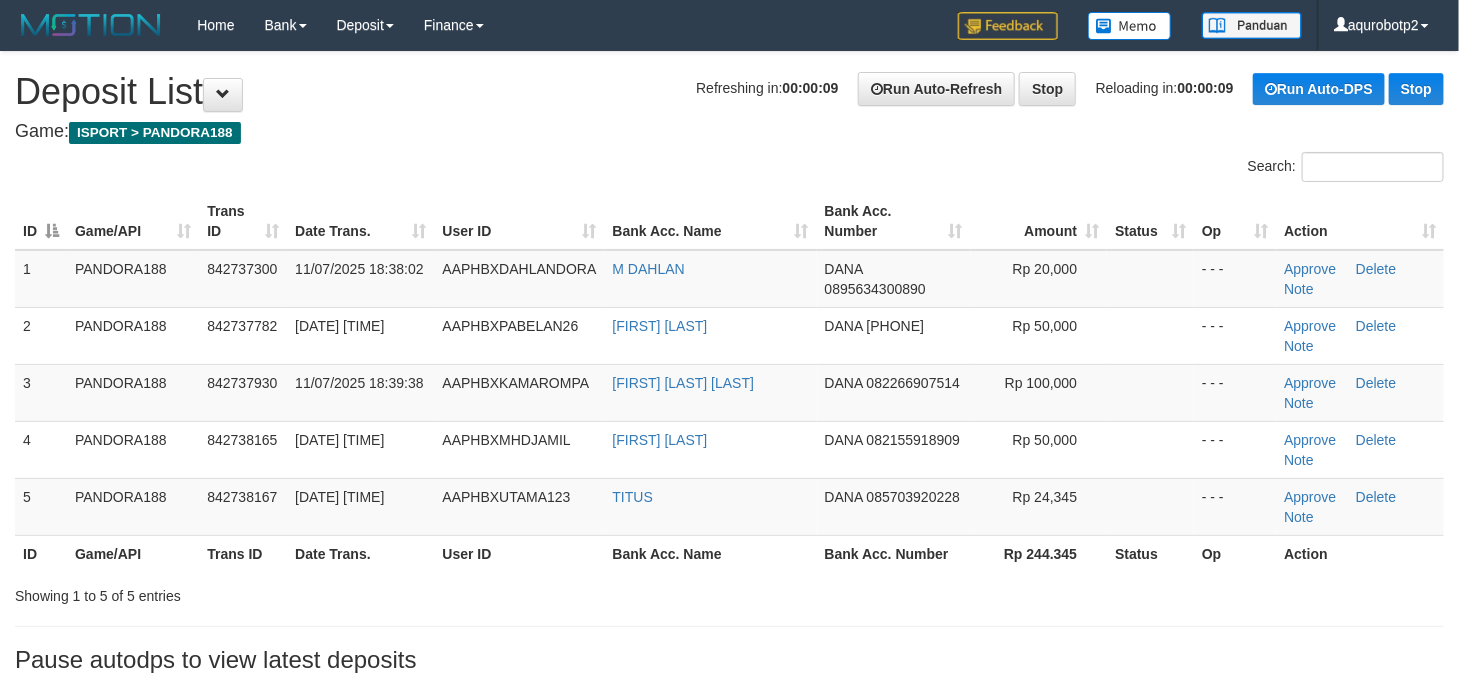 click at bounding box center [365, 152] 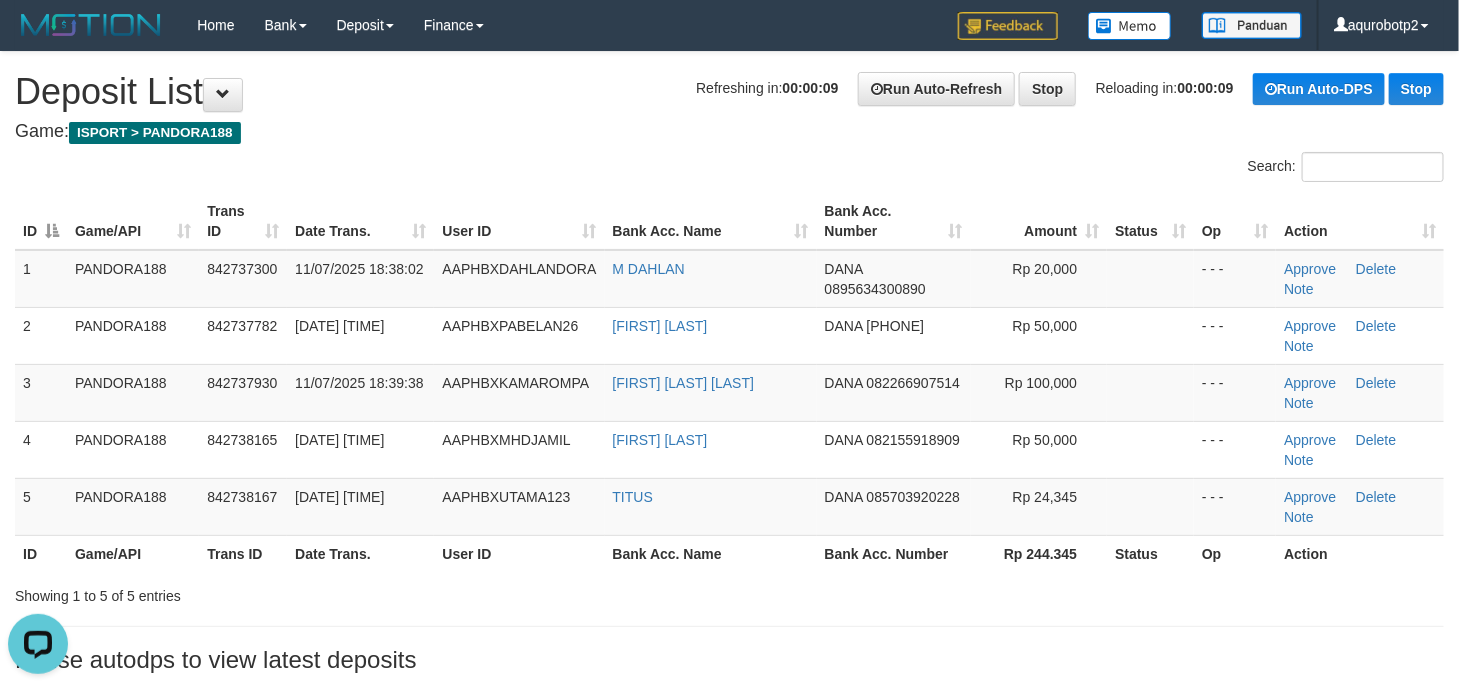scroll, scrollTop: 0, scrollLeft: 0, axis: both 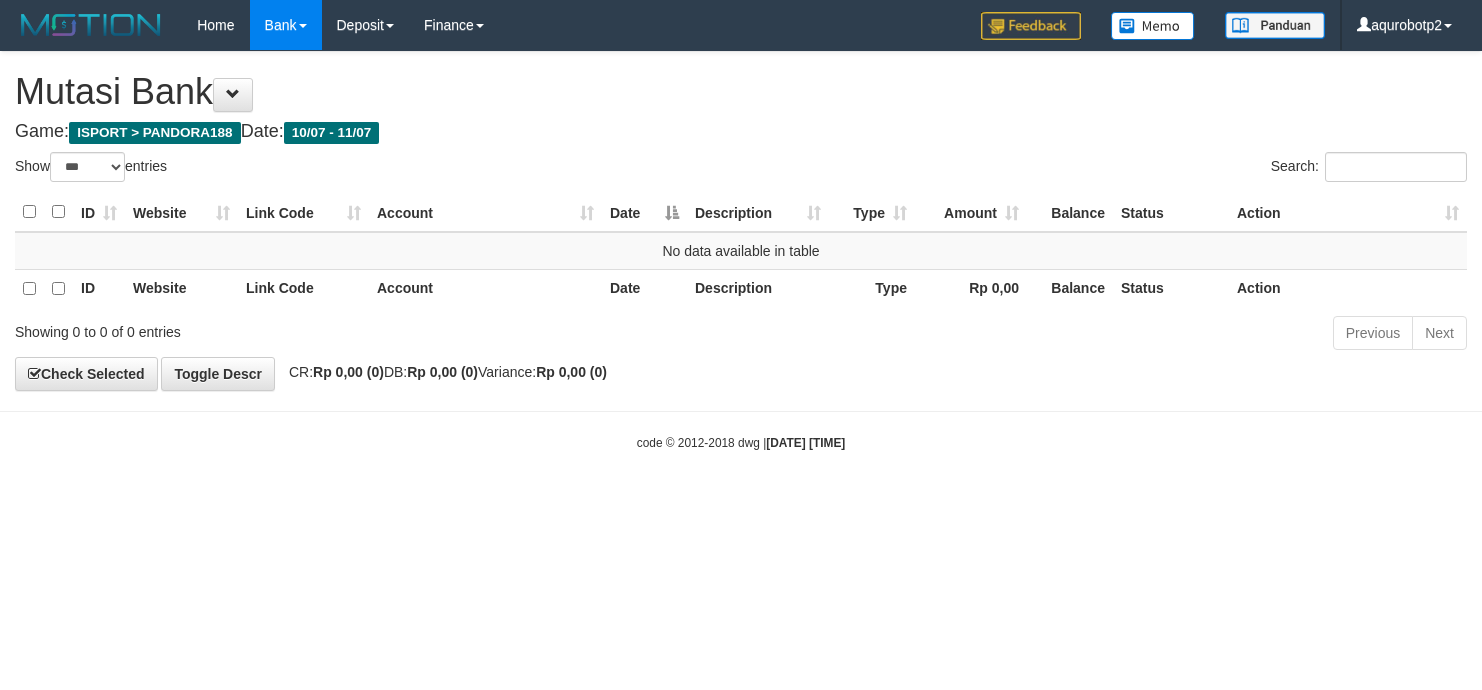 select on "***" 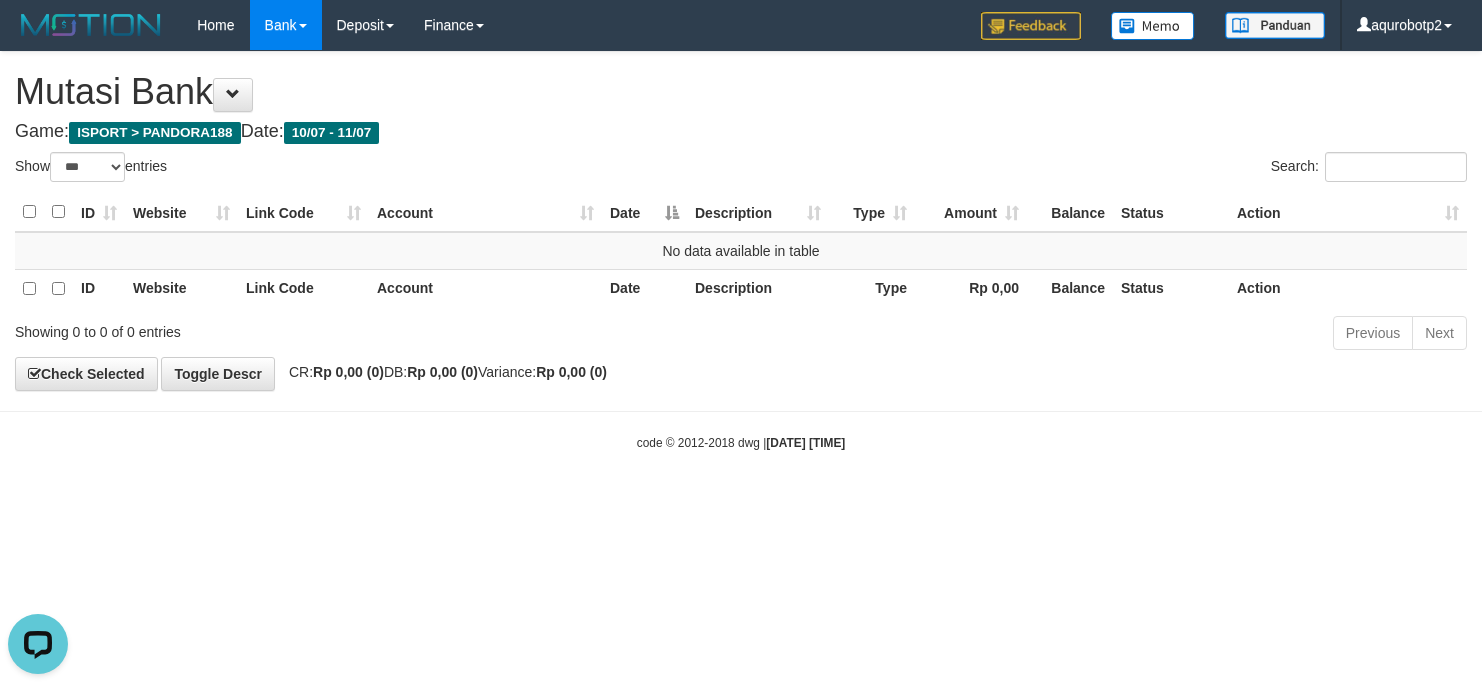 scroll, scrollTop: 0, scrollLeft: 0, axis: both 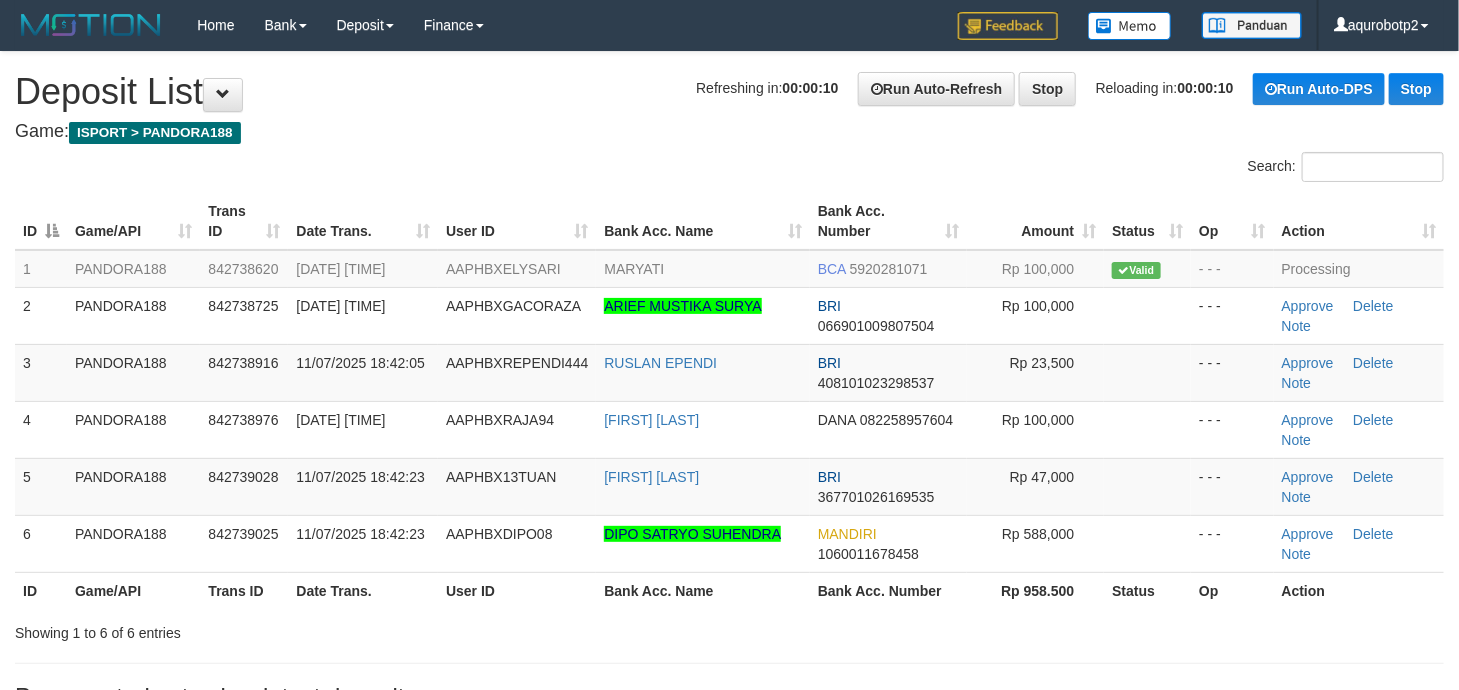 click on "**********" at bounding box center (729, 386) 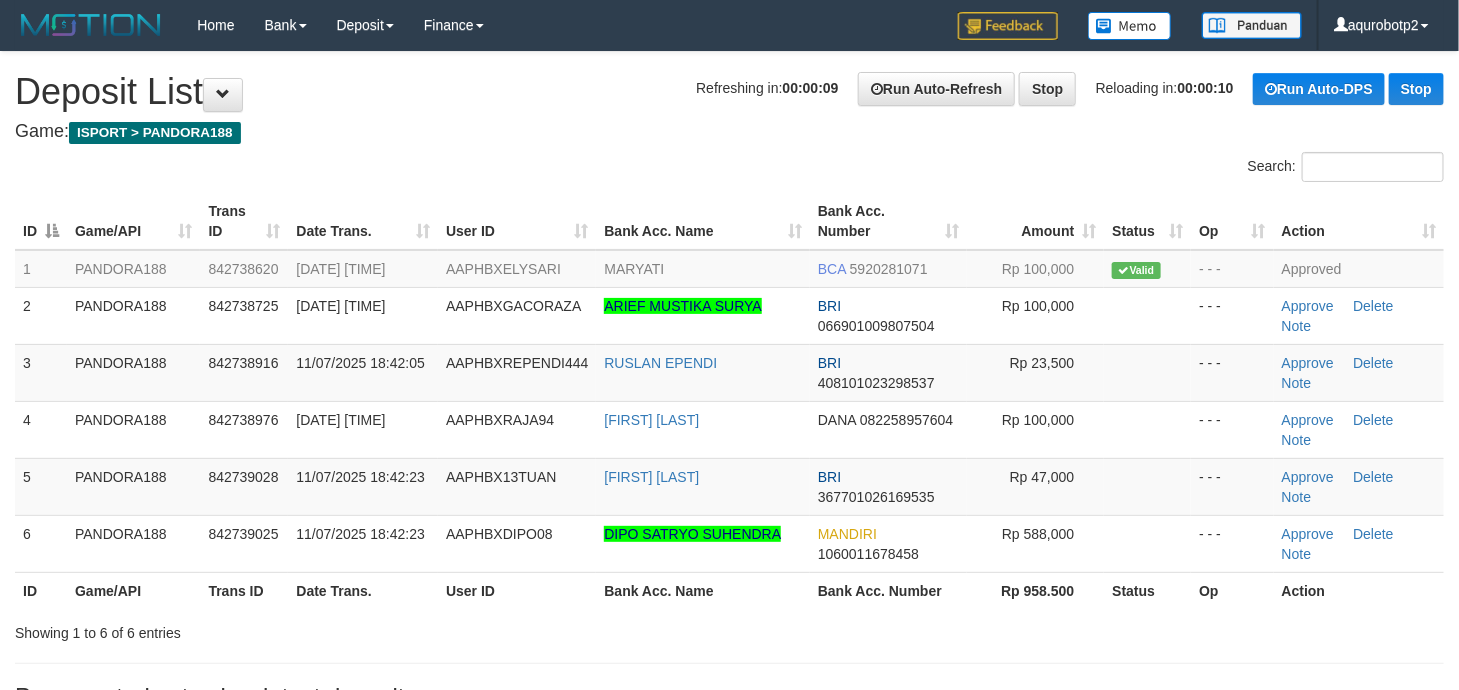 click on "**********" at bounding box center [729, 386] 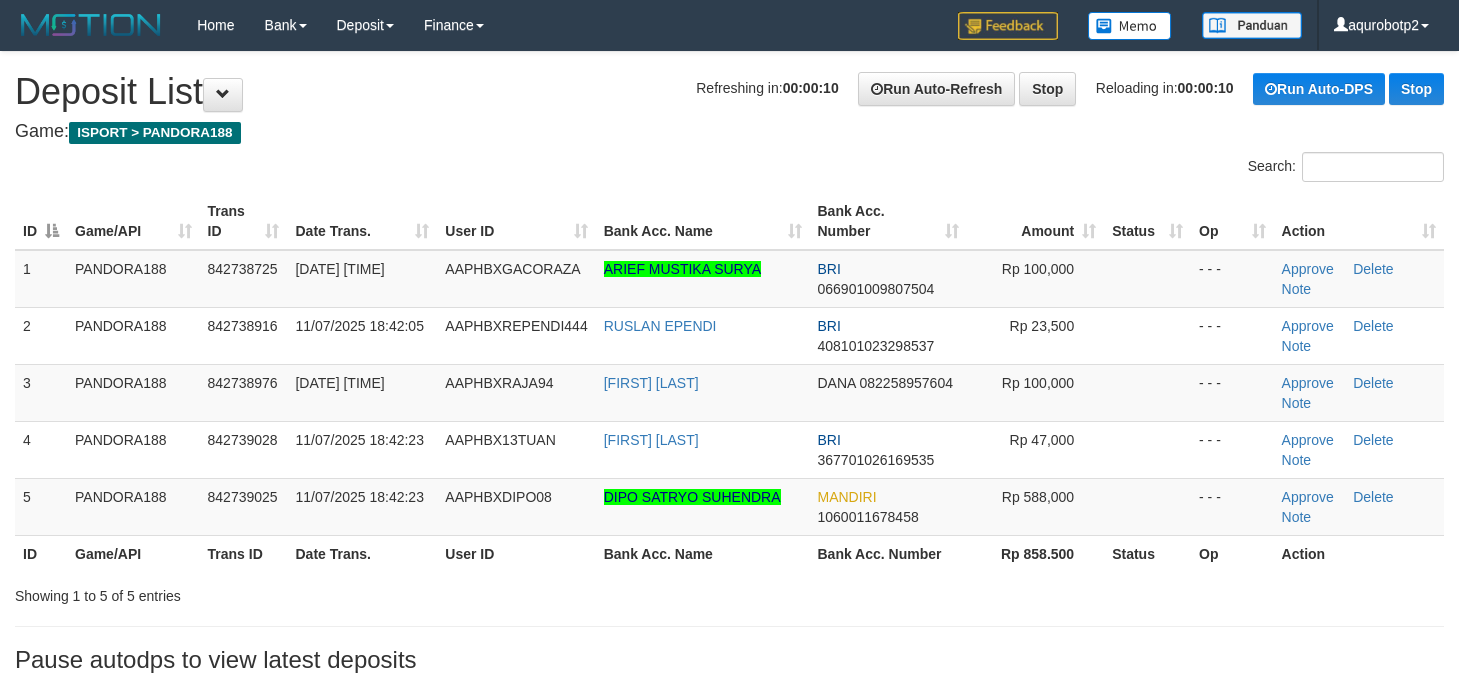 scroll, scrollTop: 0, scrollLeft: 0, axis: both 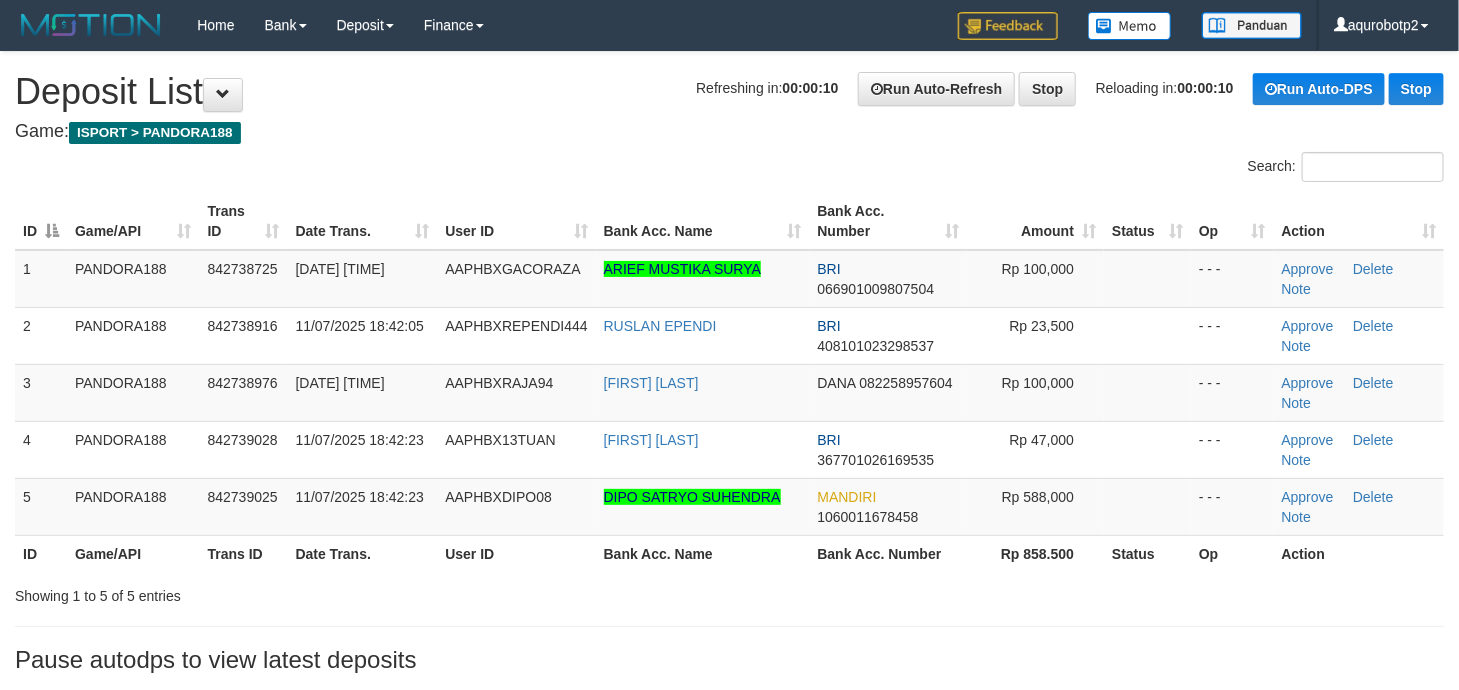 click on "**********" at bounding box center (729, 367) 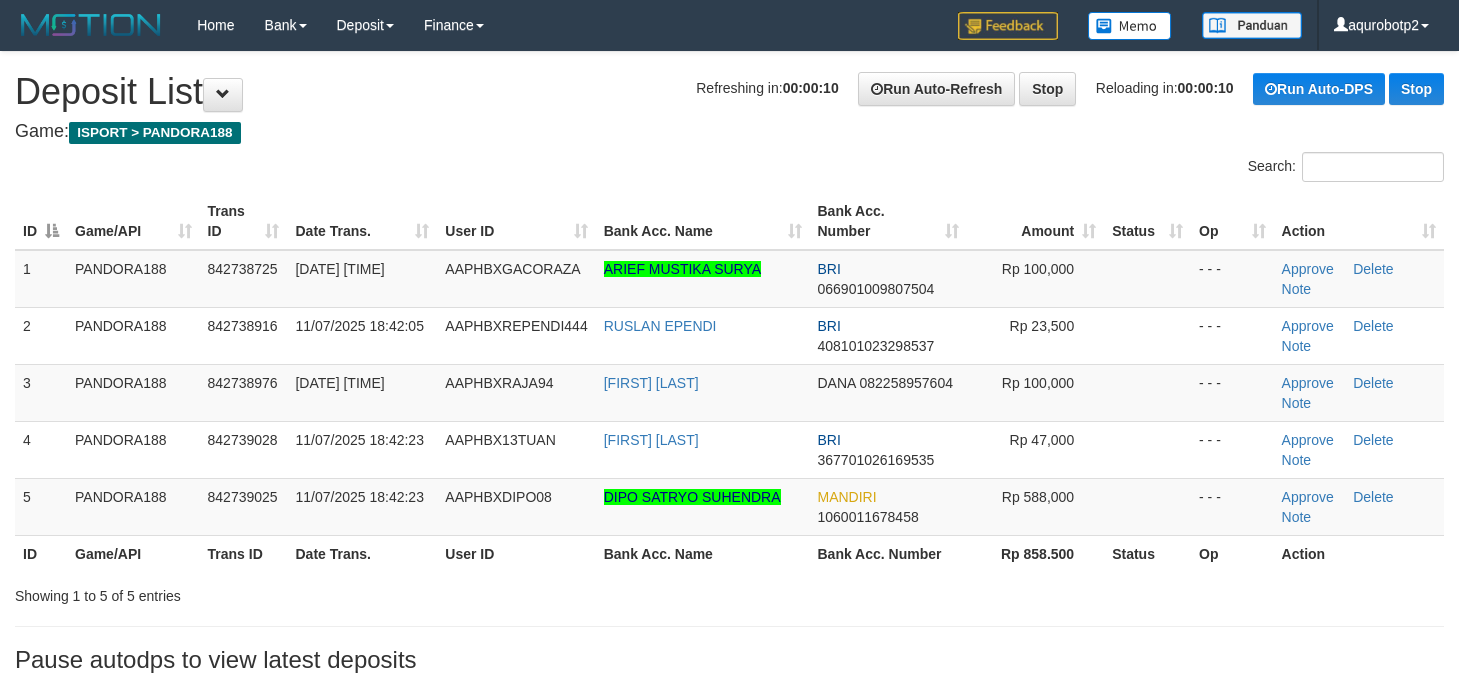 scroll, scrollTop: 0, scrollLeft: 0, axis: both 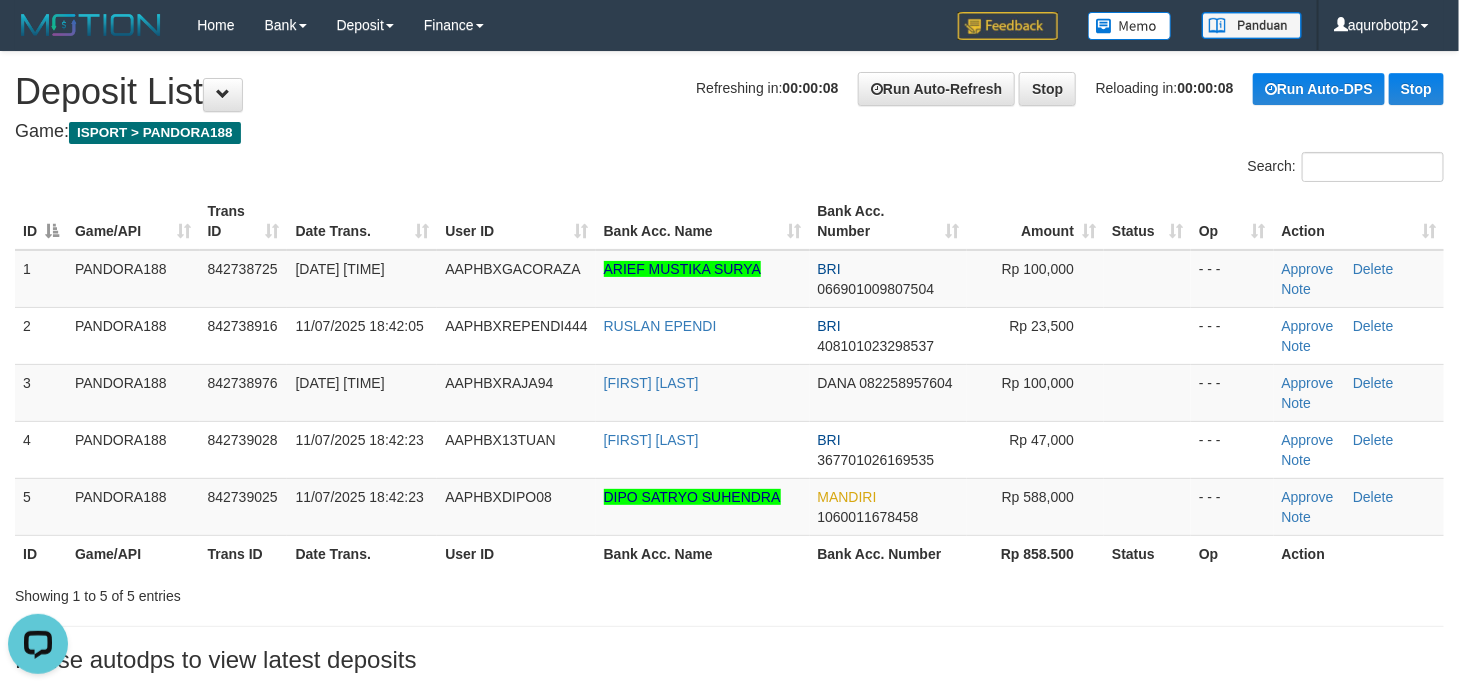 click on "Game:   ISPORT > PANDORA188" at bounding box center [729, 132] 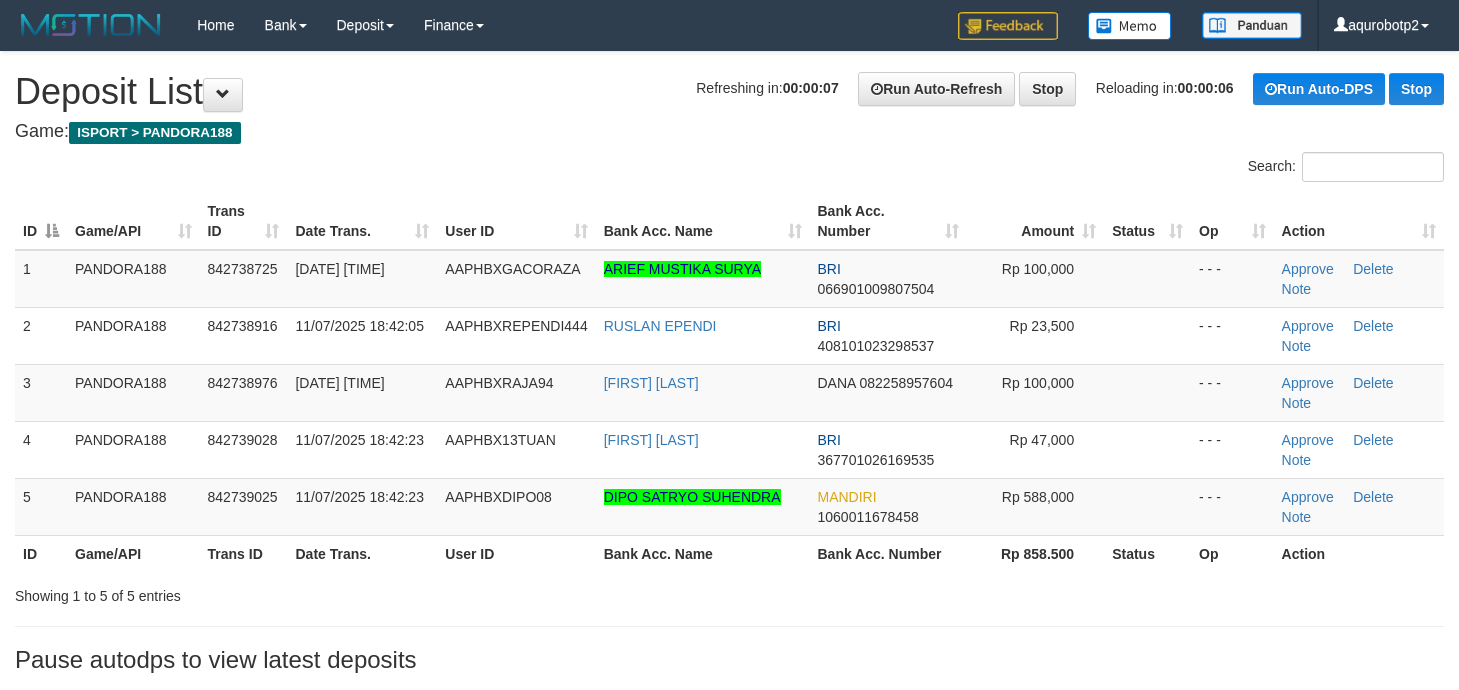 scroll, scrollTop: 0, scrollLeft: 0, axis: both 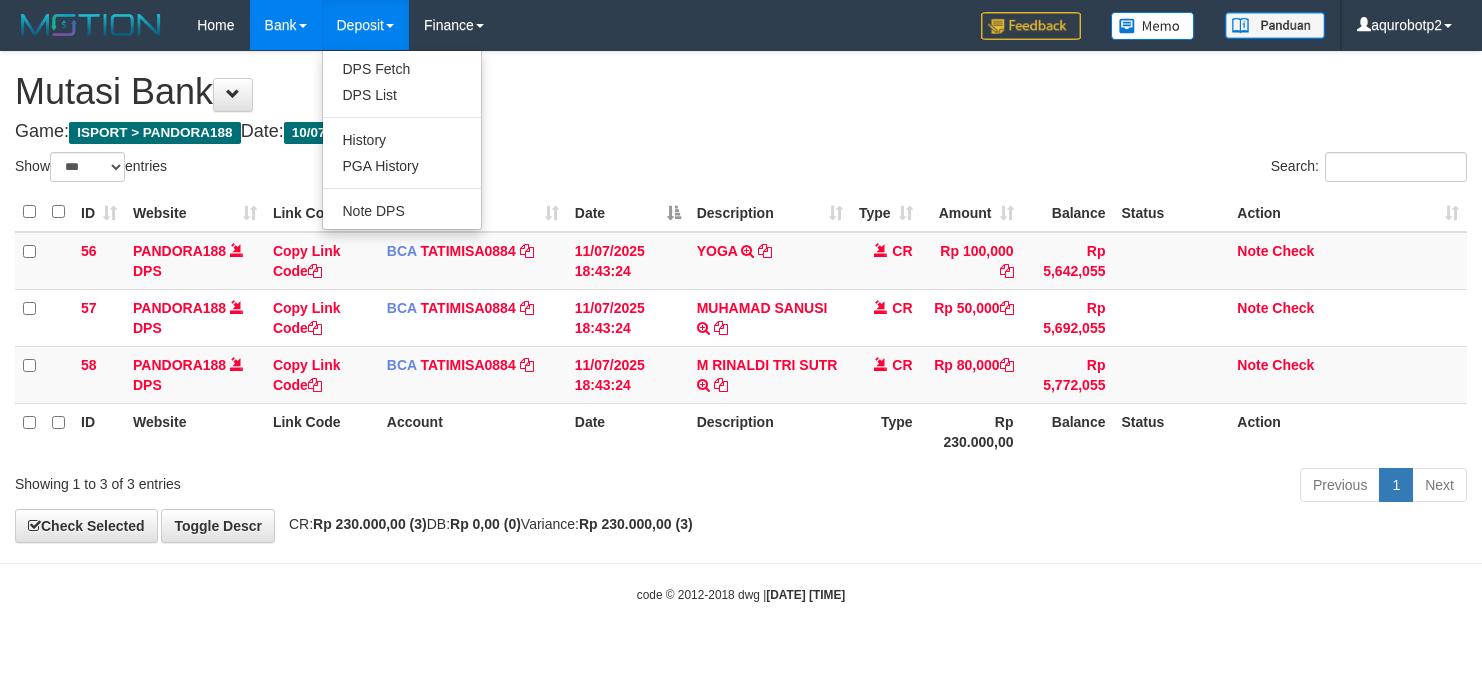 select on "***" 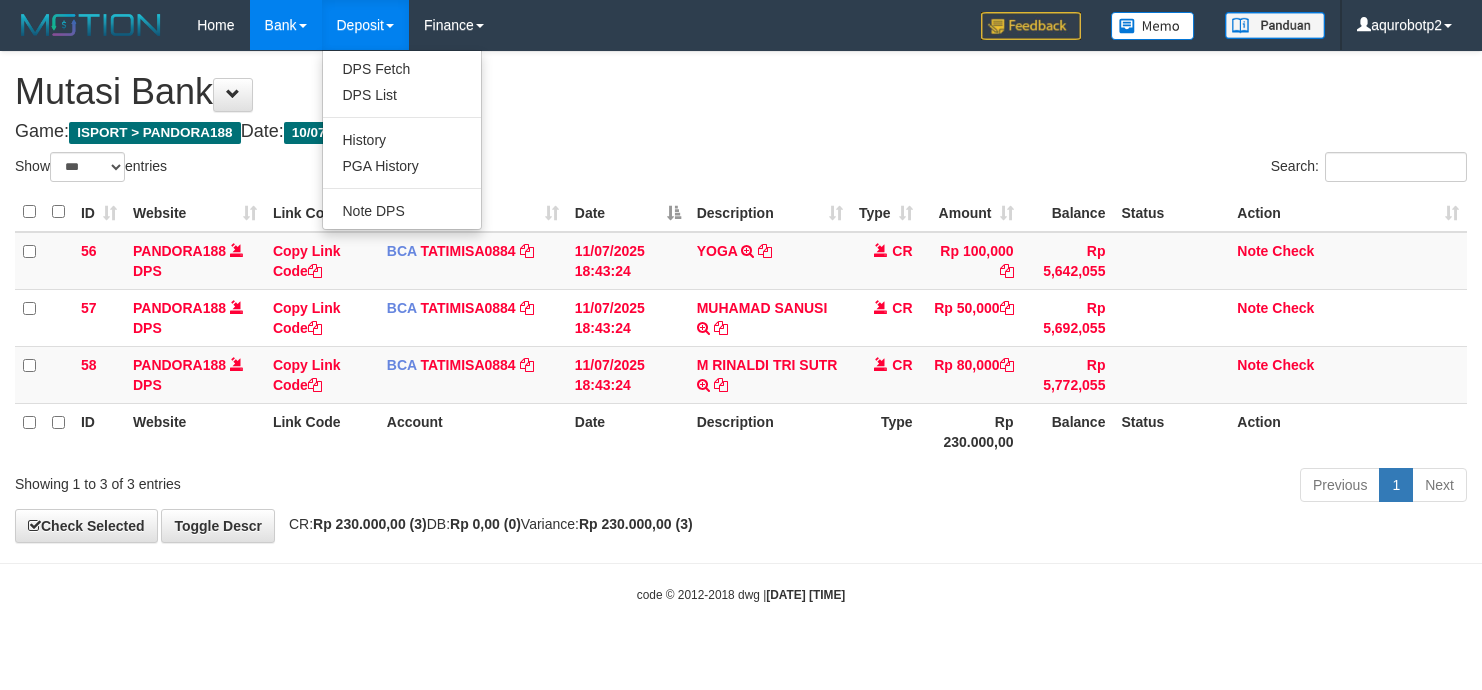 scroll, scrollTop: 0, scrollLeft: 0, axis: both 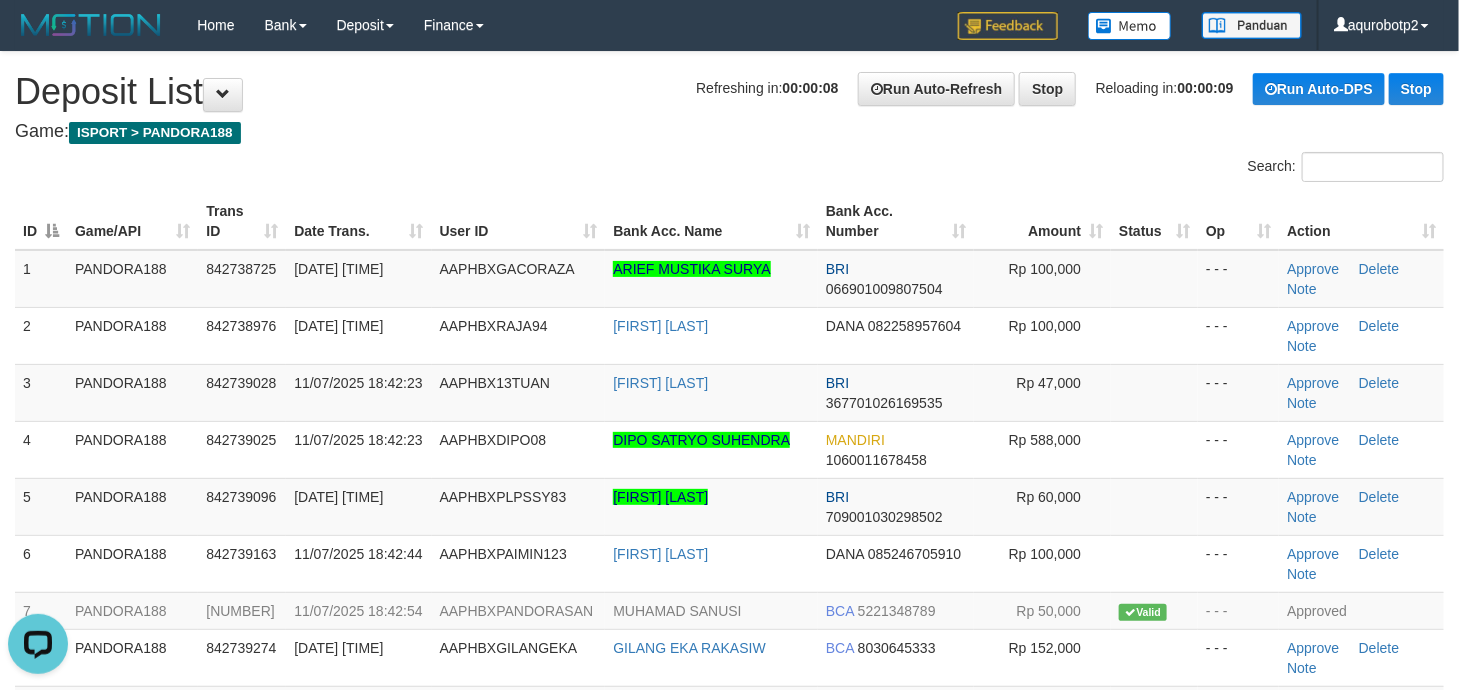 click on "**********" at bounding box center [729, 490] 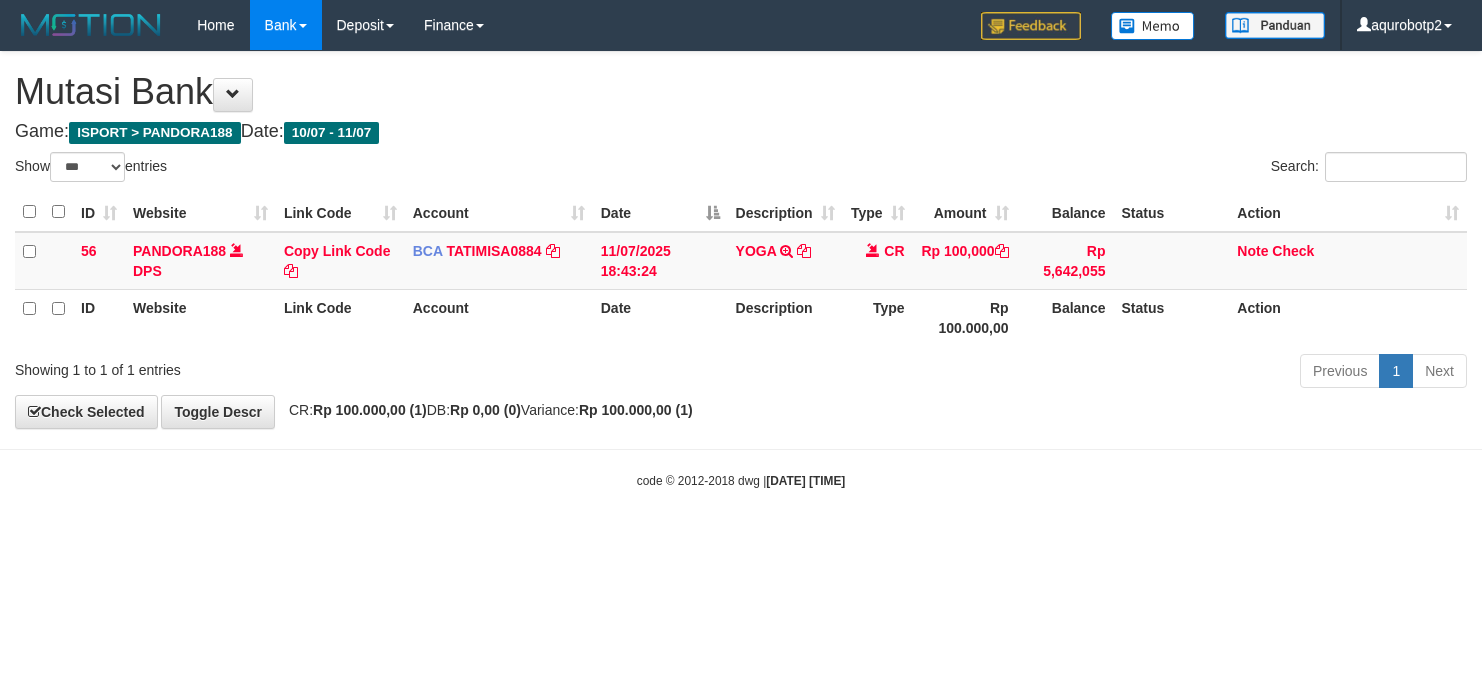 select on "***" 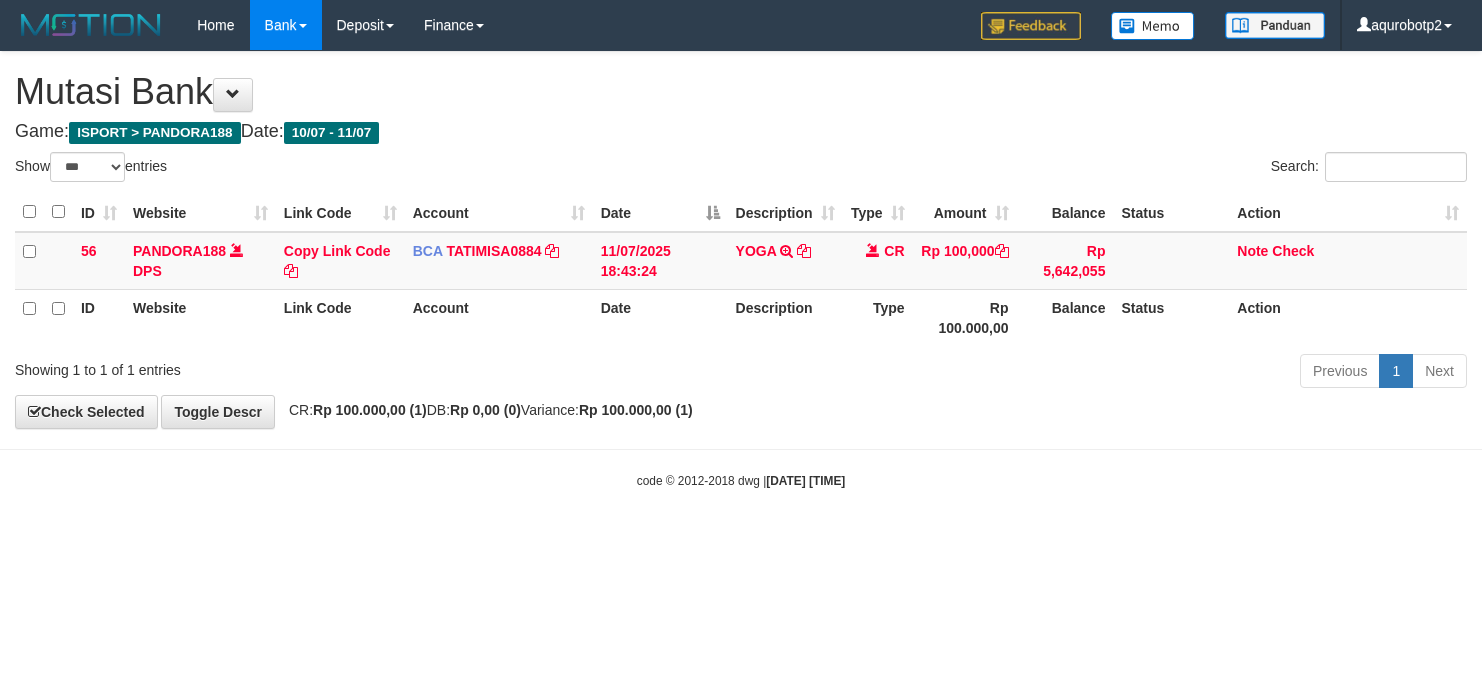scroll, scrollTop: 0, scrollLeft: 0, axis: both 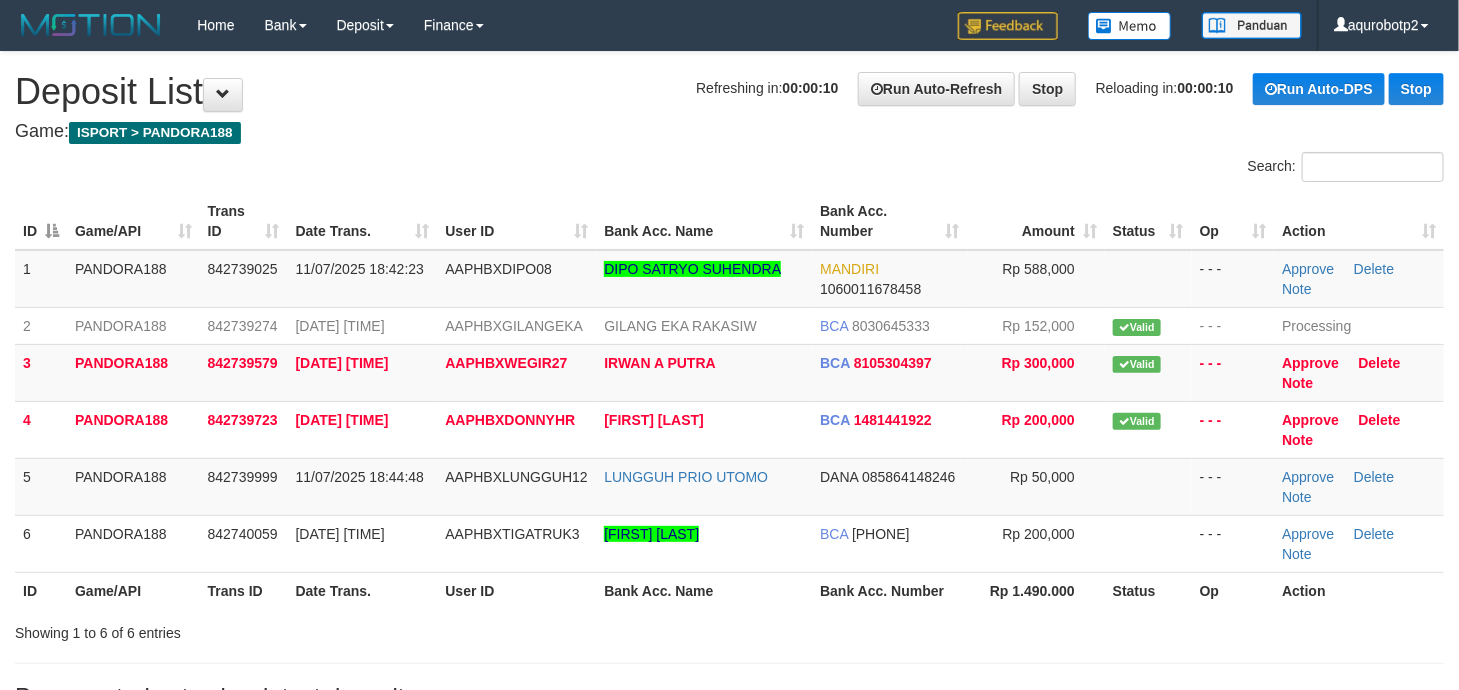 click on "Game:   ISPORT > PANDORA188" at bounding box center [729, 132] 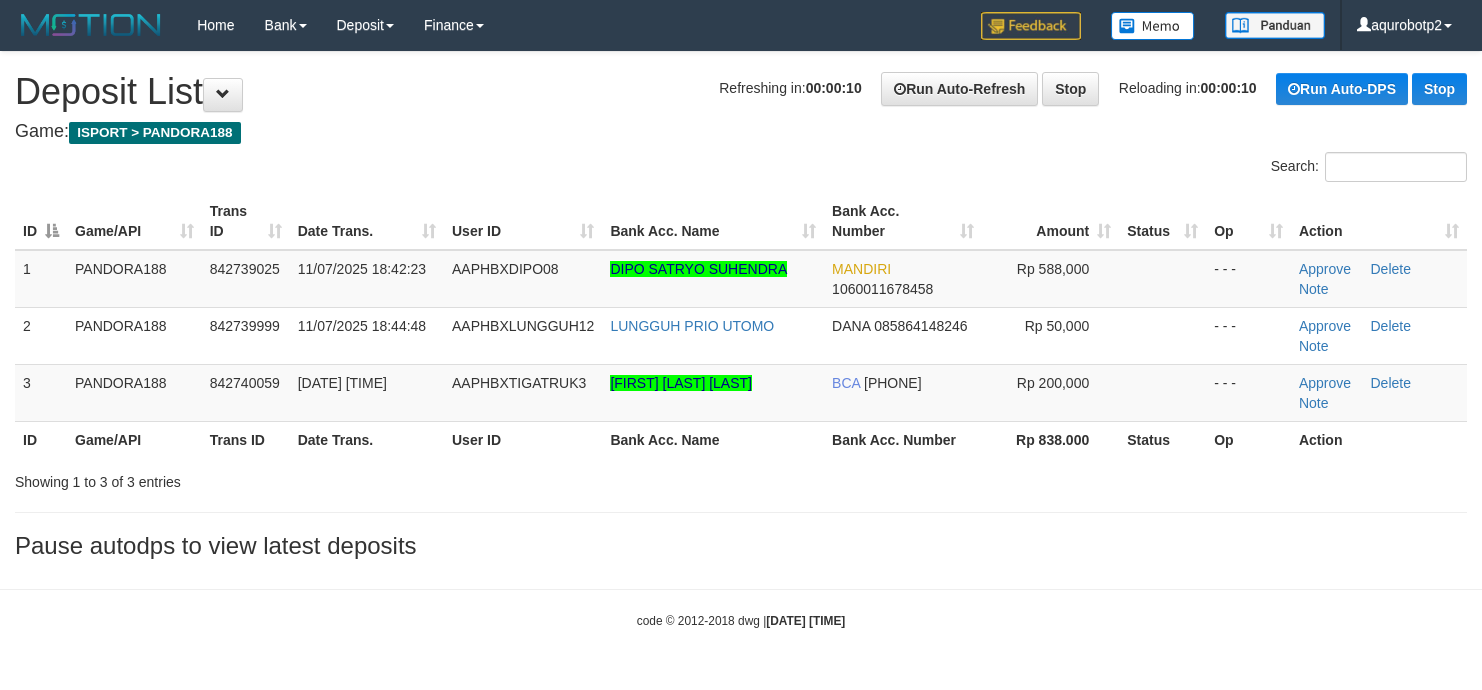 scroll, scrollTop: 0, scrollLeft: 0, axis: both 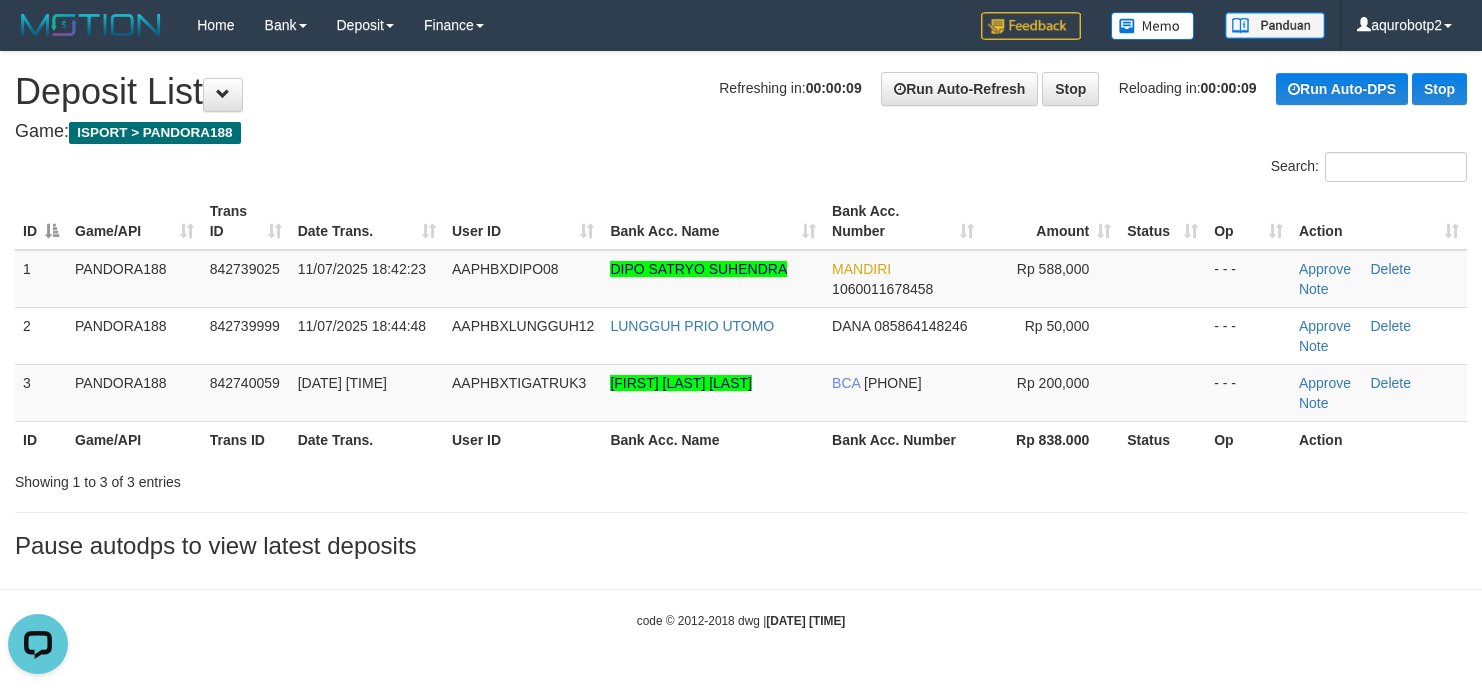 click on "Refreshing in:  00:00:09
Run Auto-Refresh
Stop
Reloading in:  00:00:09
Run Auto-DPS
Stop
Deposit List" at bounding box center (741, 92) 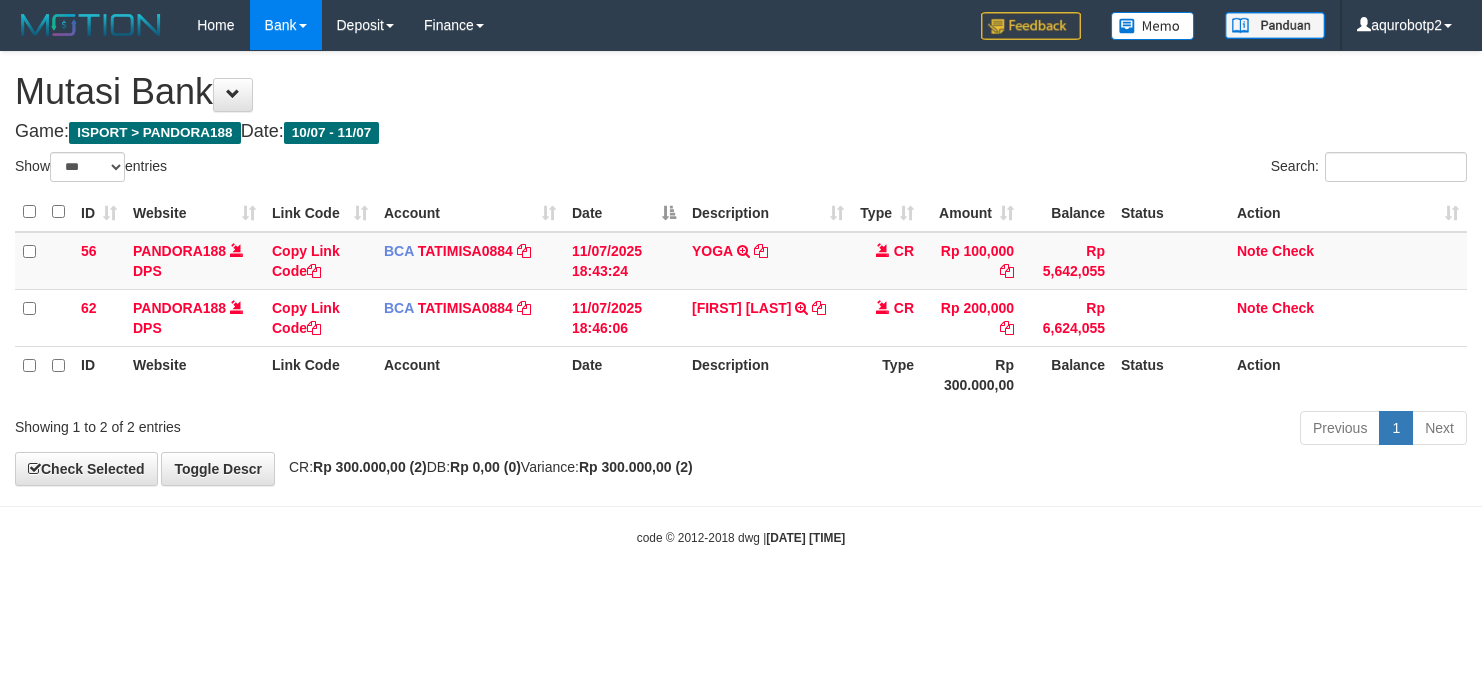 select on "***" 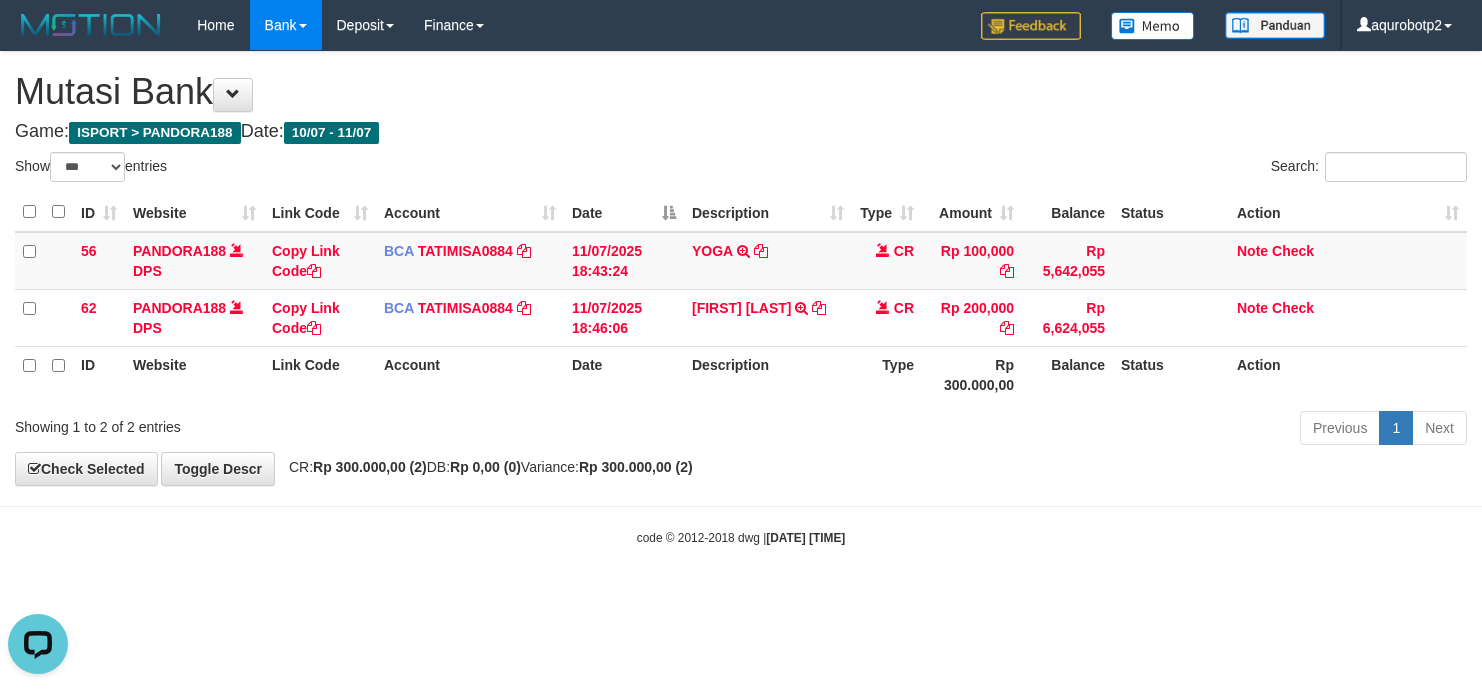 scroll, scrollTop: 0, scrollLeft: 0, axis: both 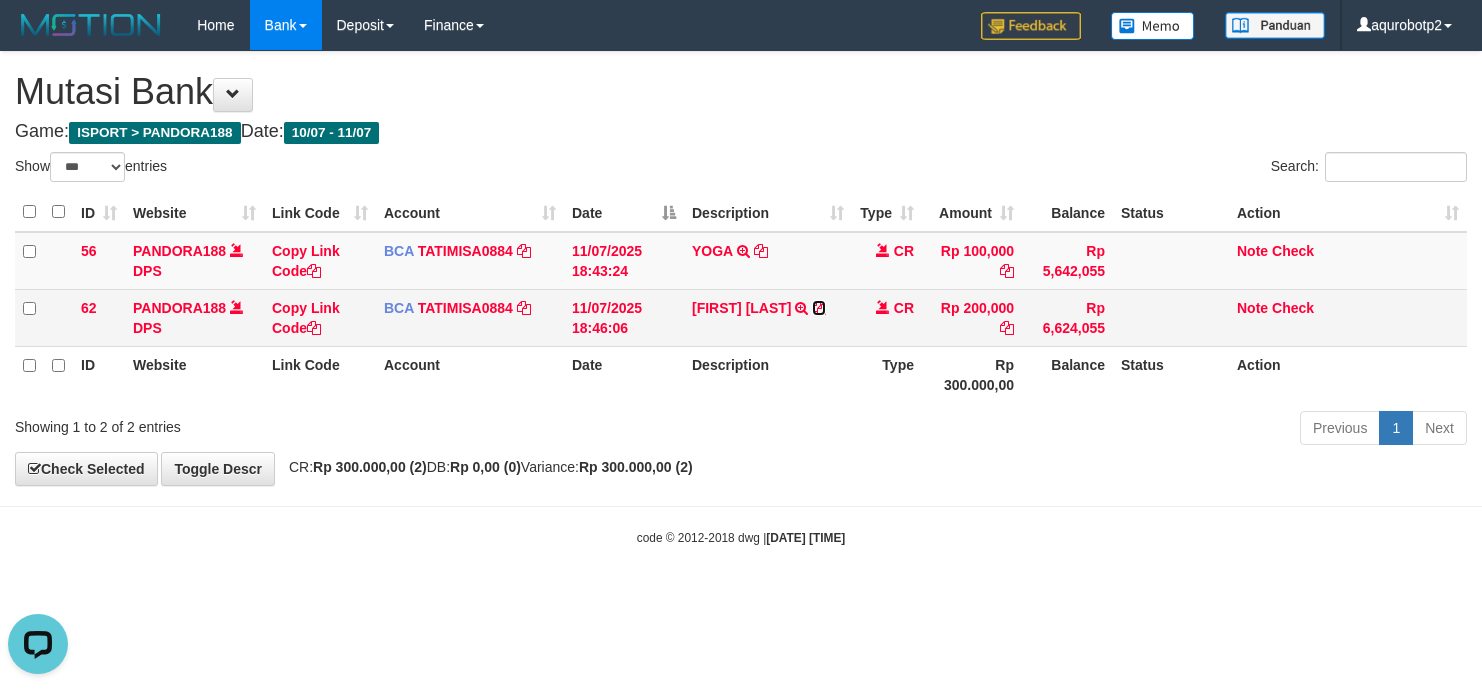 click at bounding box center (819, 308) 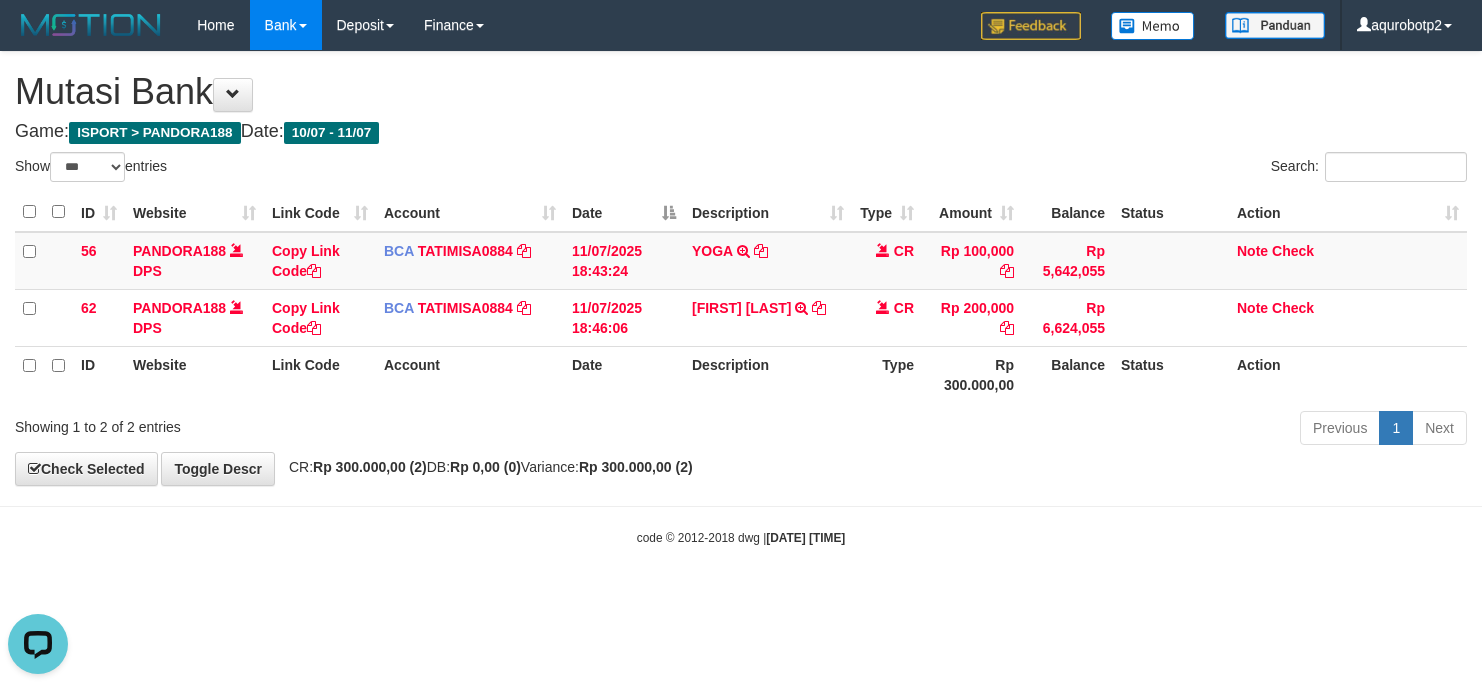 click on "**********" at bounding box center (741, 268) 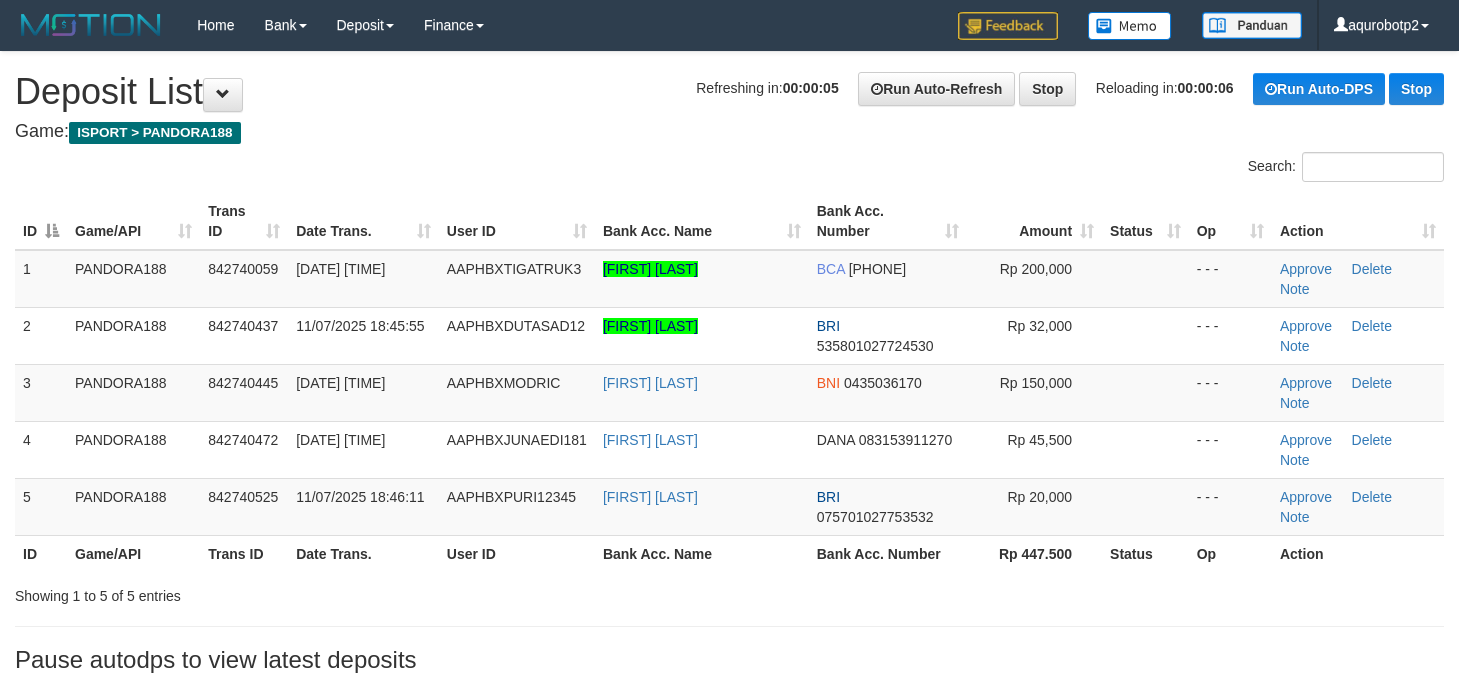 scroll, scrollTop: 0, scrollLeft: 0, axis: both 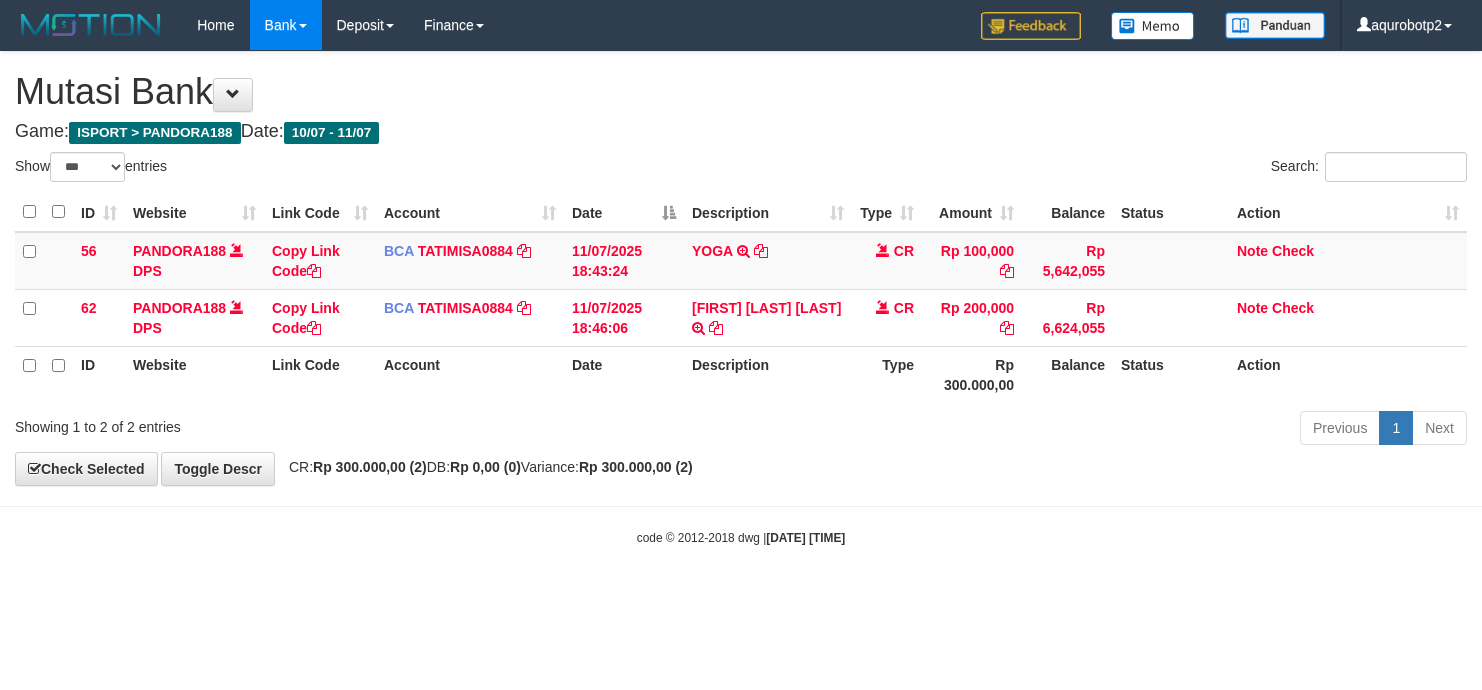 select on "***" 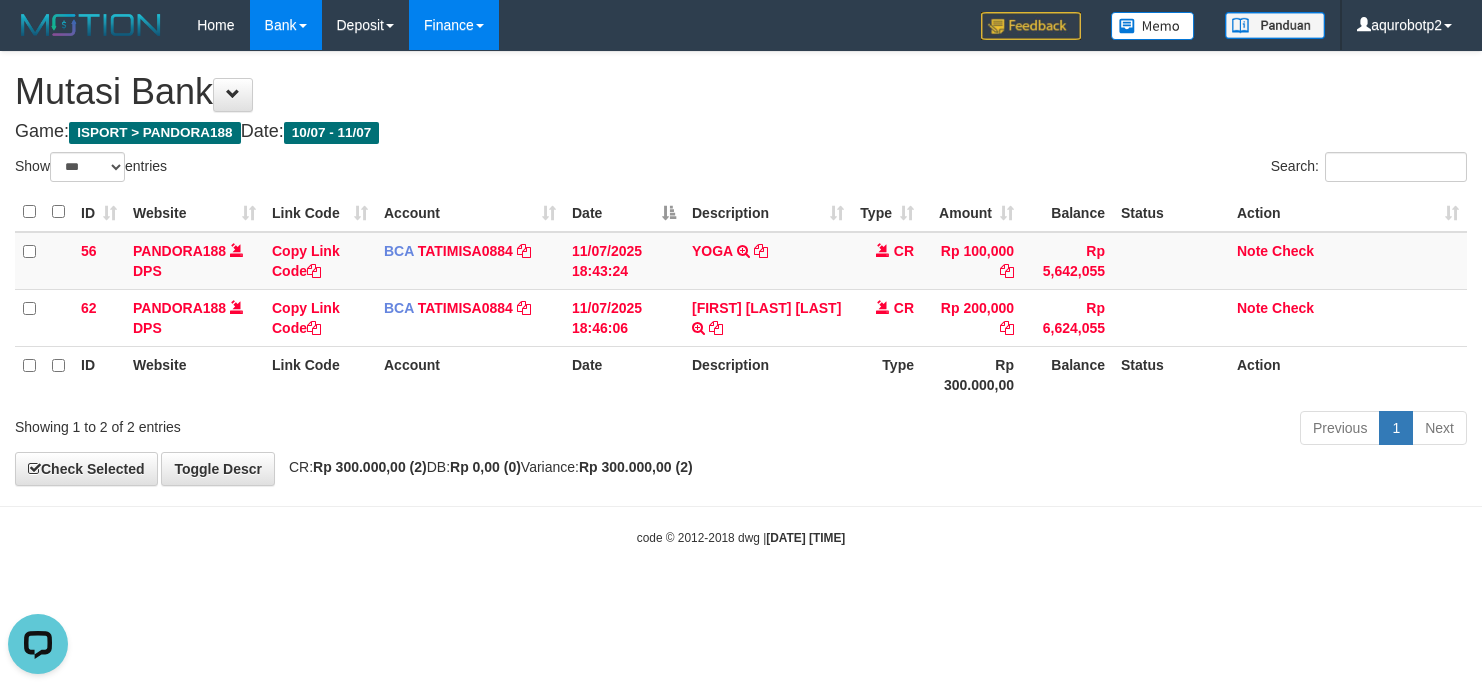 scroll, scrollTop: 0, scrollLeft: 0, axis: both 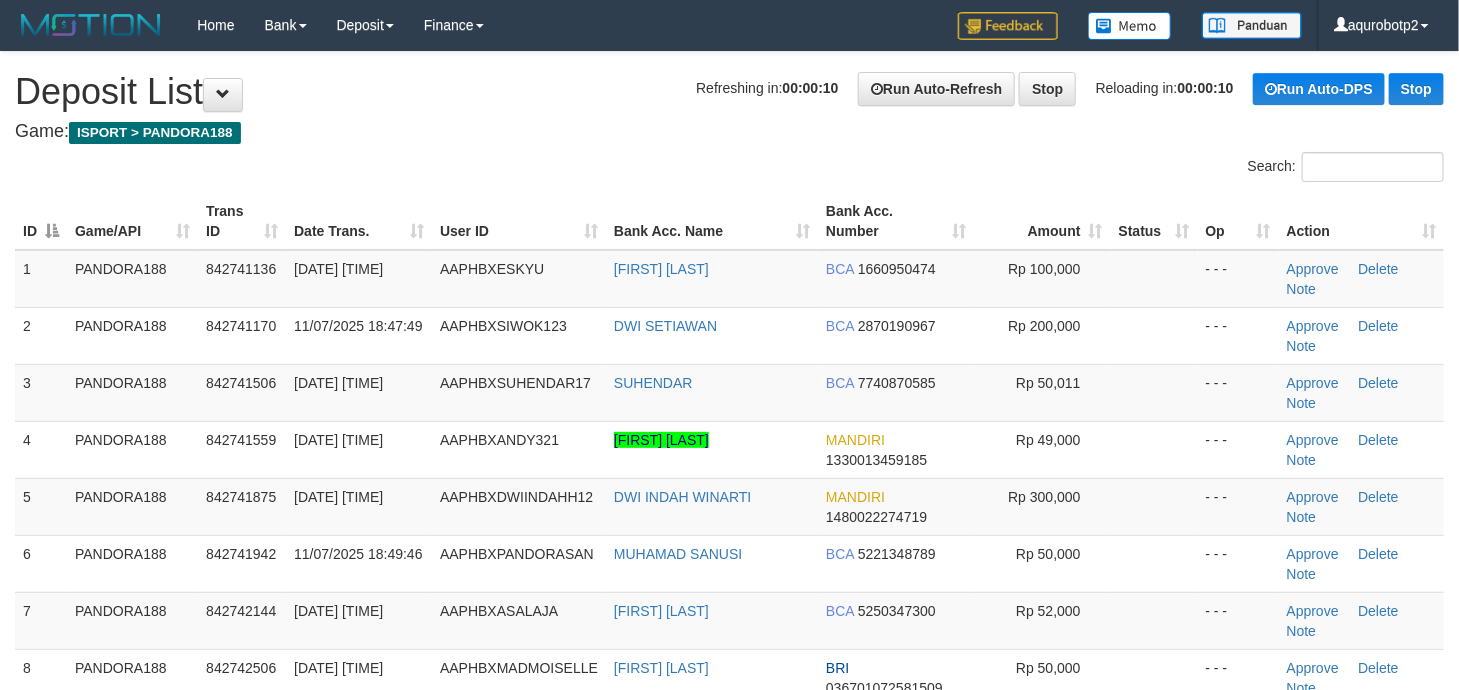 click at bounding box center (365, 152) 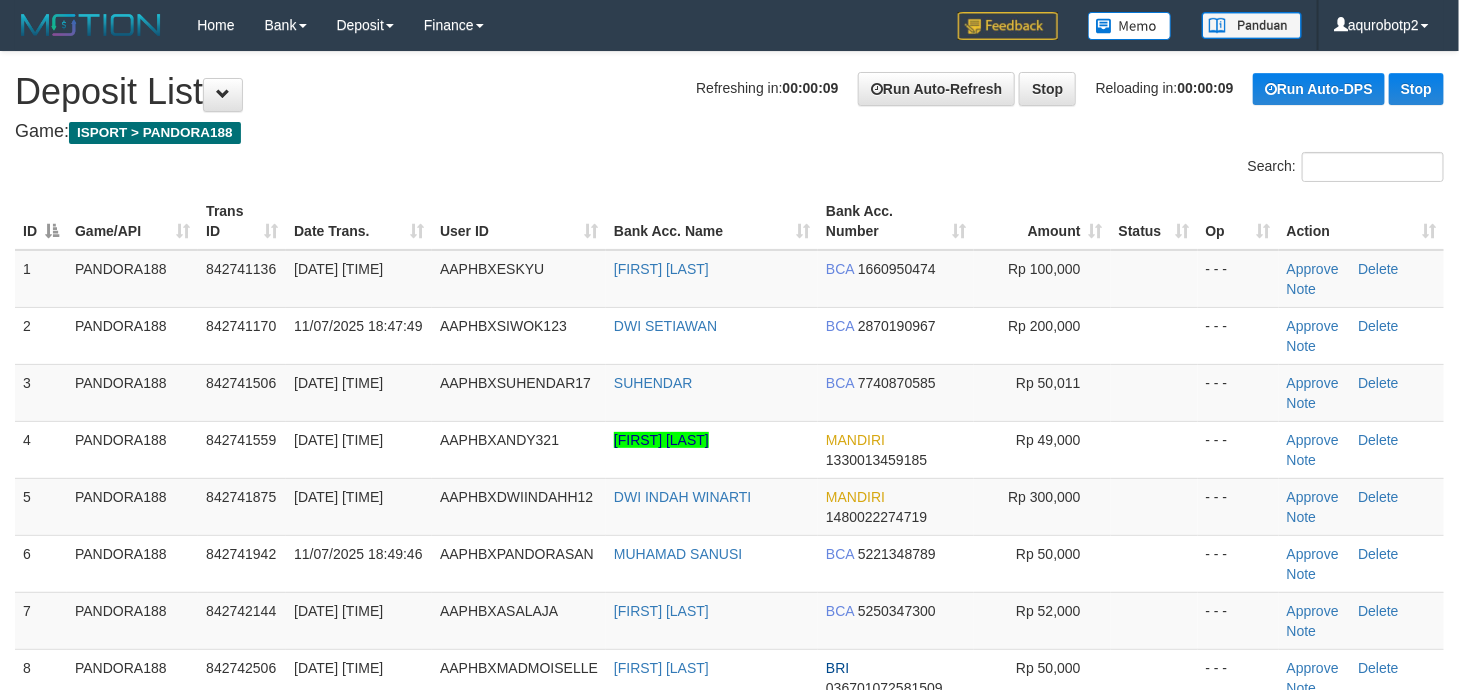 click at bounding box center [365, 152] 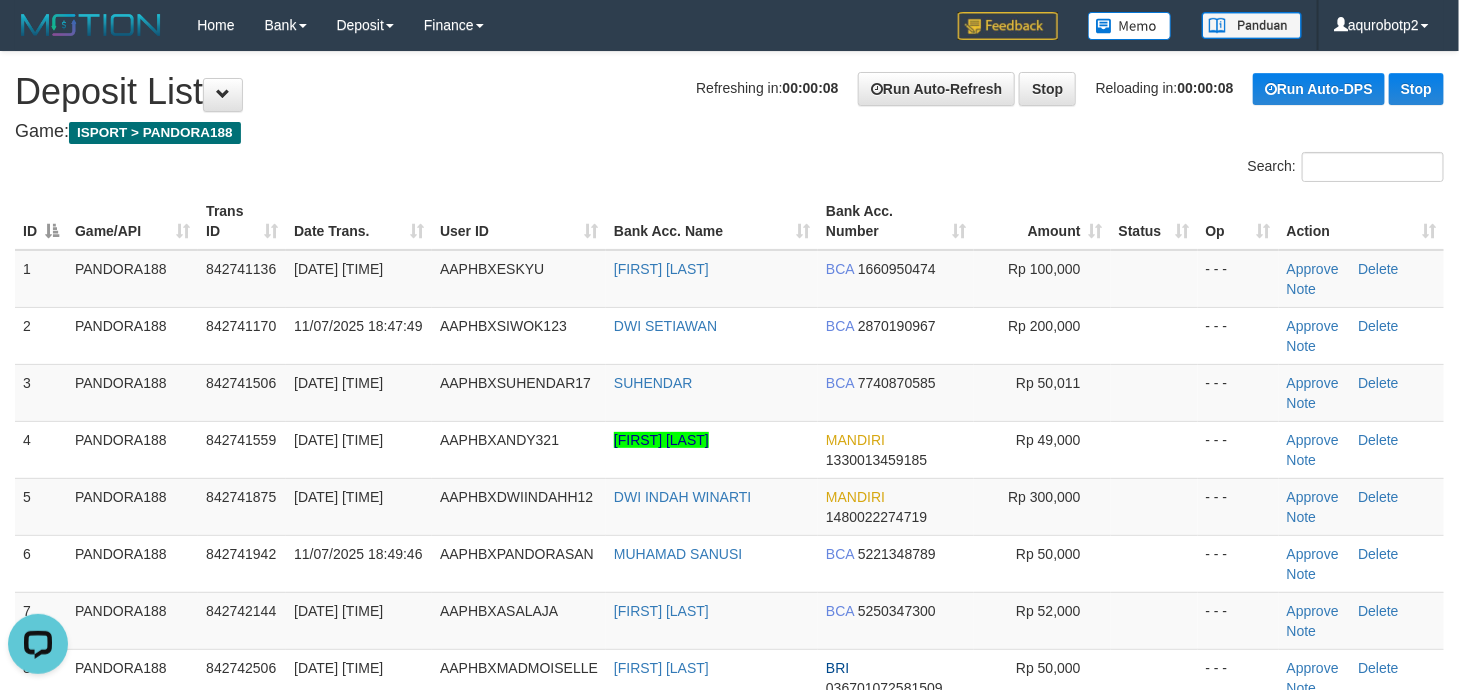 scroll, scrollTop: 0, scrollLeft: 0, axis: both 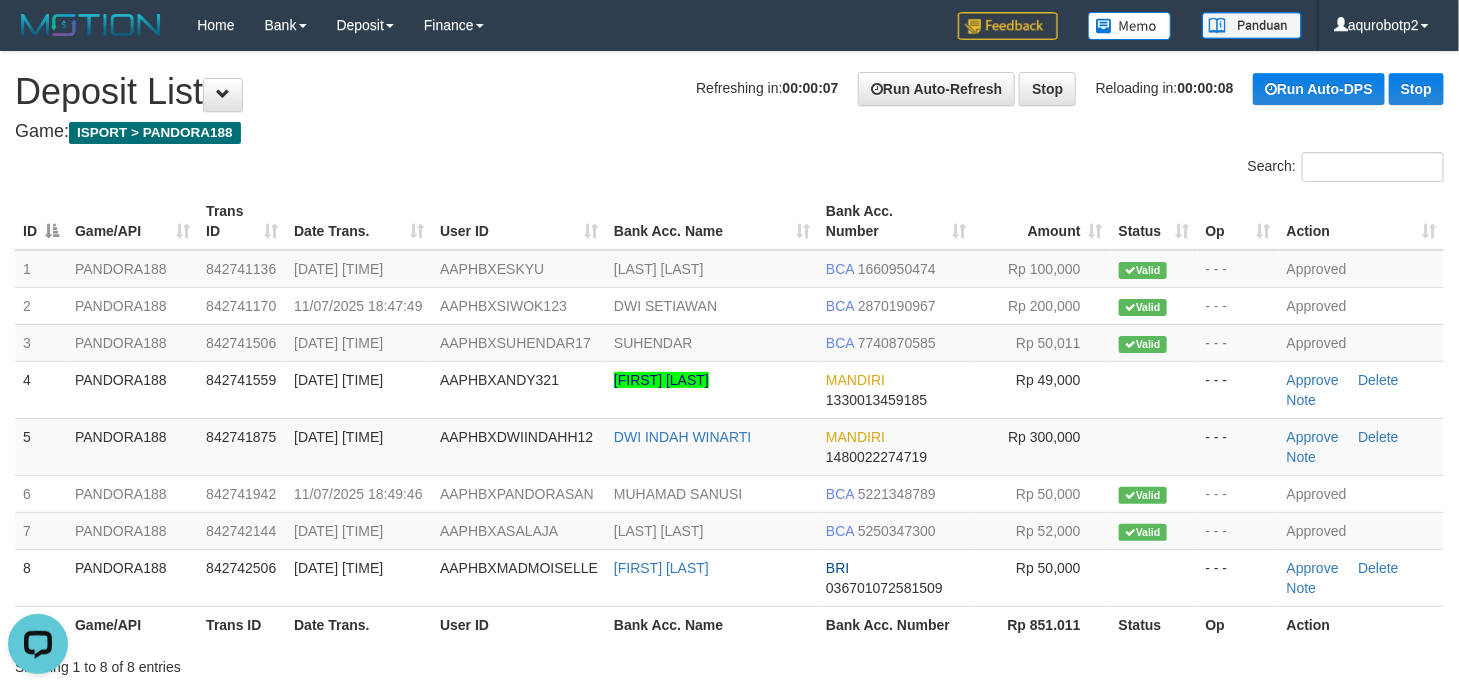 click on "**********" at bounding box center [729, 403] 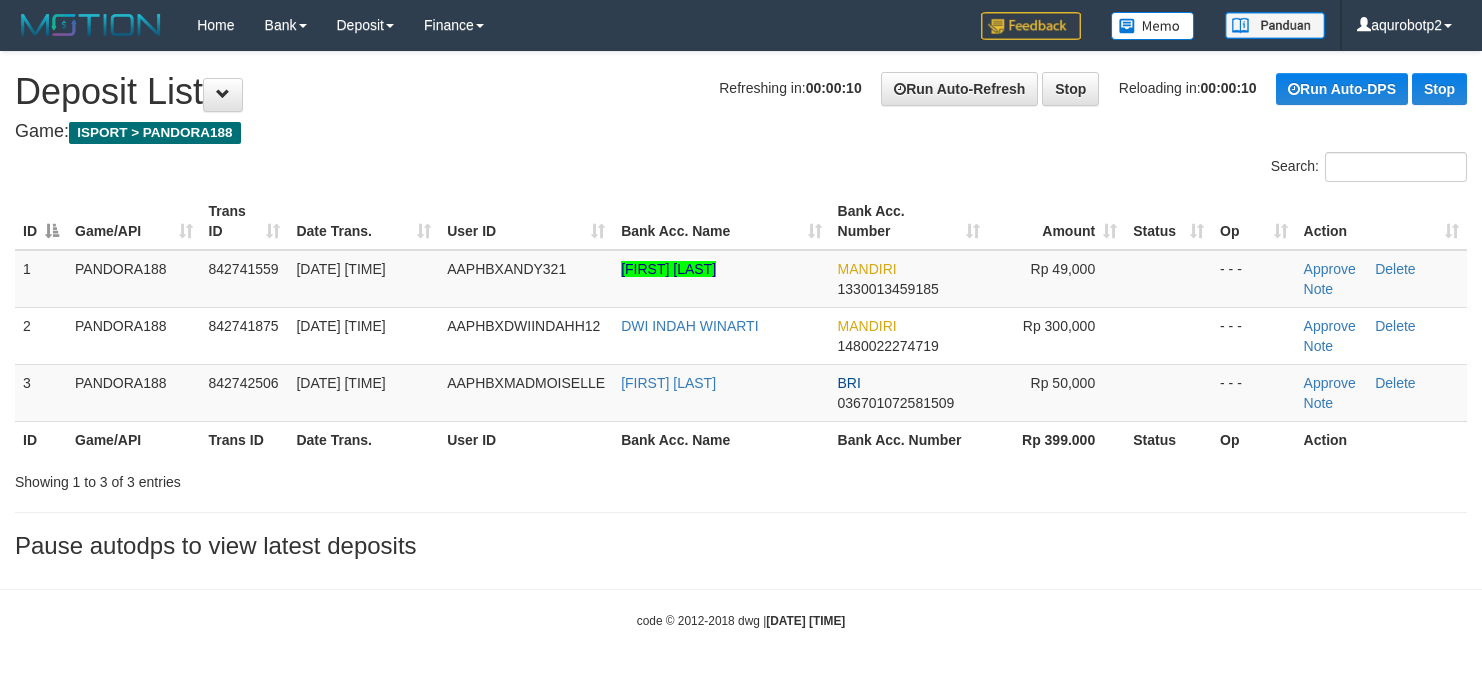 scroll, scrollTop: 0, scrollLeft: 0, axis: both 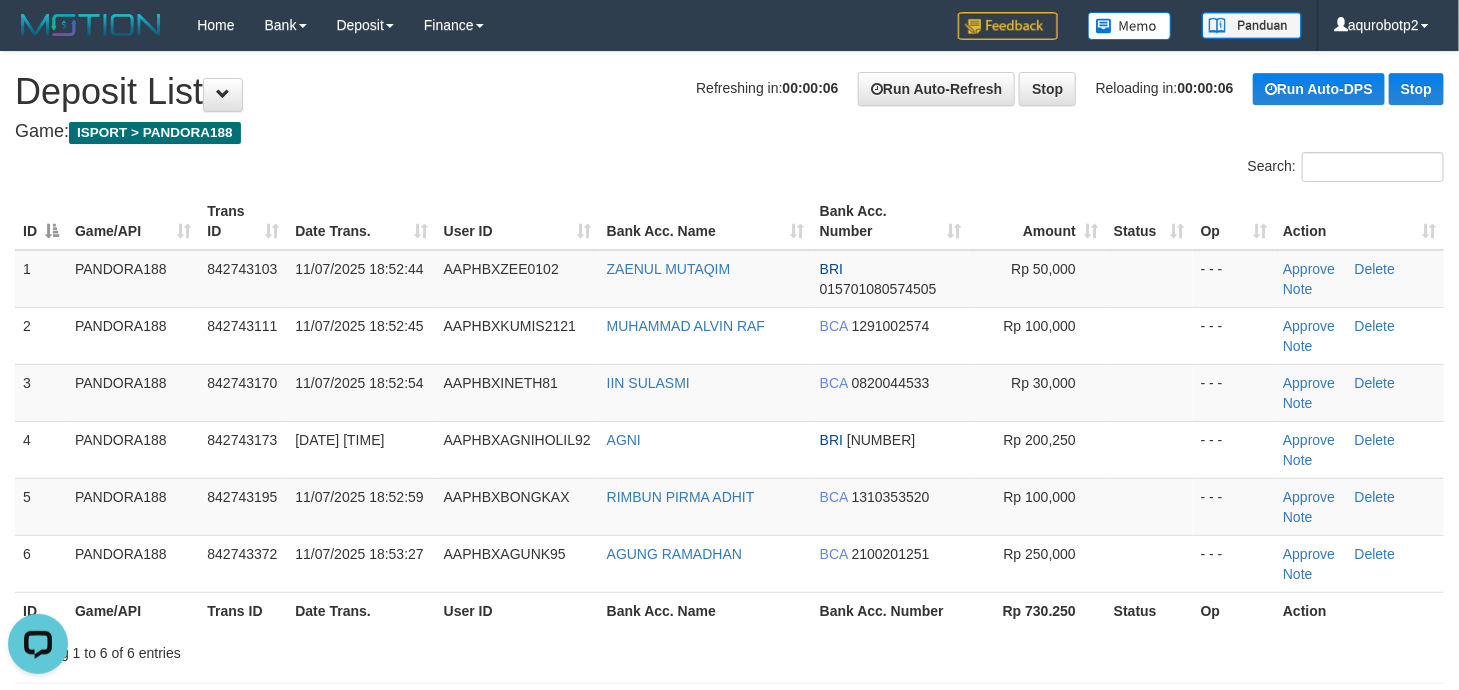 click on "Search:" at bounding box center (729, 169) 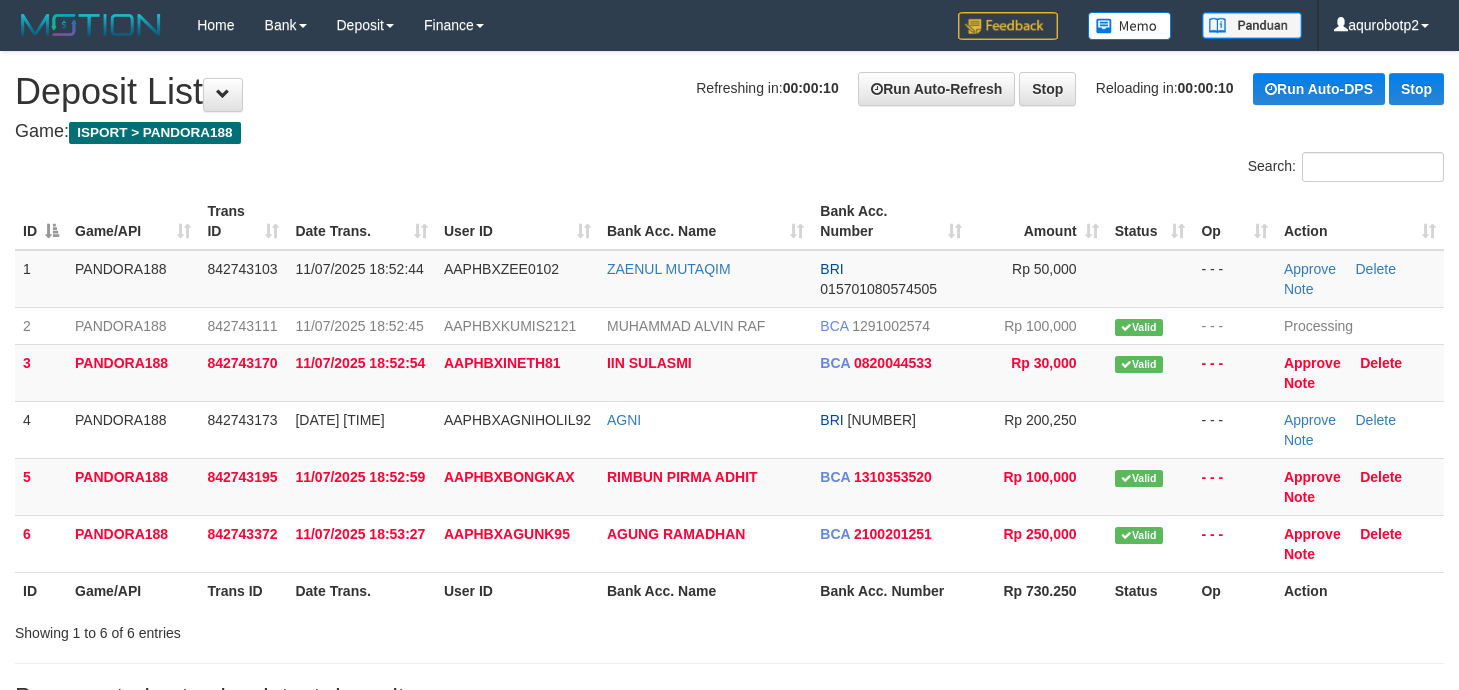 scroll, scrollTop: 0, scrollLeft: 0, axis: both 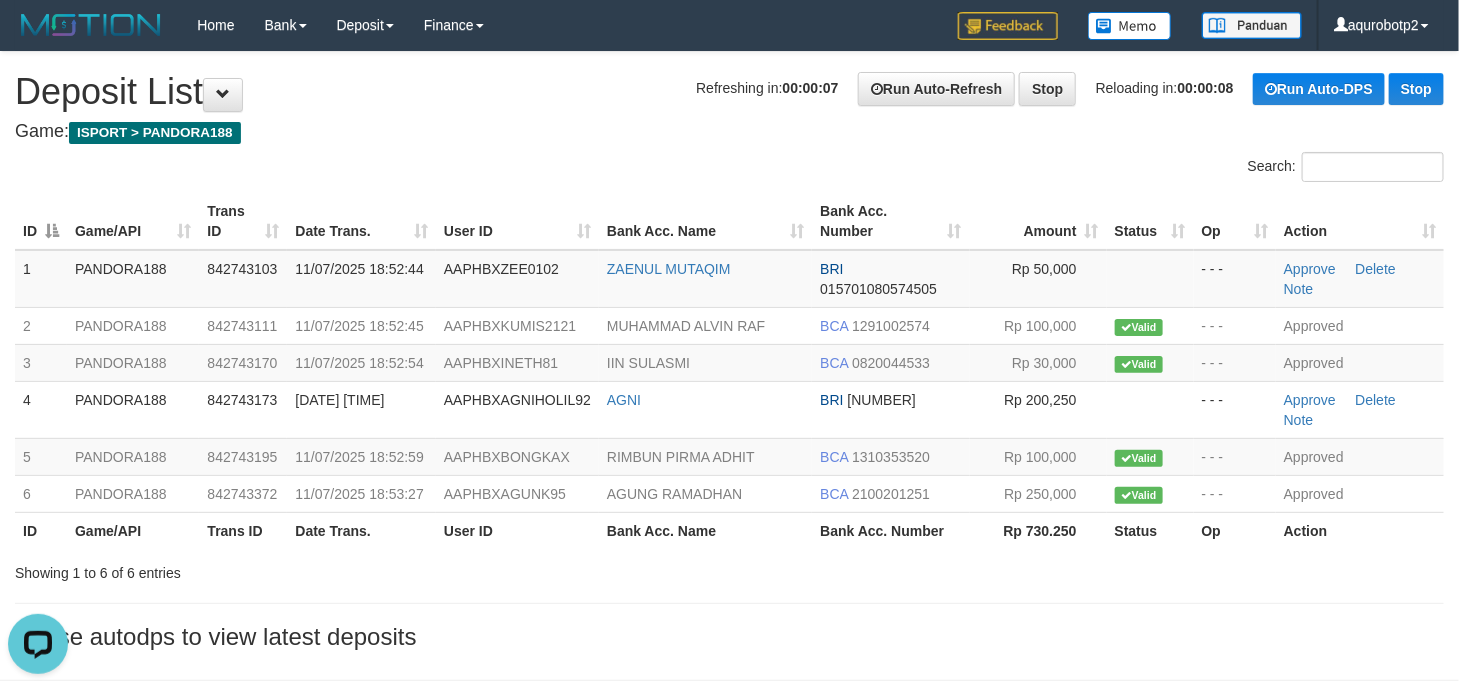 click on "**********" at bounding box center [729, 356] 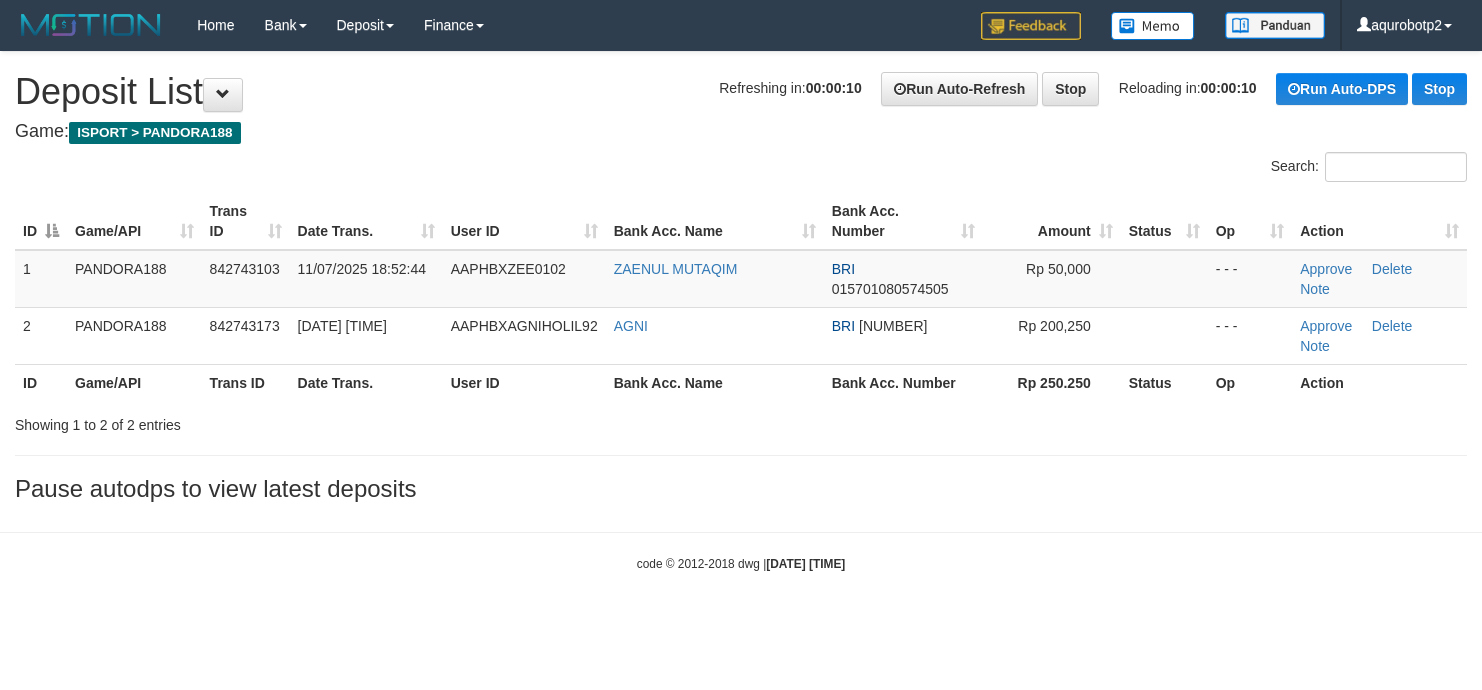 scroll, scrollTop: 0, scrollLeft: 0, axis: both 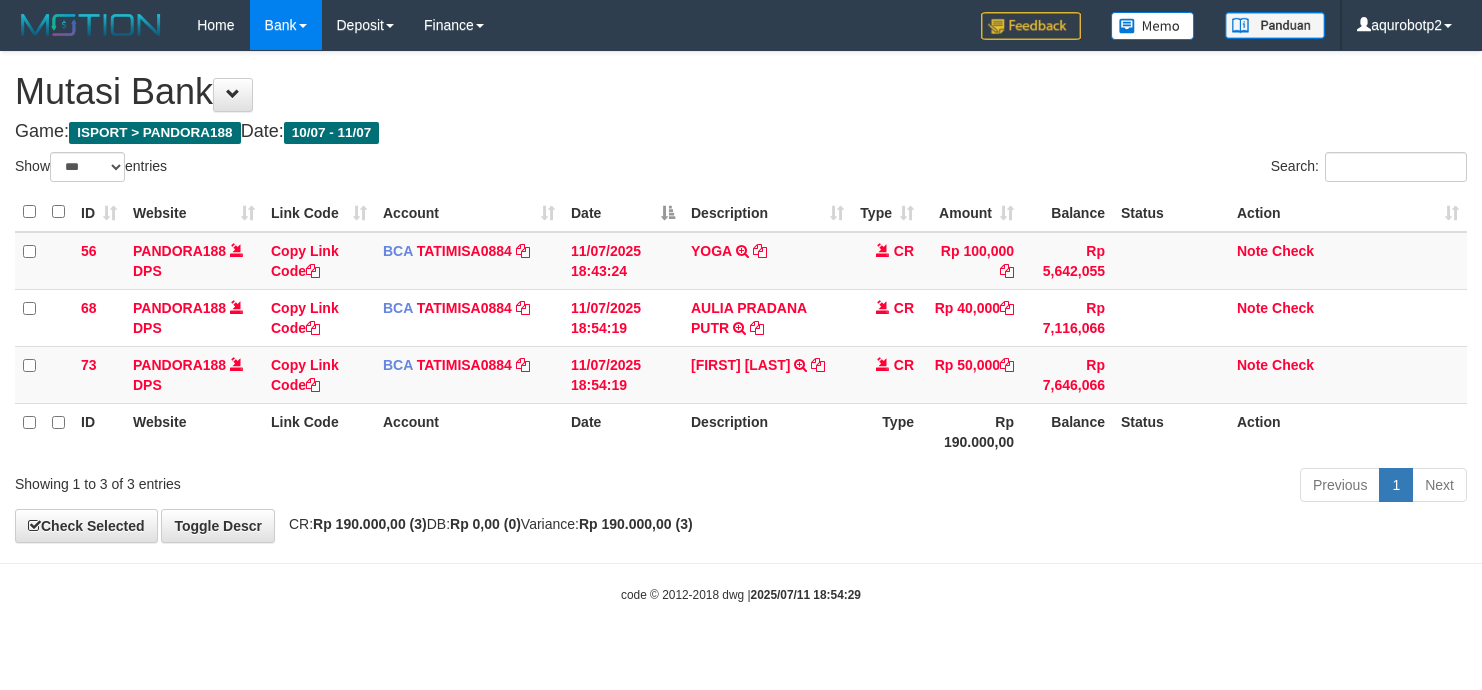 select on "***" 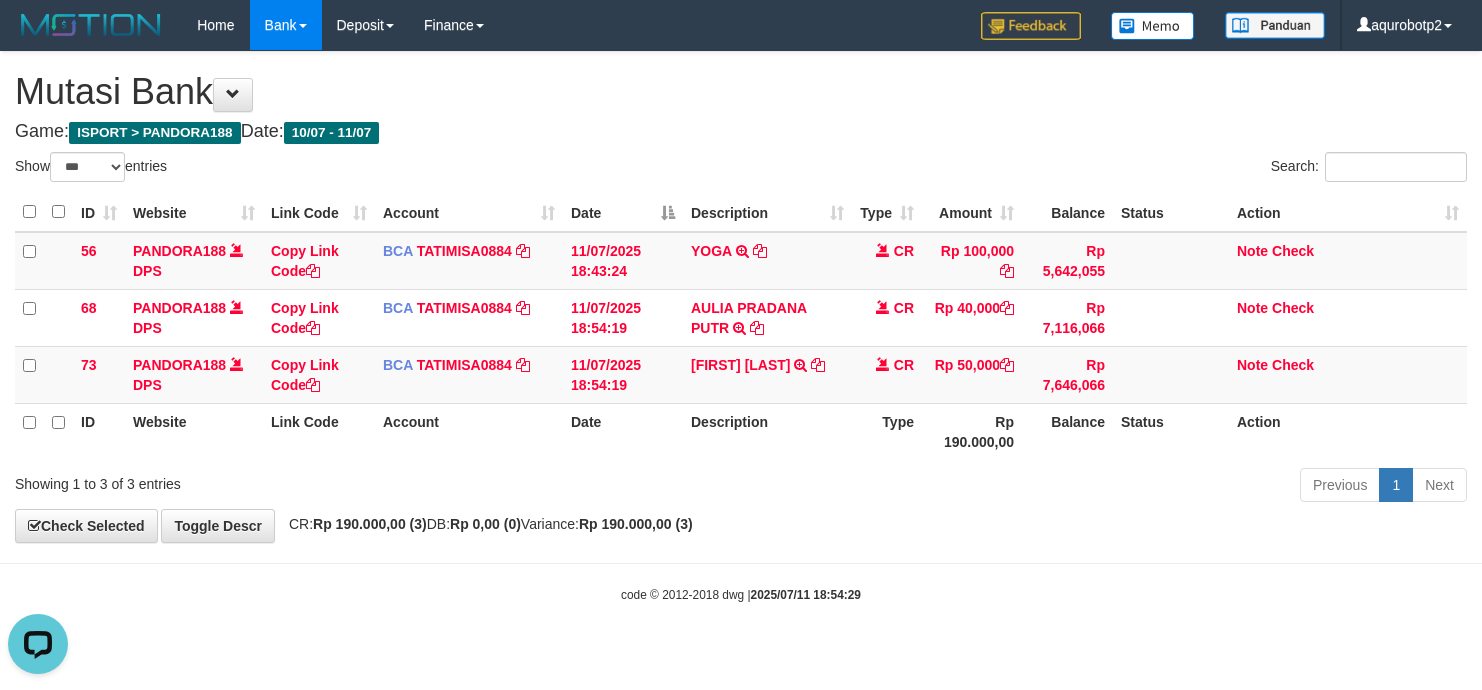 scroll, scrollTop: 0, scrollLeft: 0, axis: both 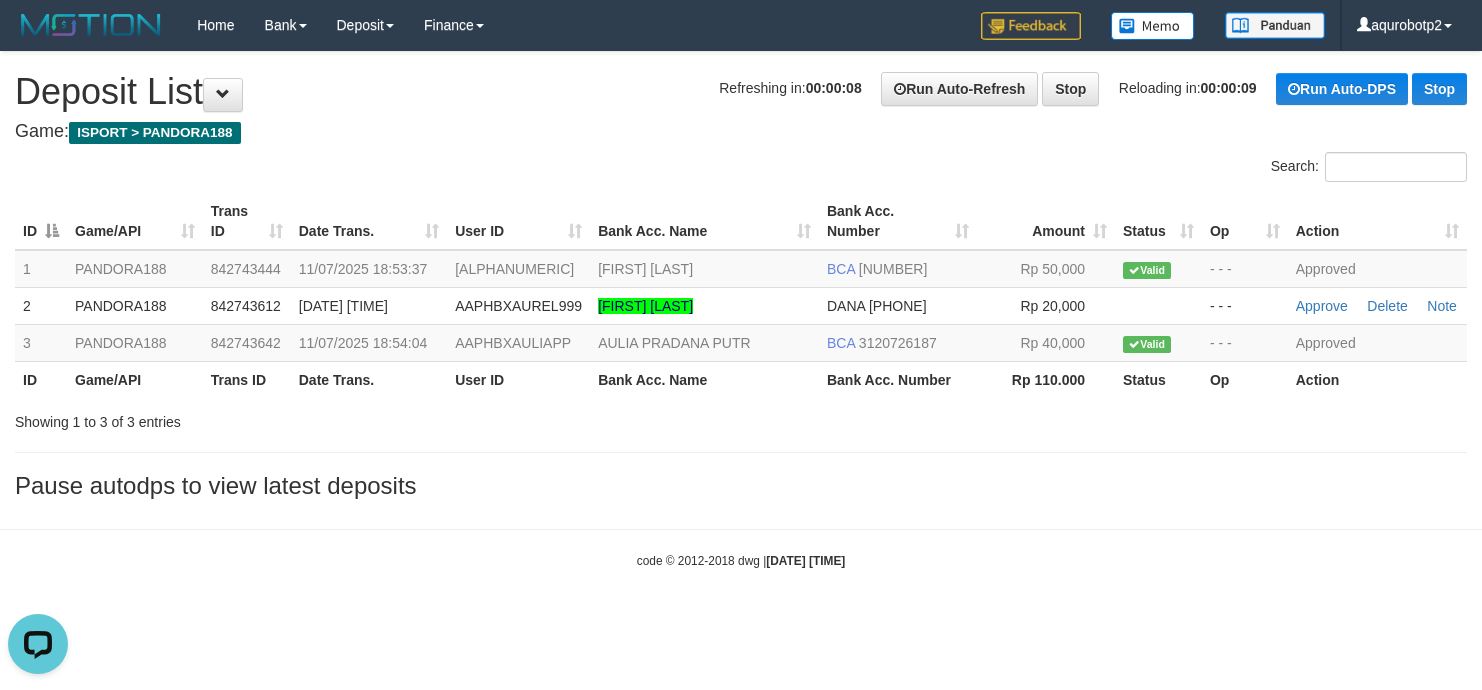 click on "Game:   ISPORT > PANDORA188" at bounding box center [741, 132] 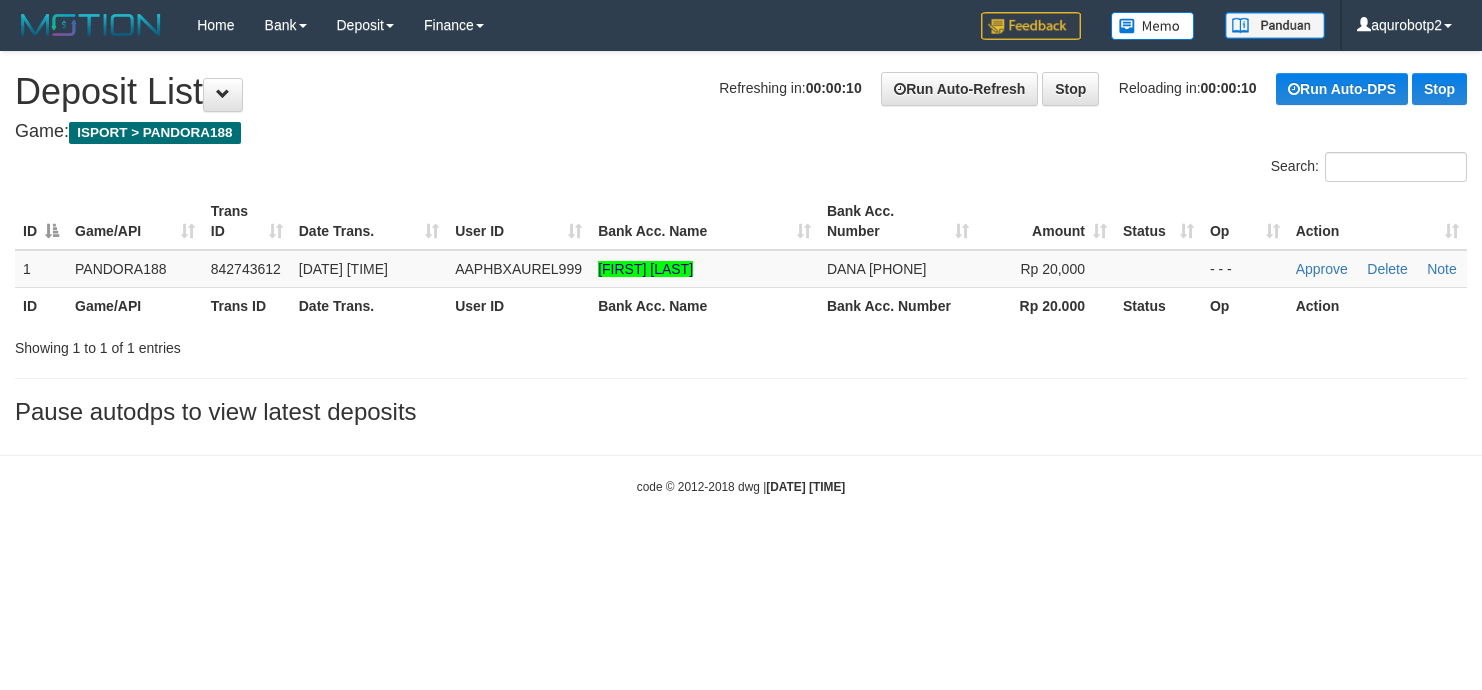 scroll, scrollTop: 0, scrollLeft: 0, axis: both 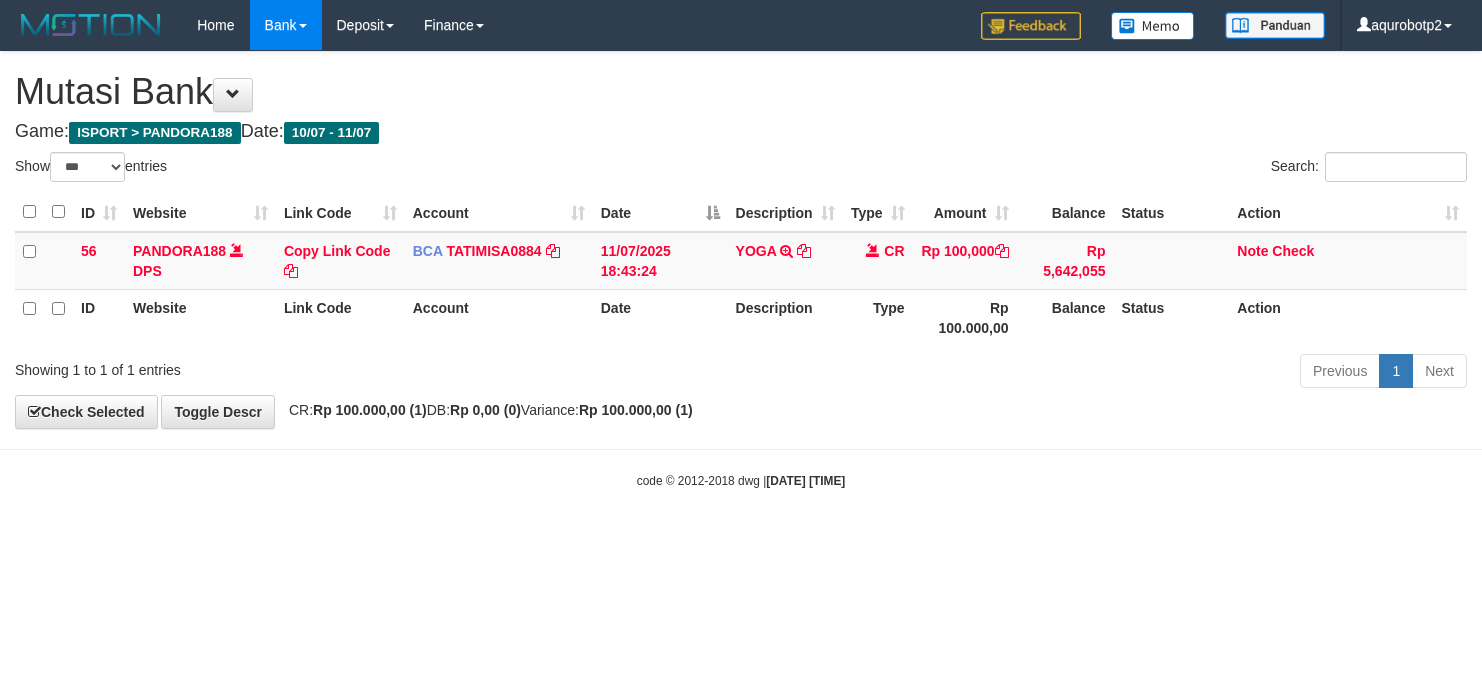 select on "***" 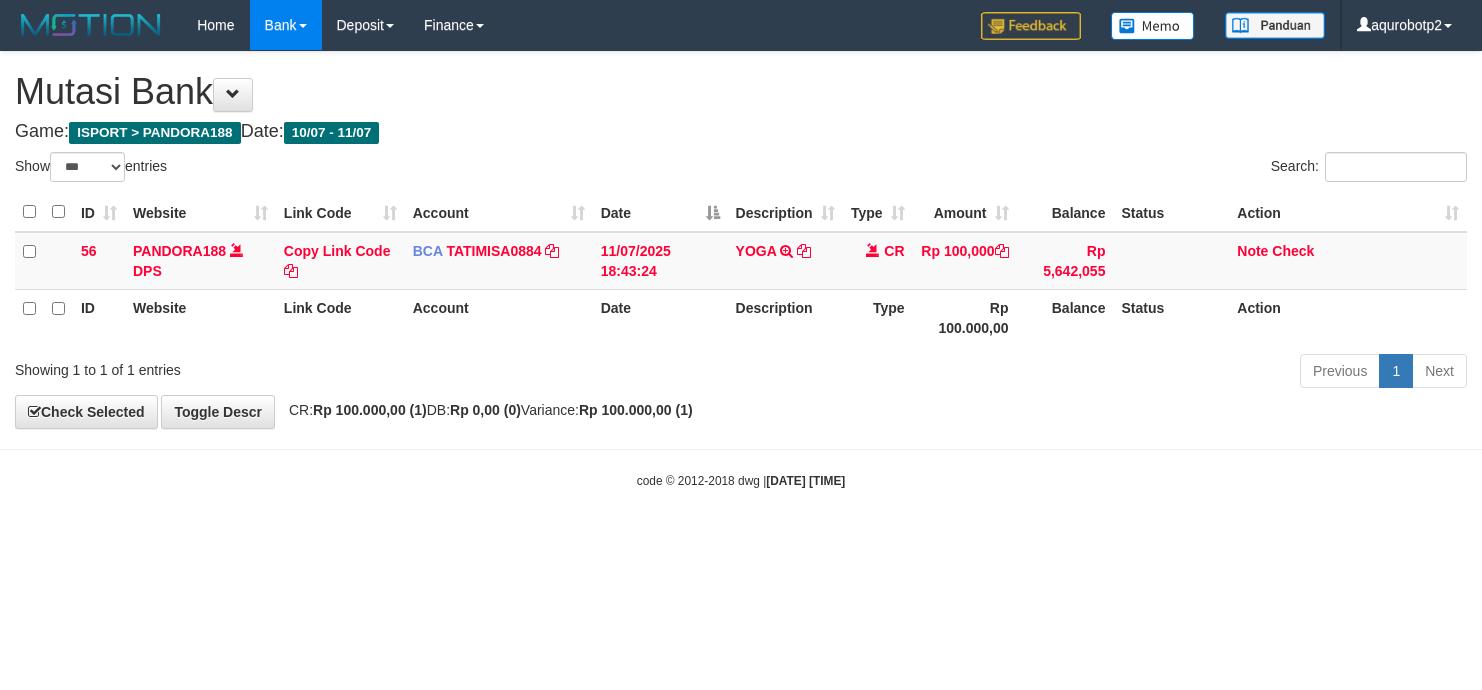 scroll, scrollTop: 0, scrollLeft: 0, axis: both 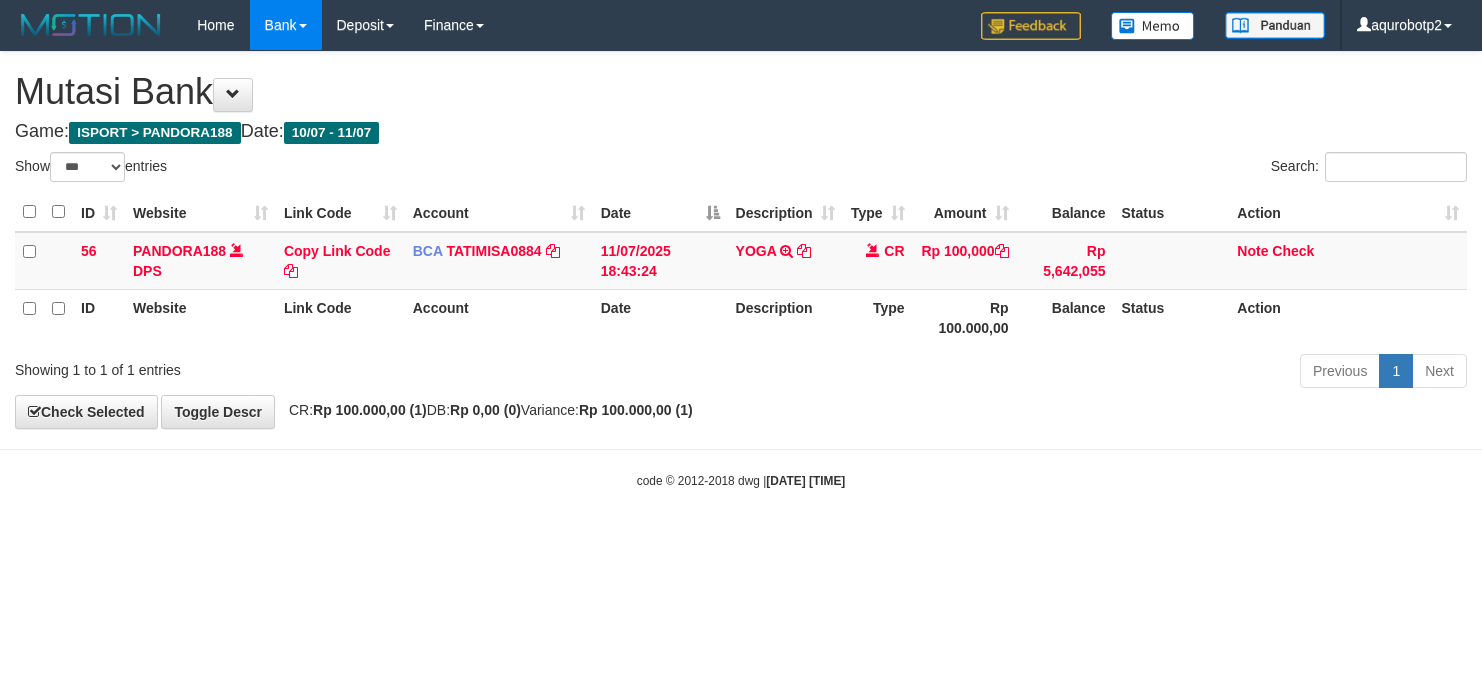 select on "***" 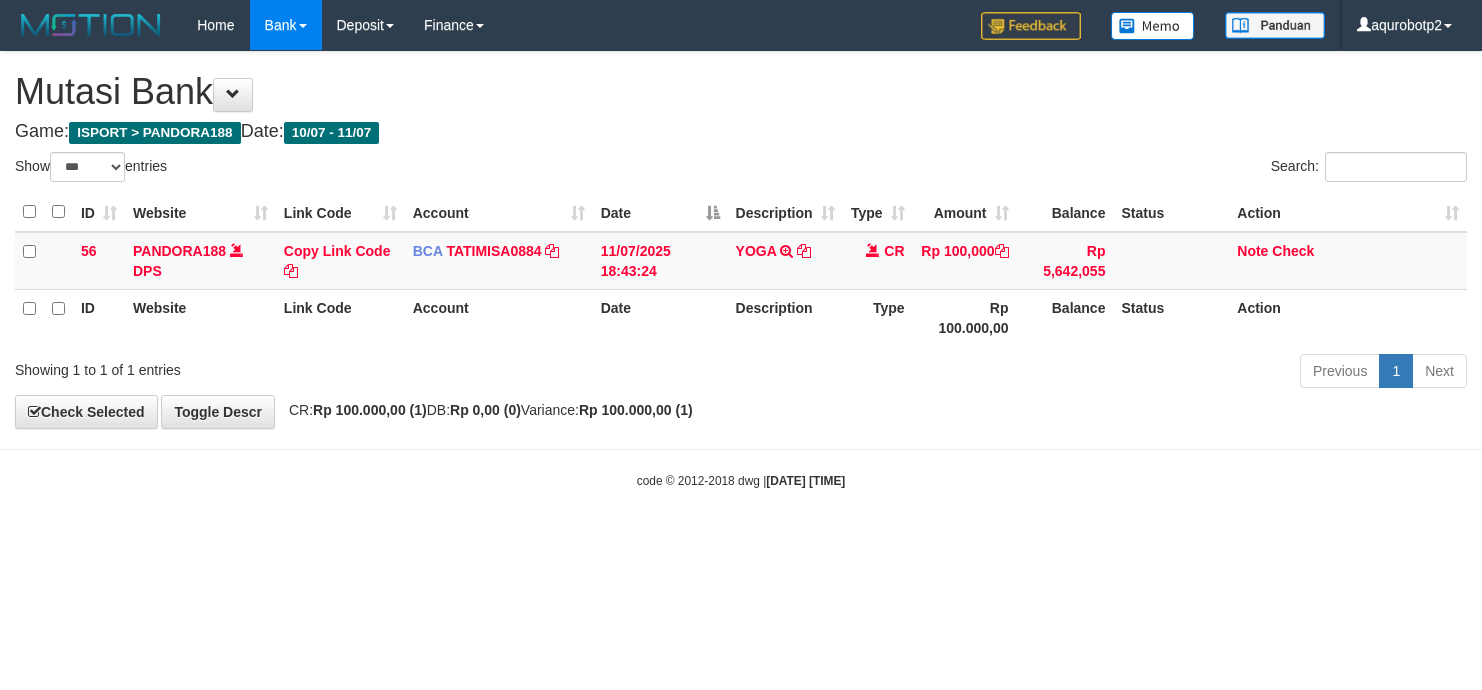 scroll, scrollTop: 0, scrollLeft: 0, axis: both 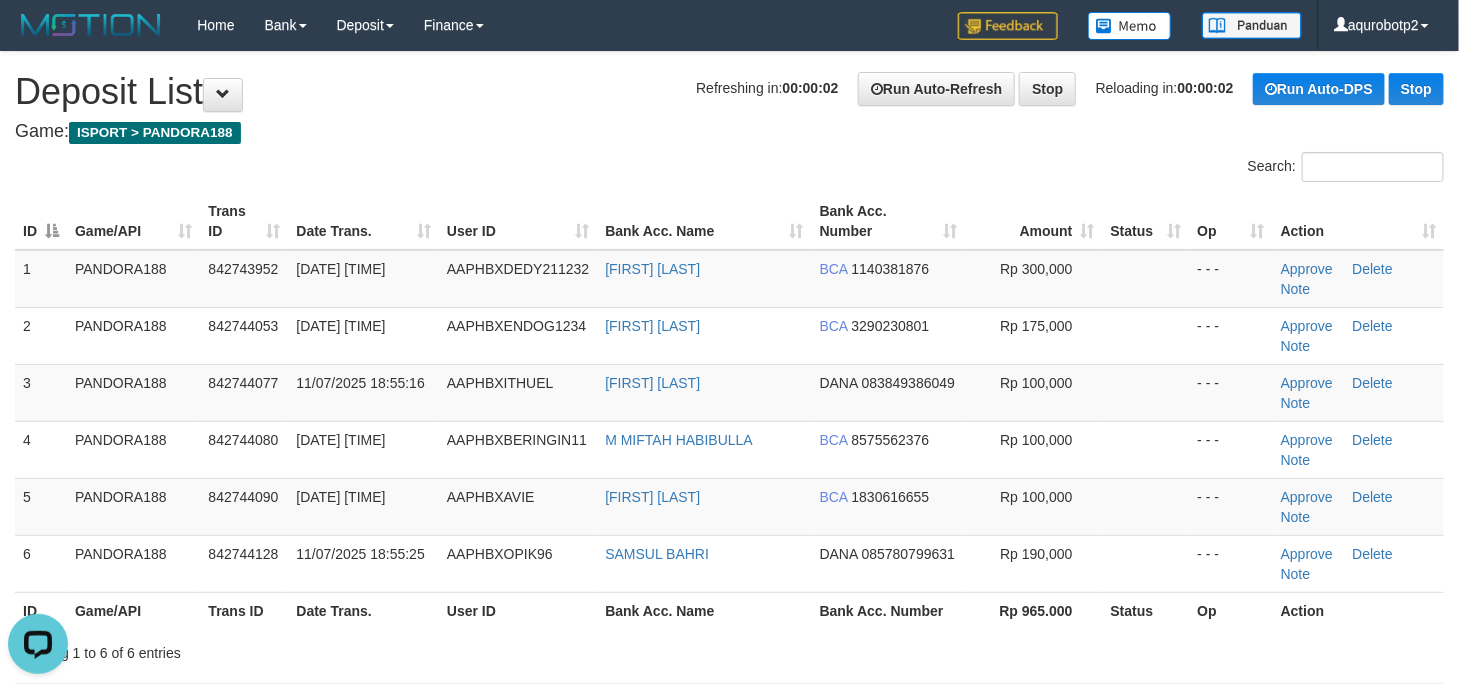 click on "Game:   ISPORT > PANDORA188" at bounding box center [729, 132] 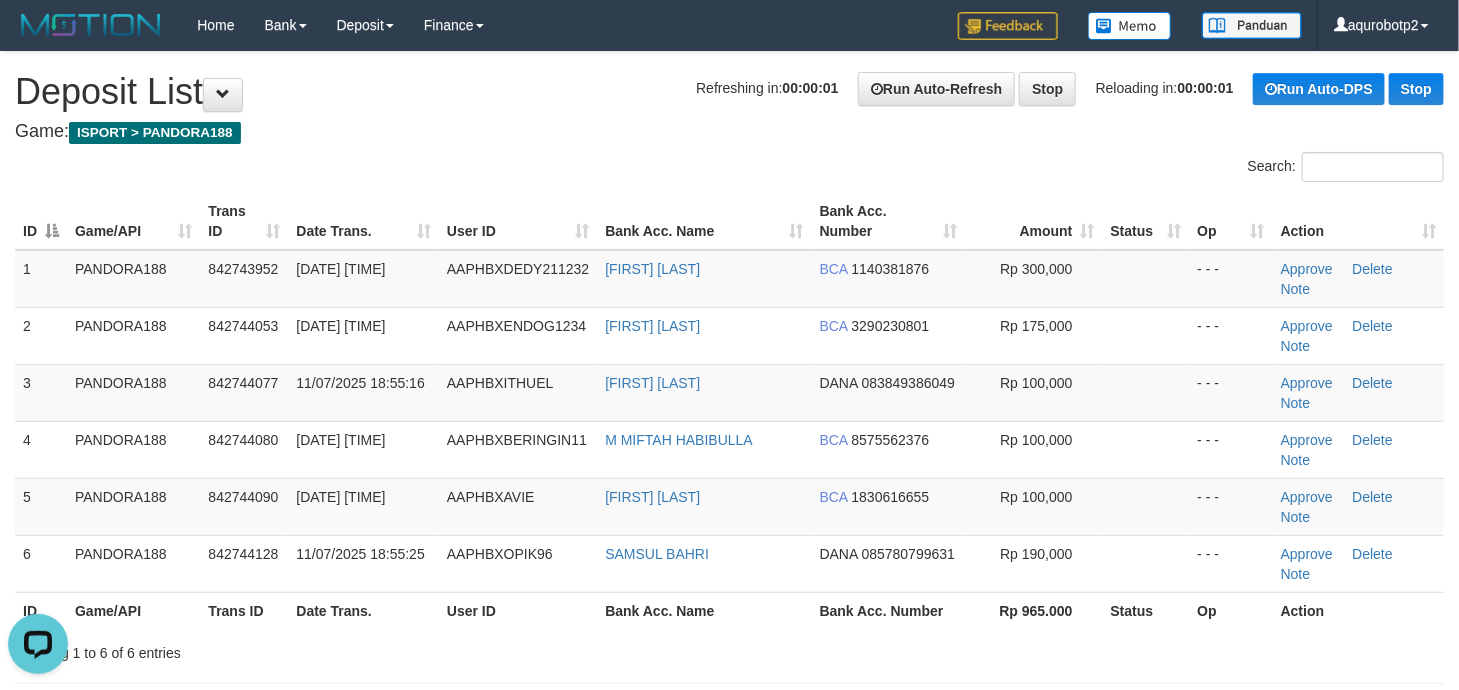 click on "Game:   ISPORT > PANDORA188" at bounding box center [729, 132] 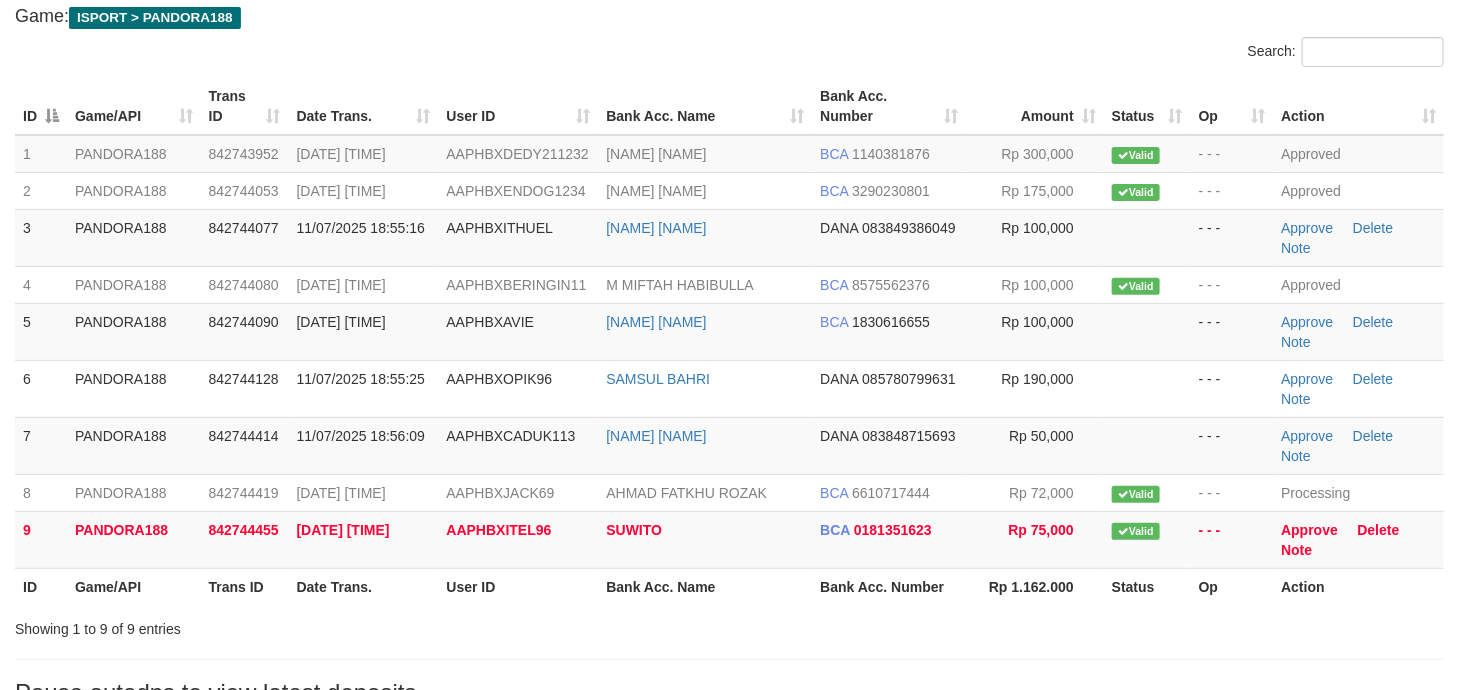 scroll, scrollTop: 0, scrollLeft: 0, axis: both 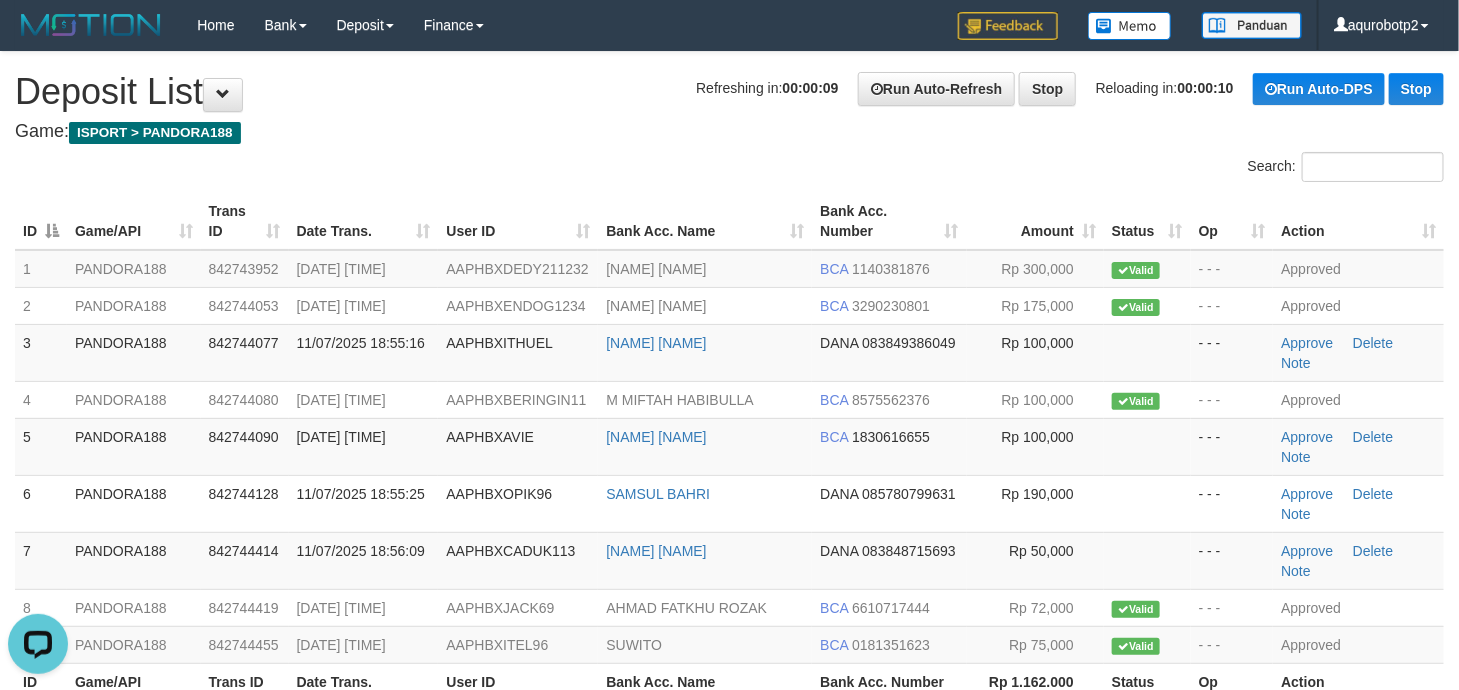 click on "Game:   ISPORT > PANDORA188" at bounding box center [729, 132] 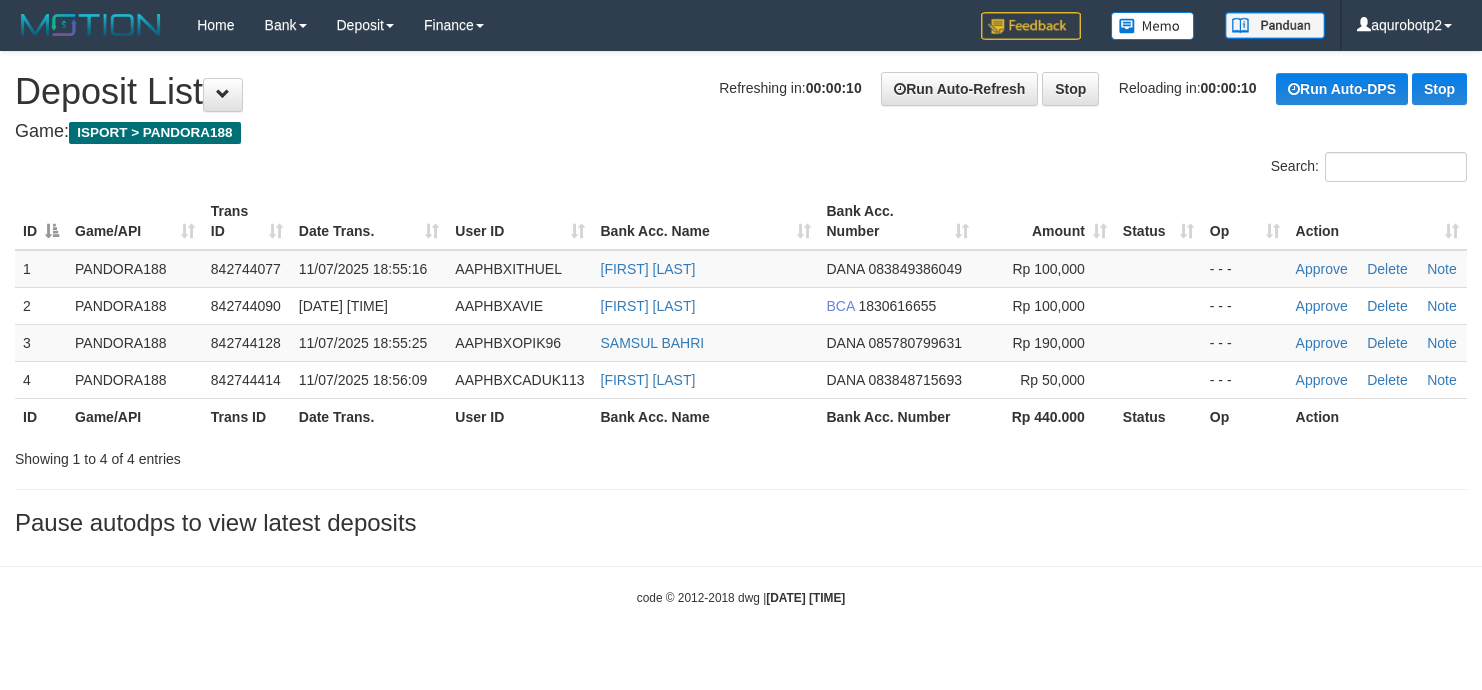 scroll, scrollTop: 0, scrollLeft: 0, axis: both 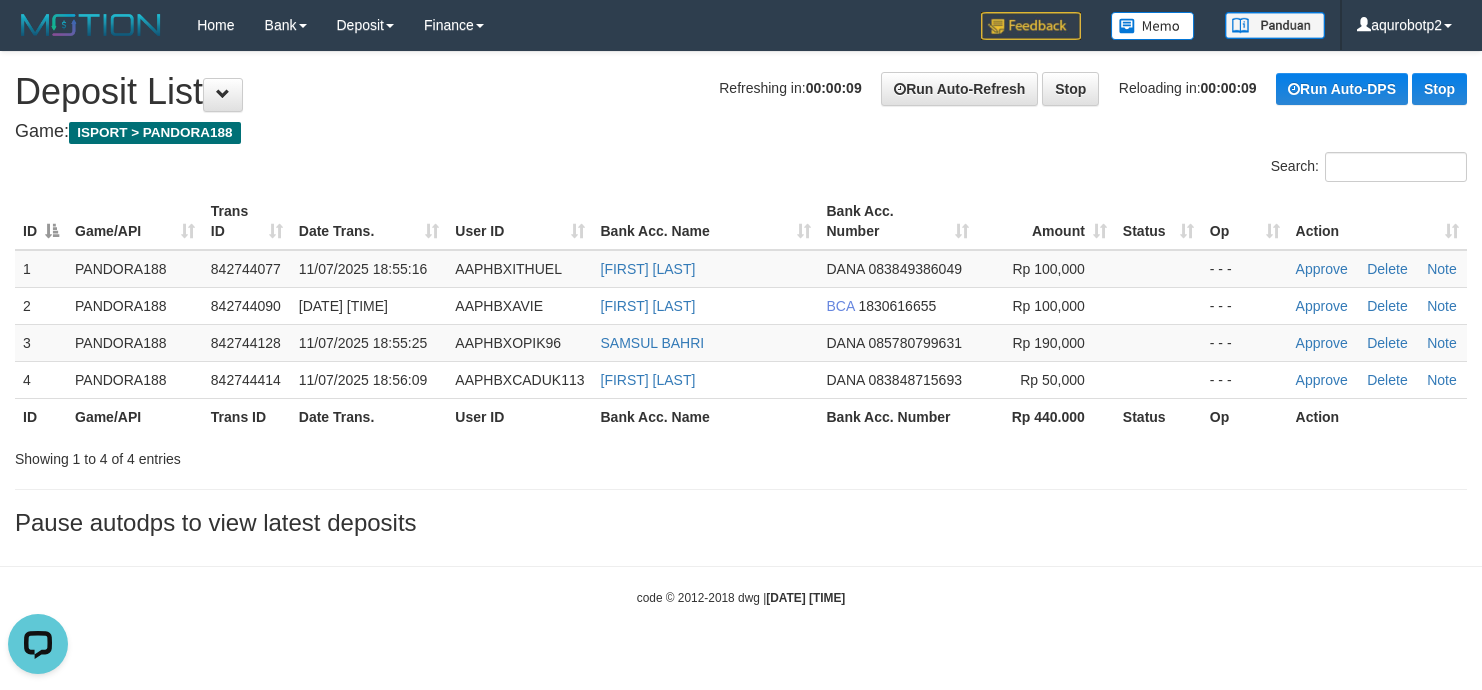 click on "Game:   ISPORT > PANDORA188" at bounding box center [741, 132] 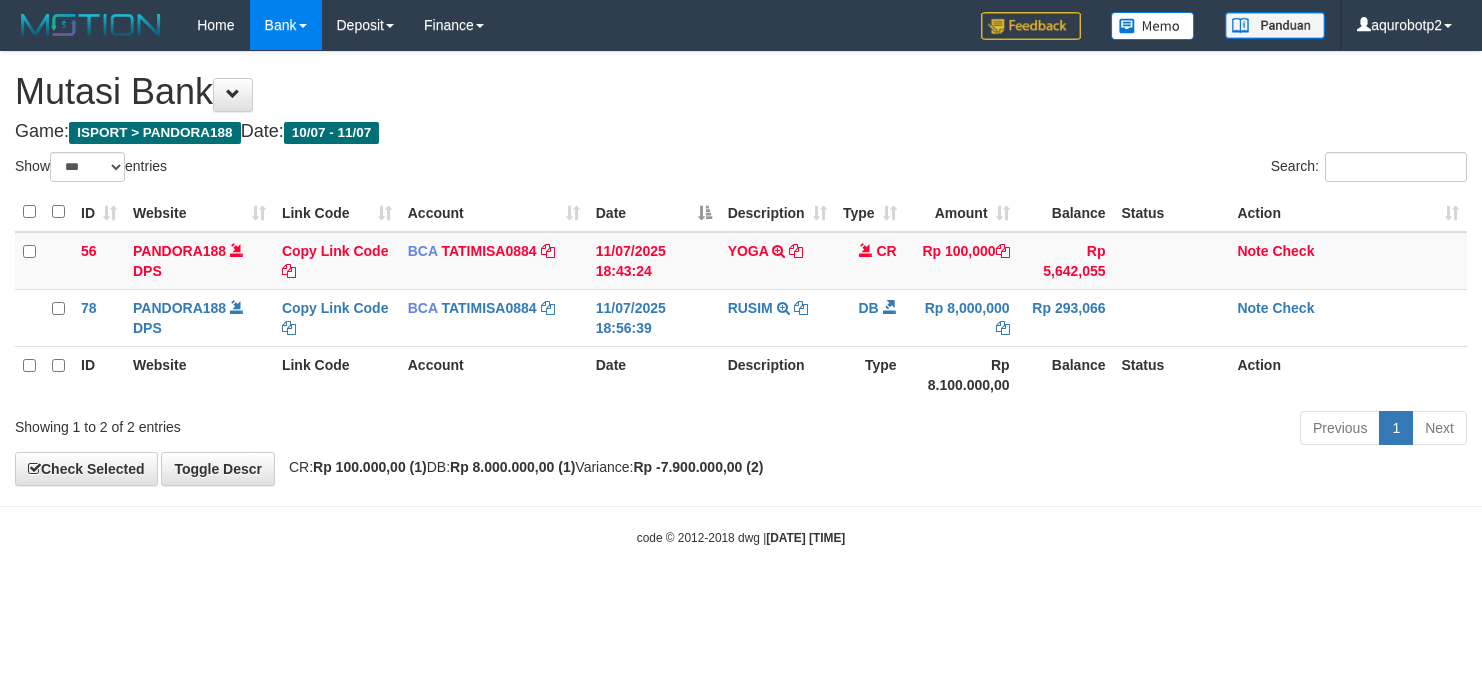 select on "***" 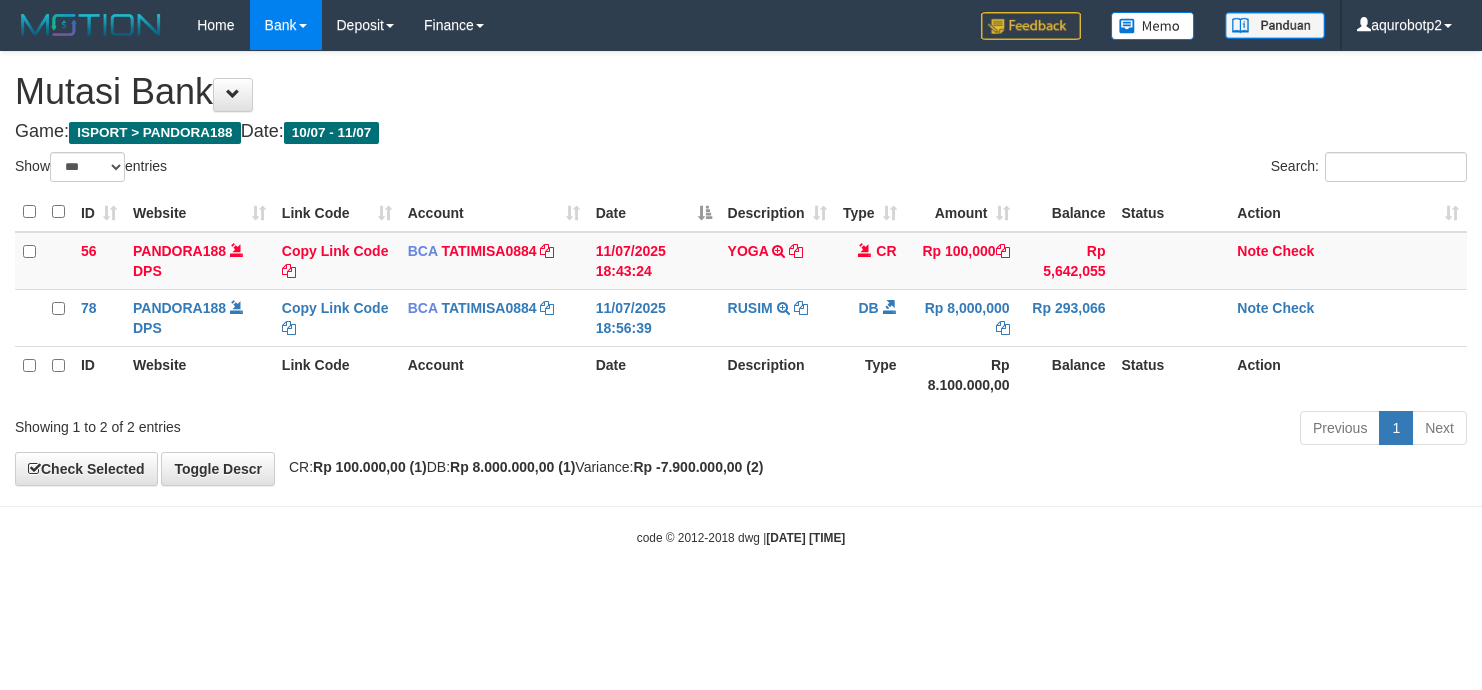 scroll, scrollTop: 0, scrollLeft: 0, axis: both 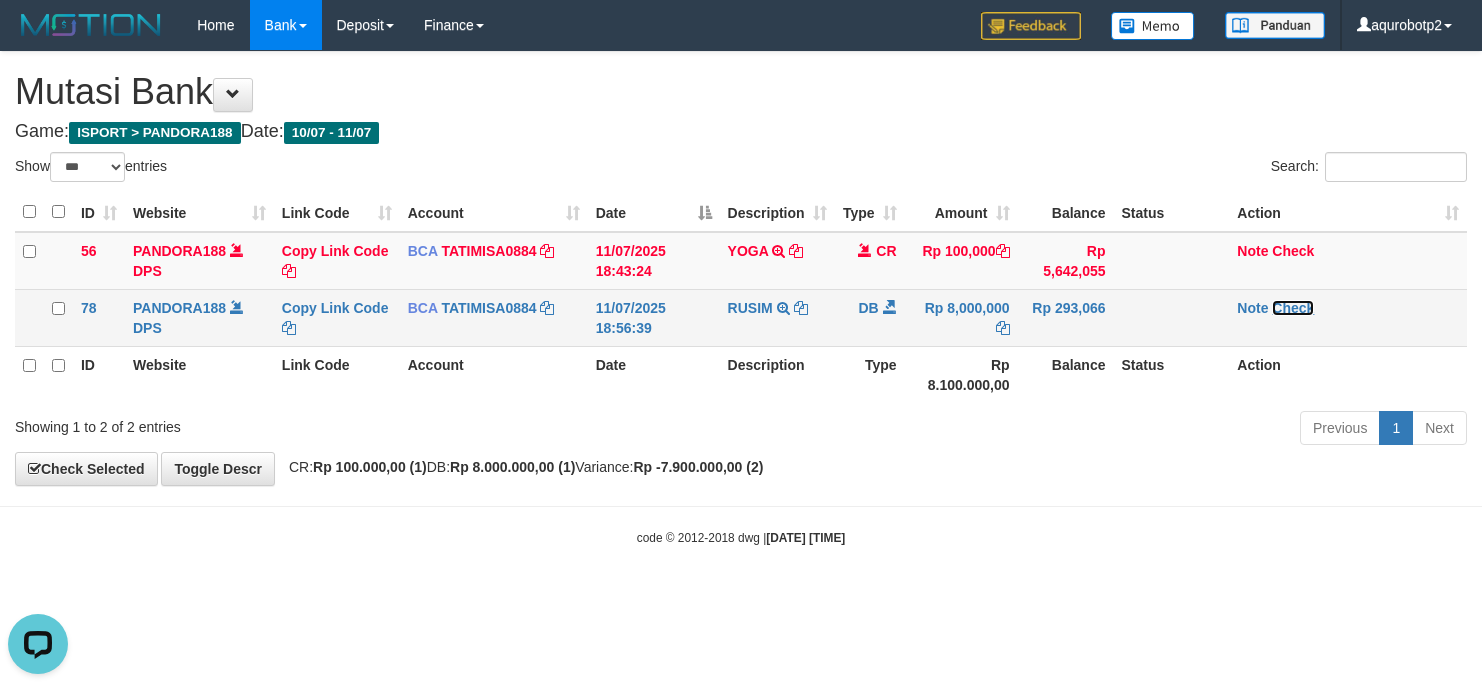 click on "Check" at bounding box center (1293, 308) 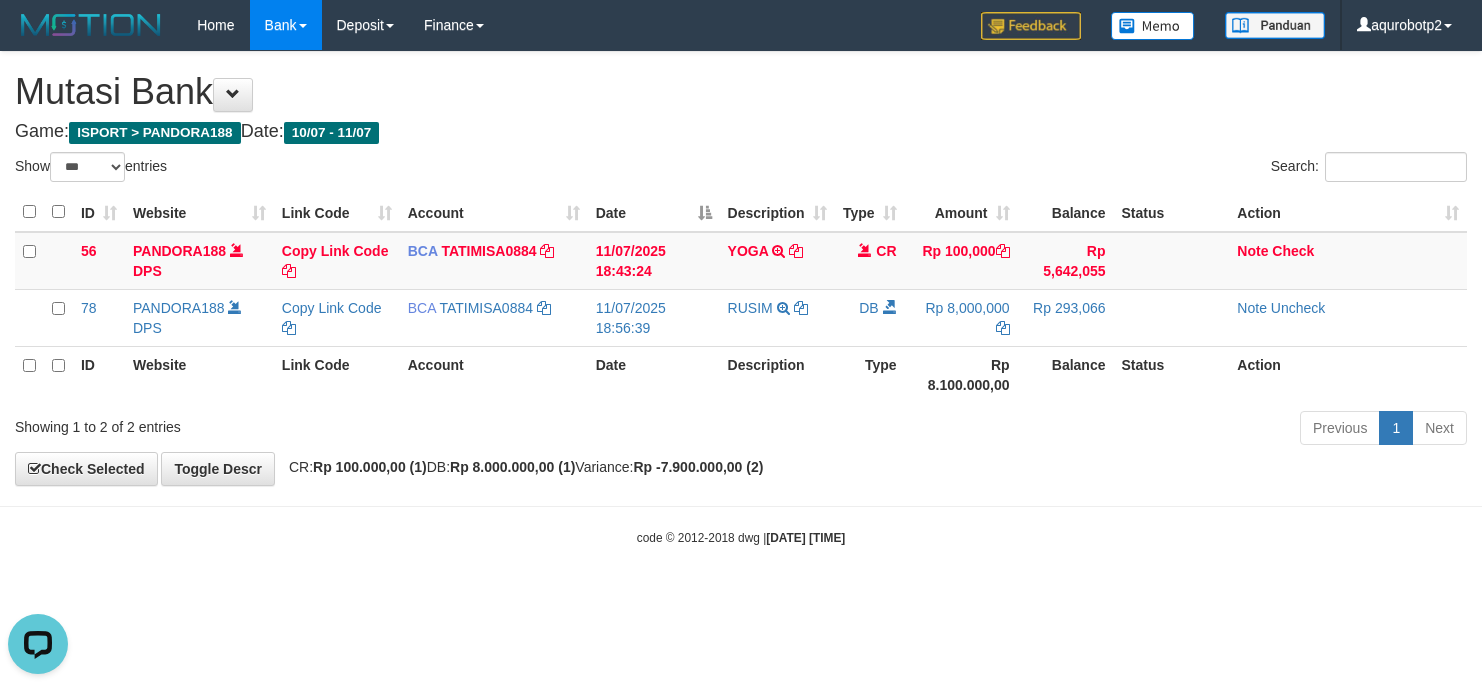 click on "Game:   ISPORT > PANDORA188    				Date:  10/07 - 11/07" at bounding box center [741, 132] 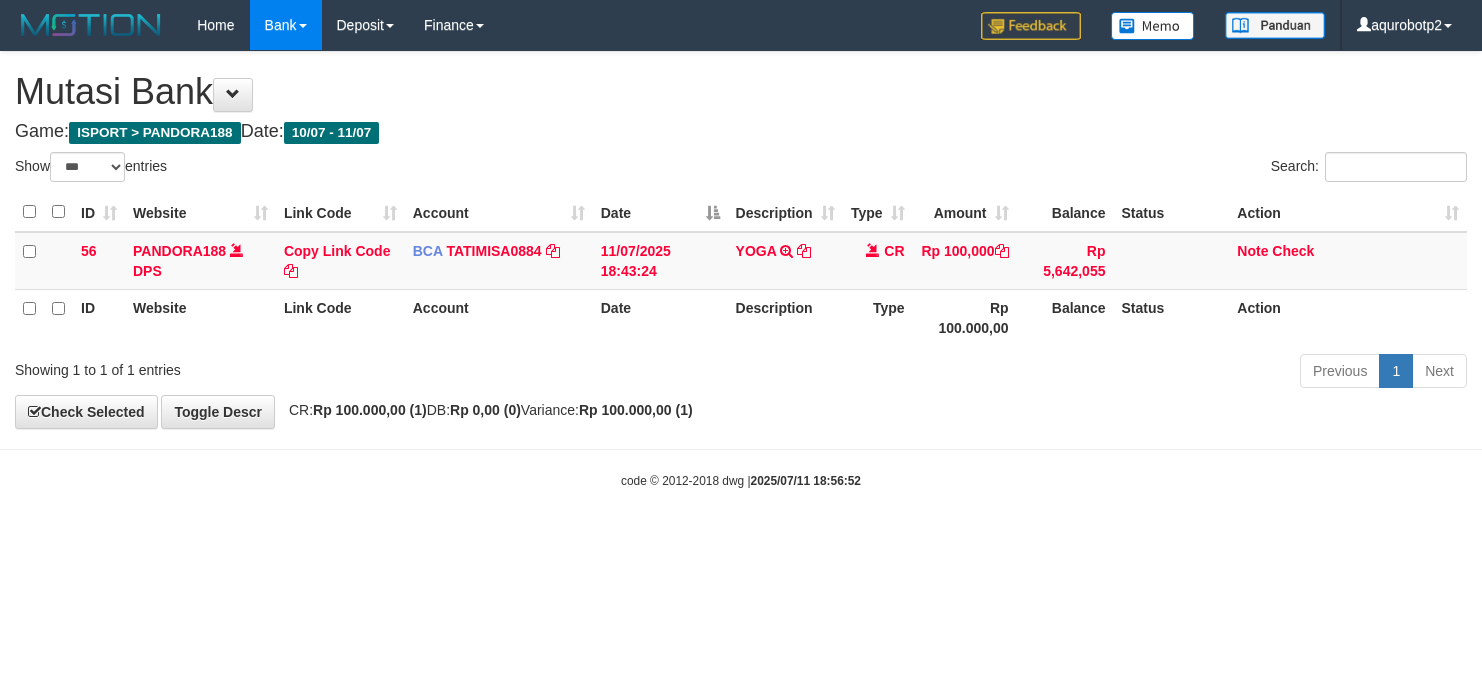 select on "***" 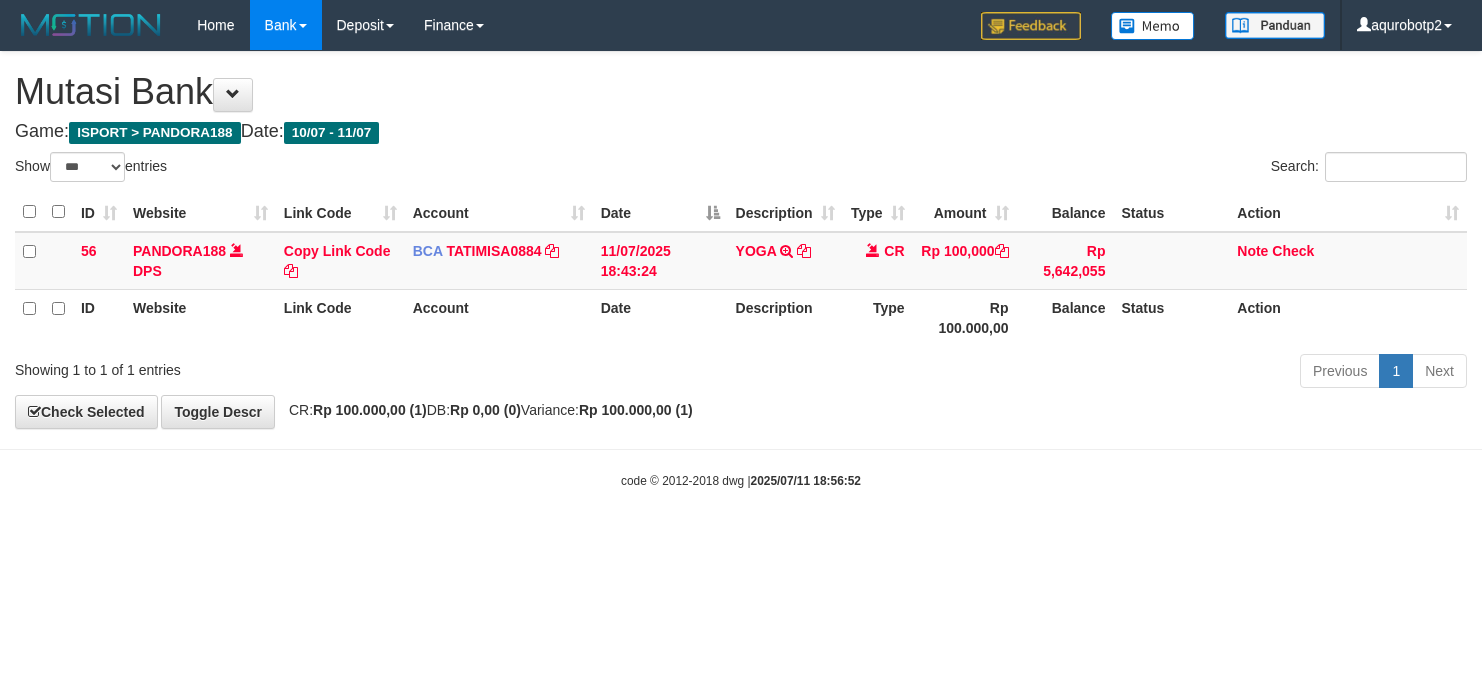 scroll, scrollTop: 0, scrollLeft: 0, axis: both 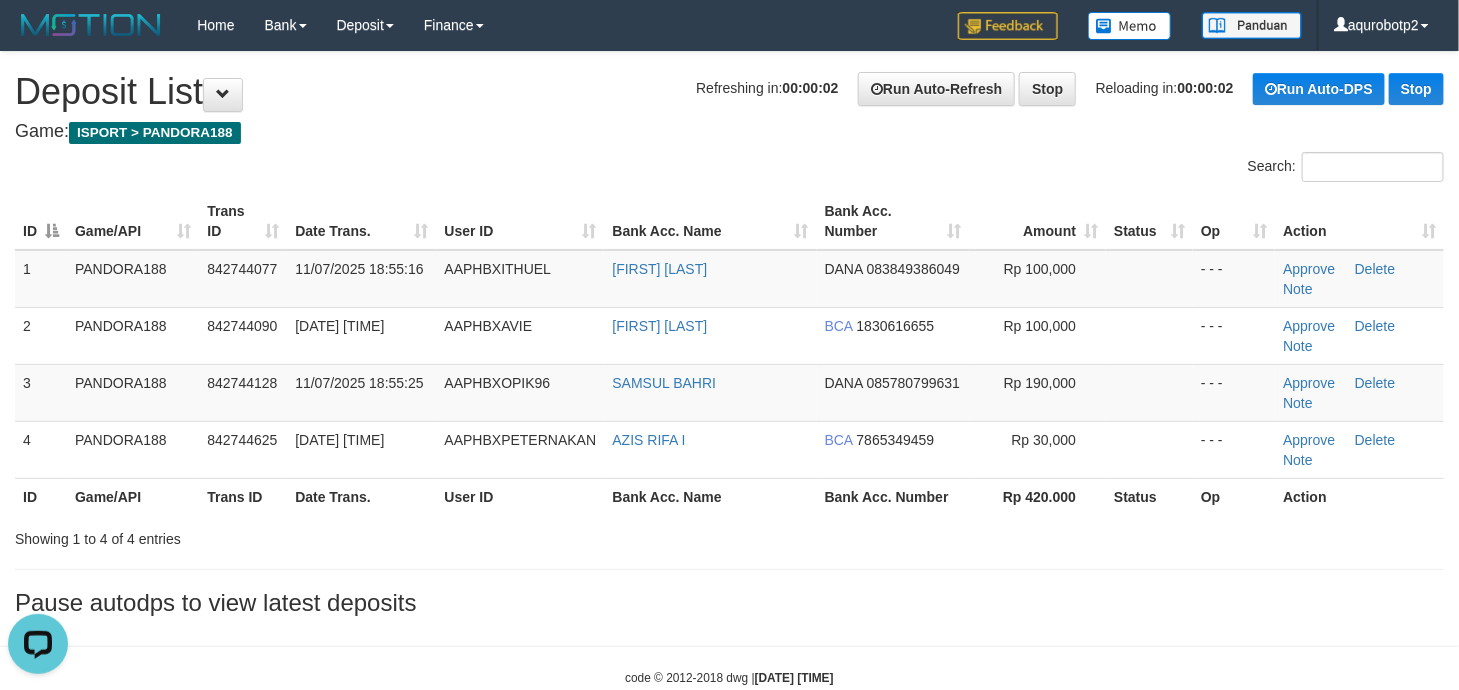 click on "Refreshing in:  00:00:02
Run Auto-Refresh
Stop
Reloading in:  00:00:02
Run Auto-DPS
Stop
Deposit List" at bounding box center [729, 92] 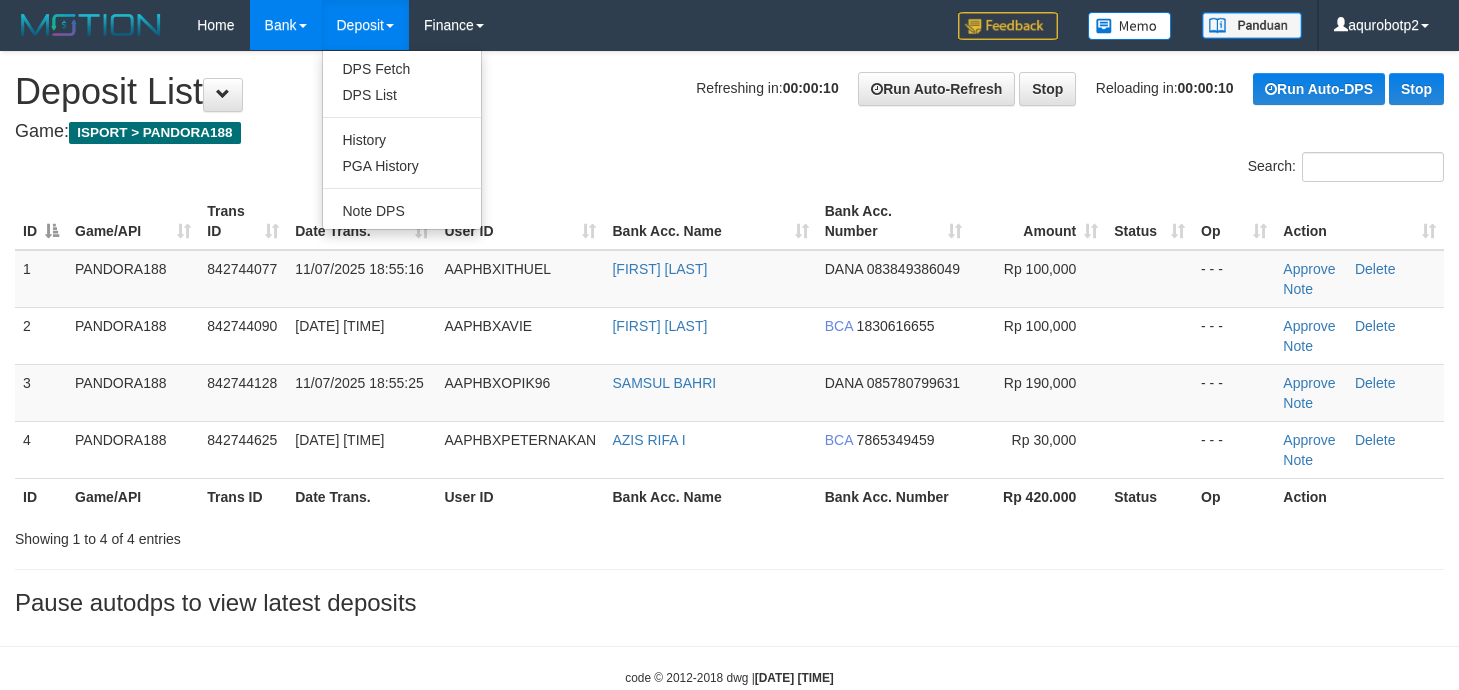 scroll, scrollTop: 0, scrollLeft: 0, axis: both 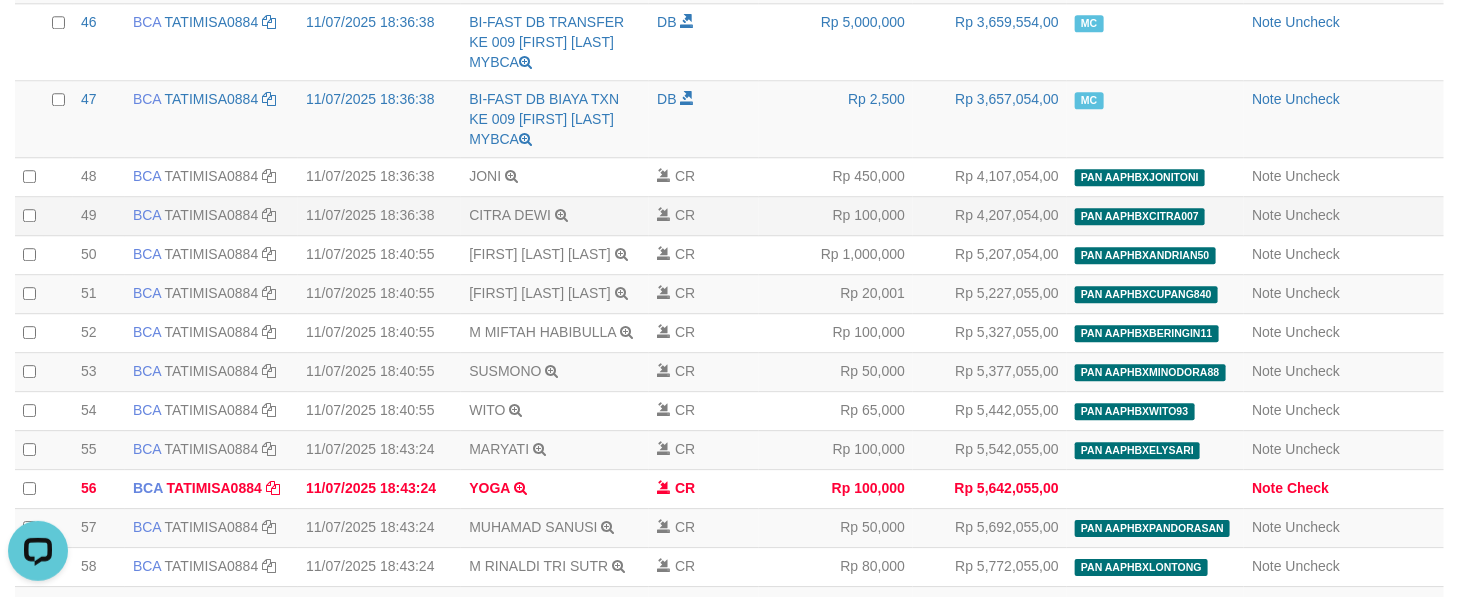 click on "Note
Uncheck" at bounding box center [1344, 216] 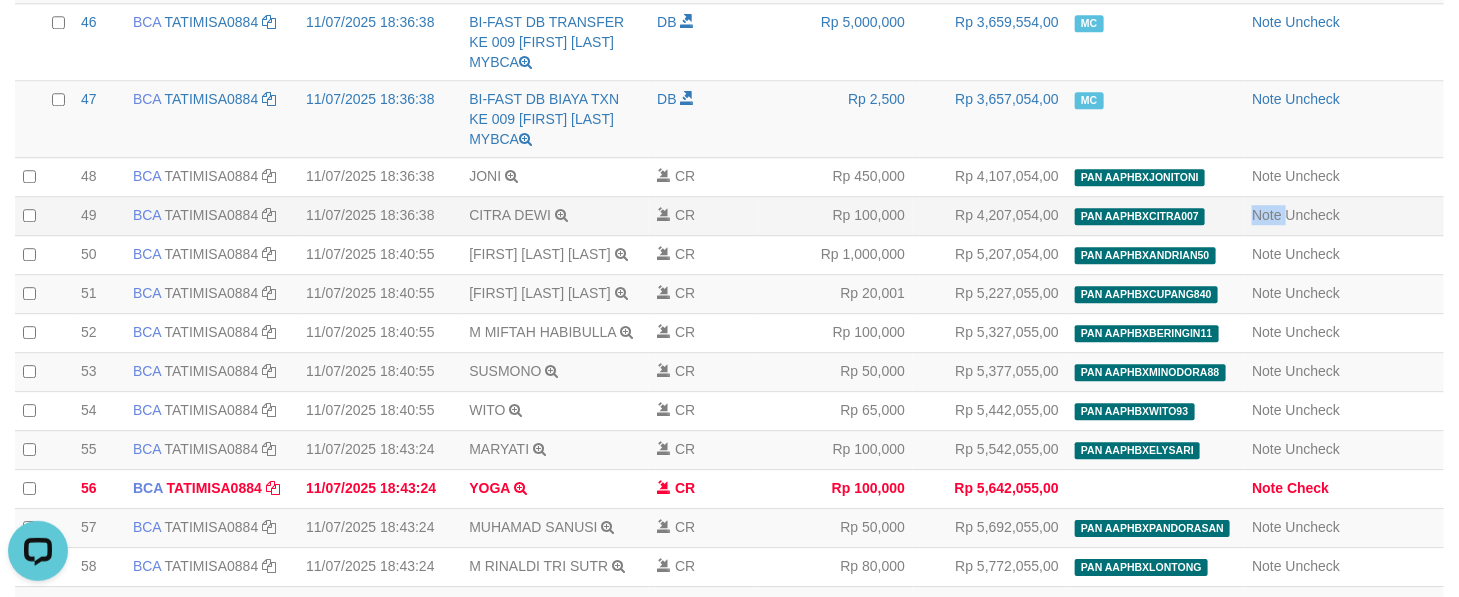 click on "Note
Uncheck" at bounding box center (1344, 216) 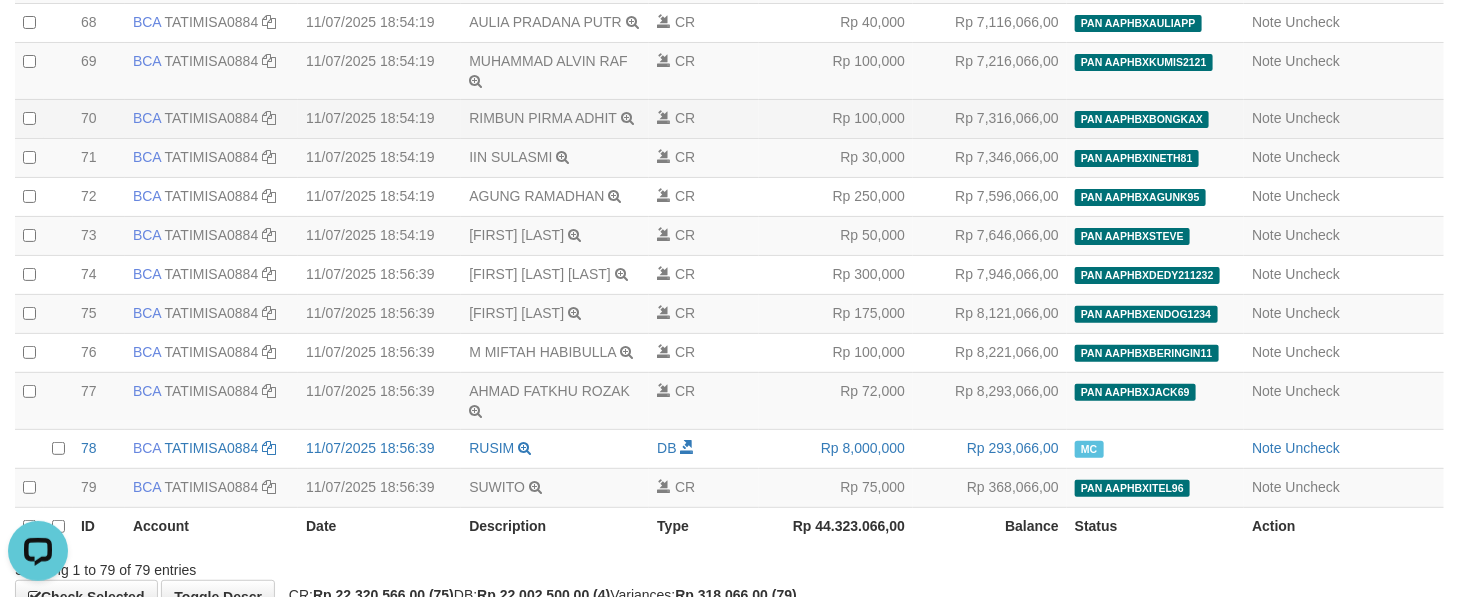 scroll, scrollTop: 3277, scrollLeft: 0, axis: vertical 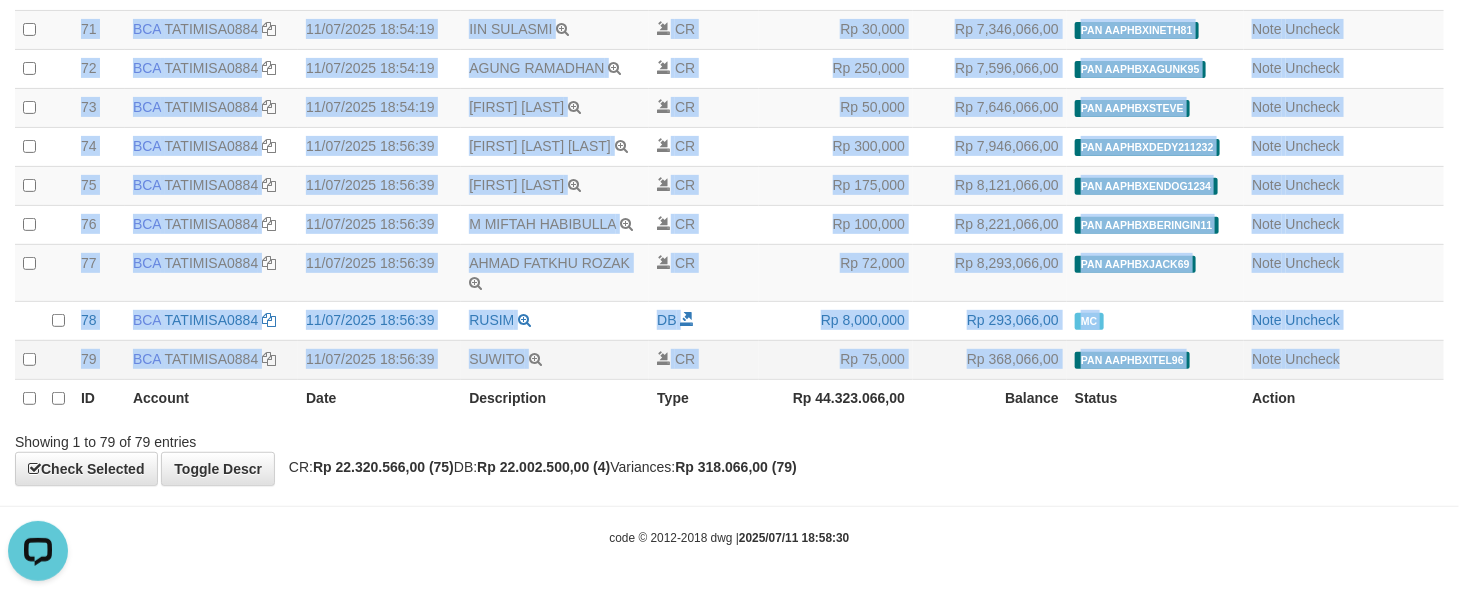 click on "Note
Uncheck" at bounding box center (1344, 359) 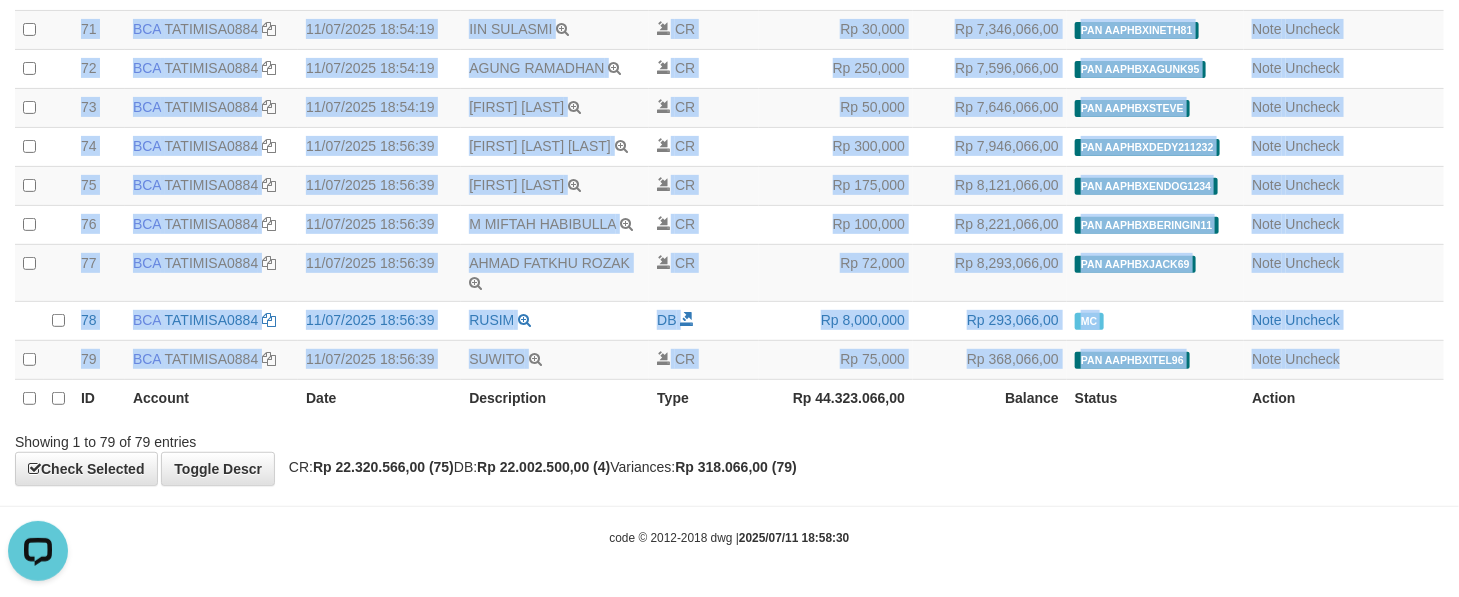 copy on "Note
Uncheck
20250711000050
50
50
BCA
TATIMISA0884
DPS
TATI MISANTI
mutasi_20250711_4859 | 50
deposit_20250711 | 10046
mutasi_20250711_4859 | 50
11/07/2025 18:40:55
ANDRIAN RIZKY KRIS       TRSF E-BANKING CR 1107/FTSCY/WS95031
1000000.00ANDRIAN RIZKY KRIS
CR
Rp 1,000,000
Rp 5,207,054,00
PAN AAPHBXANDRIAN50          deposit_20250711 | 10046 | 842737279
Note
Uncheck
20250711000051
51
51
BCA
TATIMISA0884
DPS
TATI MISANTI
mutasi_20250711_4859 | 51
deposit_20250711 | 10045
mutasi_20250711_4859 | 51
11/07/2025 18:40:55
ELISABETH SARAH H       TRSF E-BANKING CR 1107/FTSCY/WS95031
20001.00ELISABETH SARAH H
CR
Rp 20,001
Rp 5,227,055,00
PAN AAPHBXCUPANG840          deposit_..." 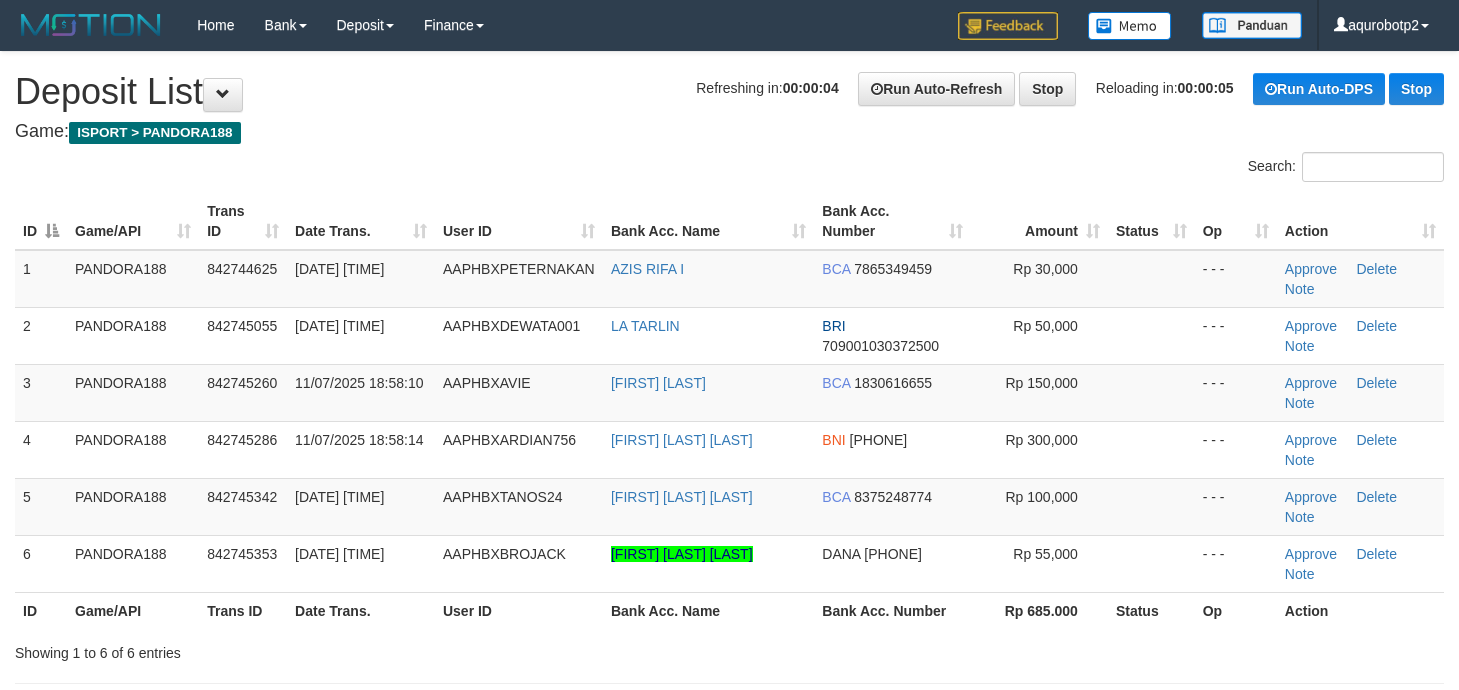 scroll, scrollTop: 0, scrollLeft: 0, axis: both 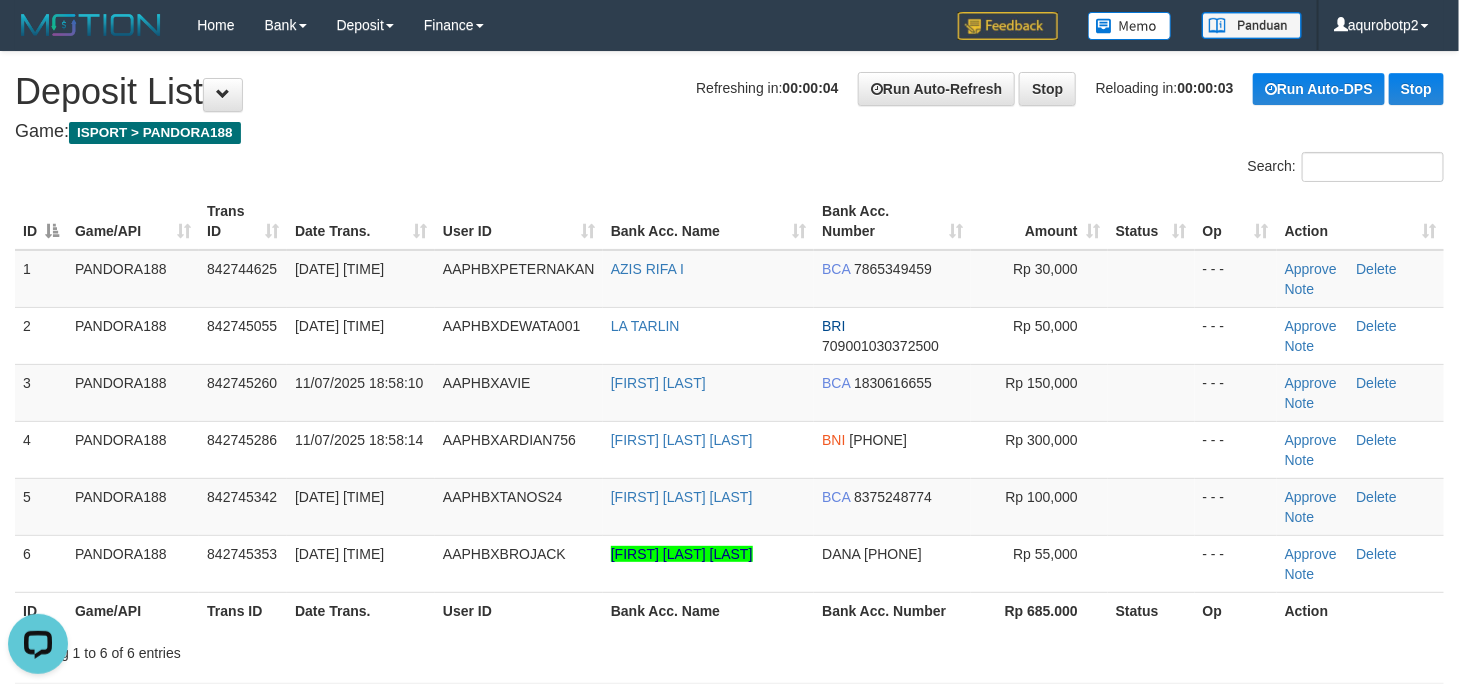click at bounding box center [365, 152] 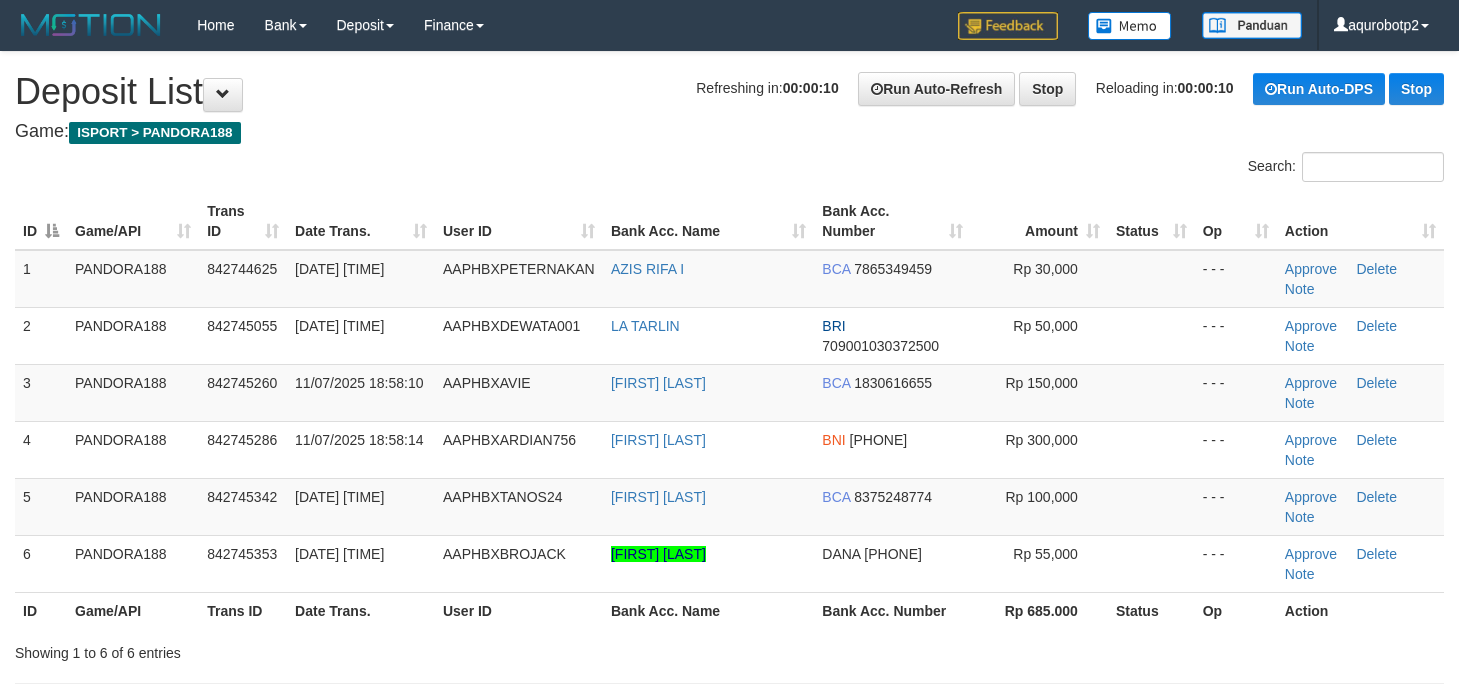 scroll, scrollTop: 0, scrollLeft: 0, axis: both 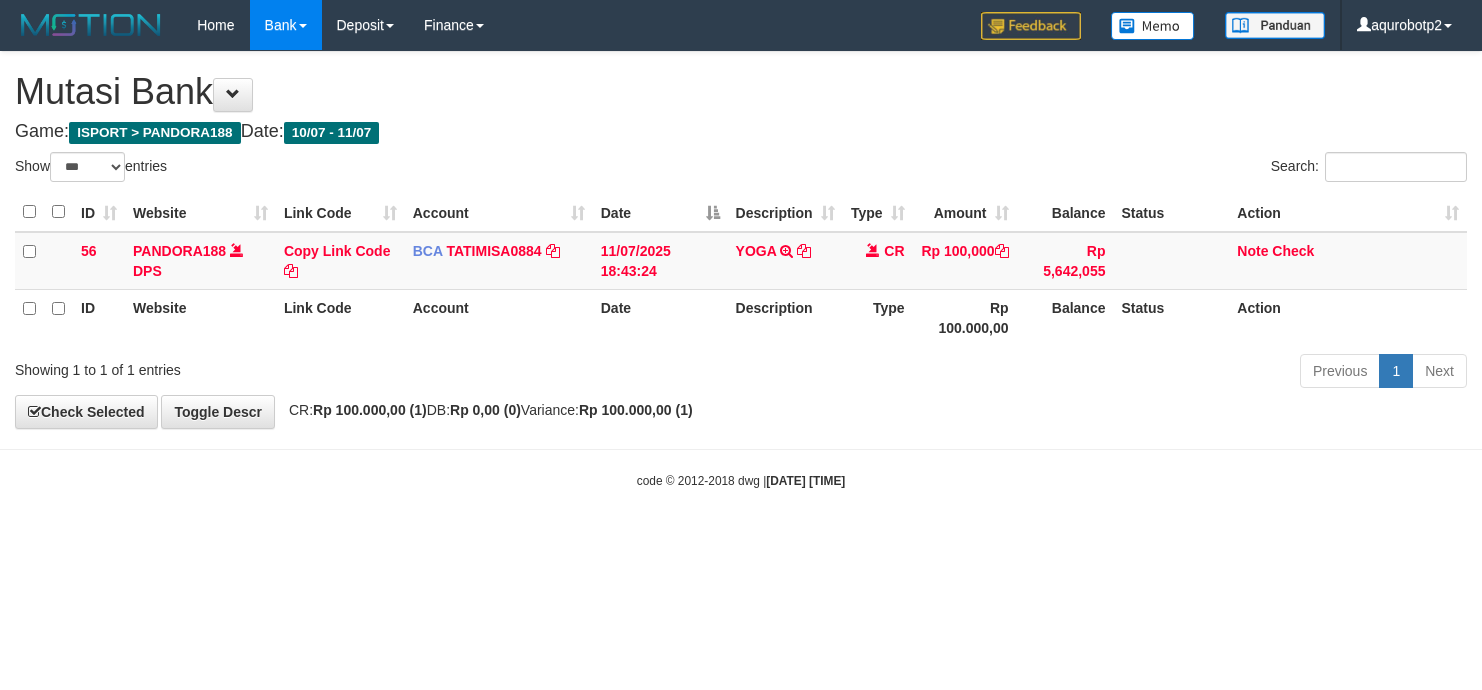 select on "***" 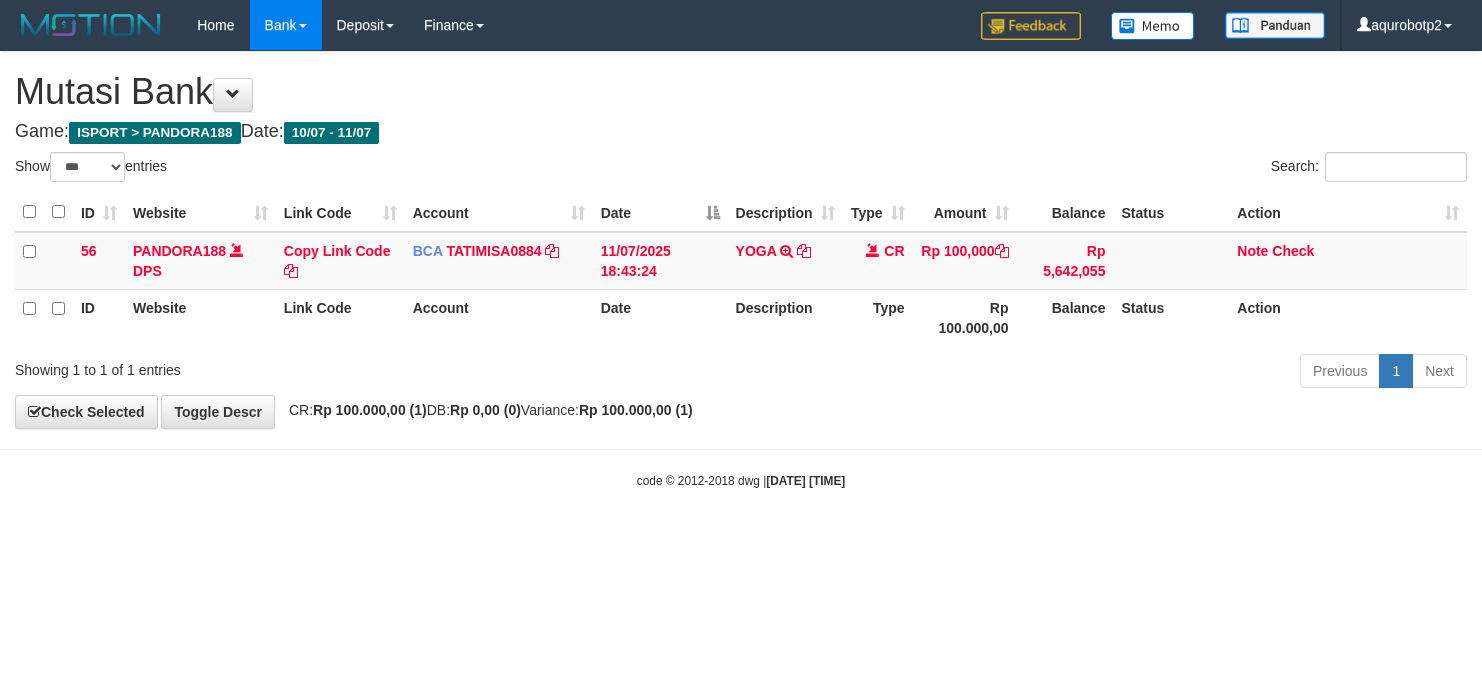 scroll, scrollTop: 0, scrollLeft: 0, axis: both 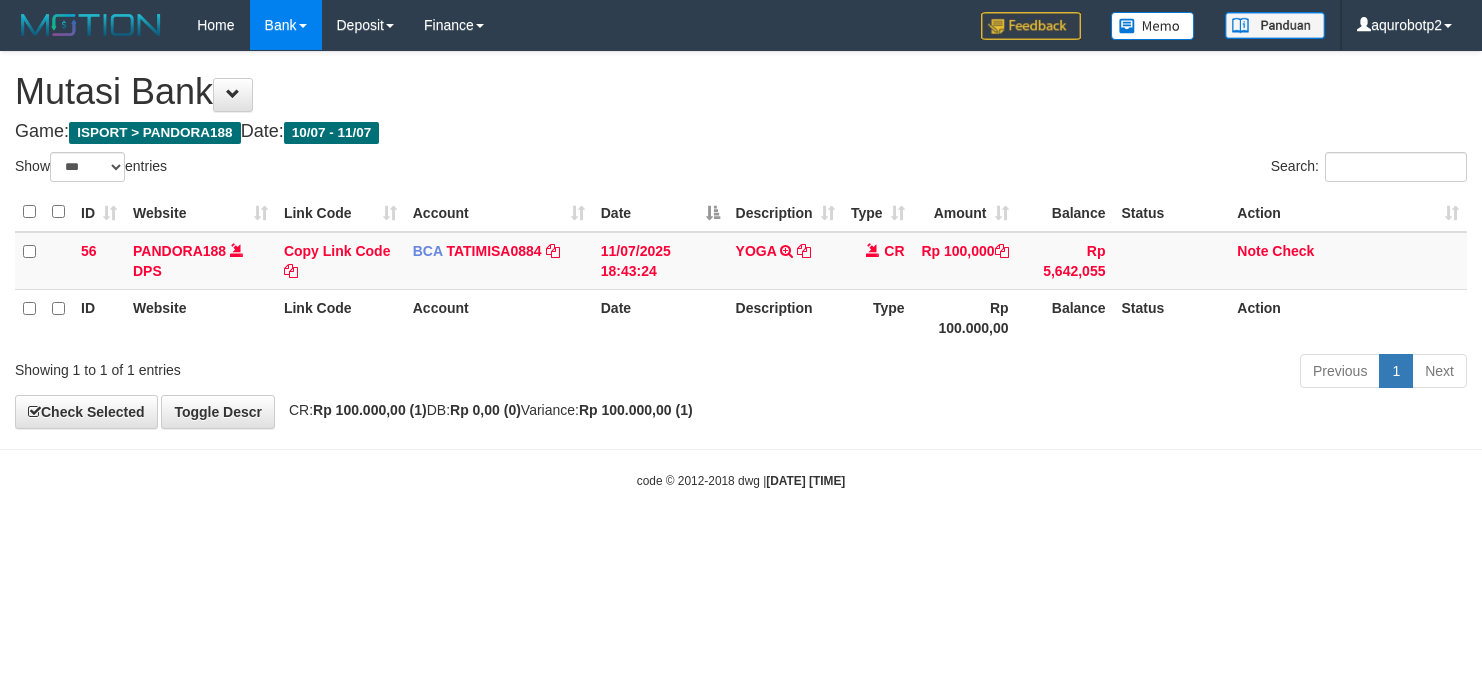 select on "***" 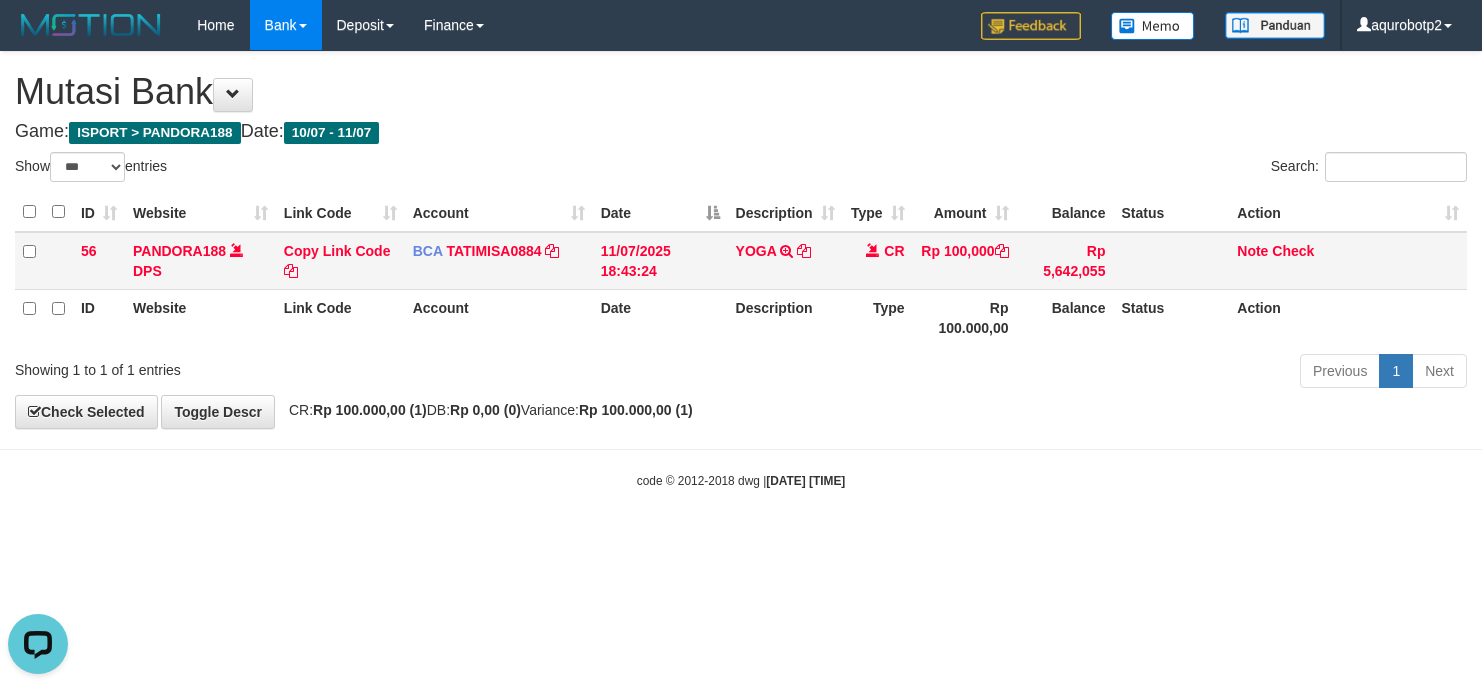scroll, scrollTop: 0, scrollLeft: 0, axis: both 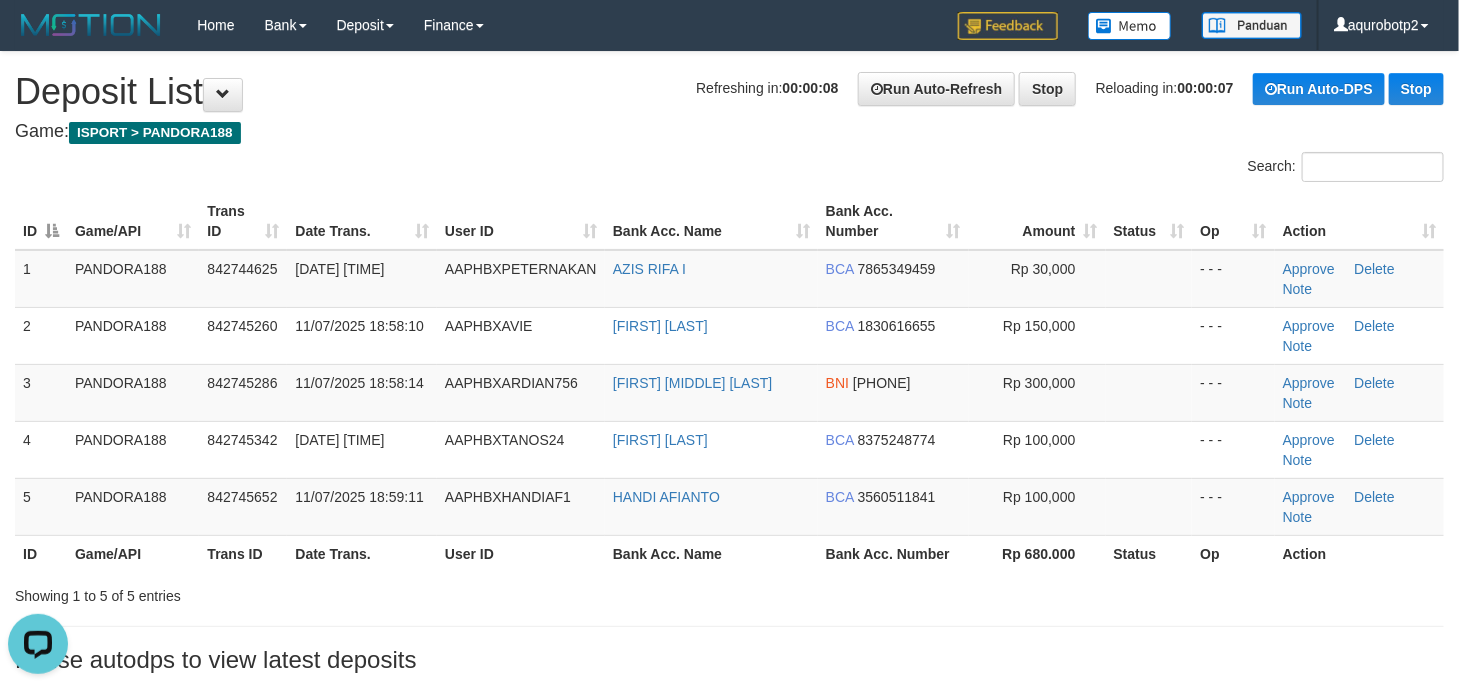 click on "**********" at bounding box center (729, 367) 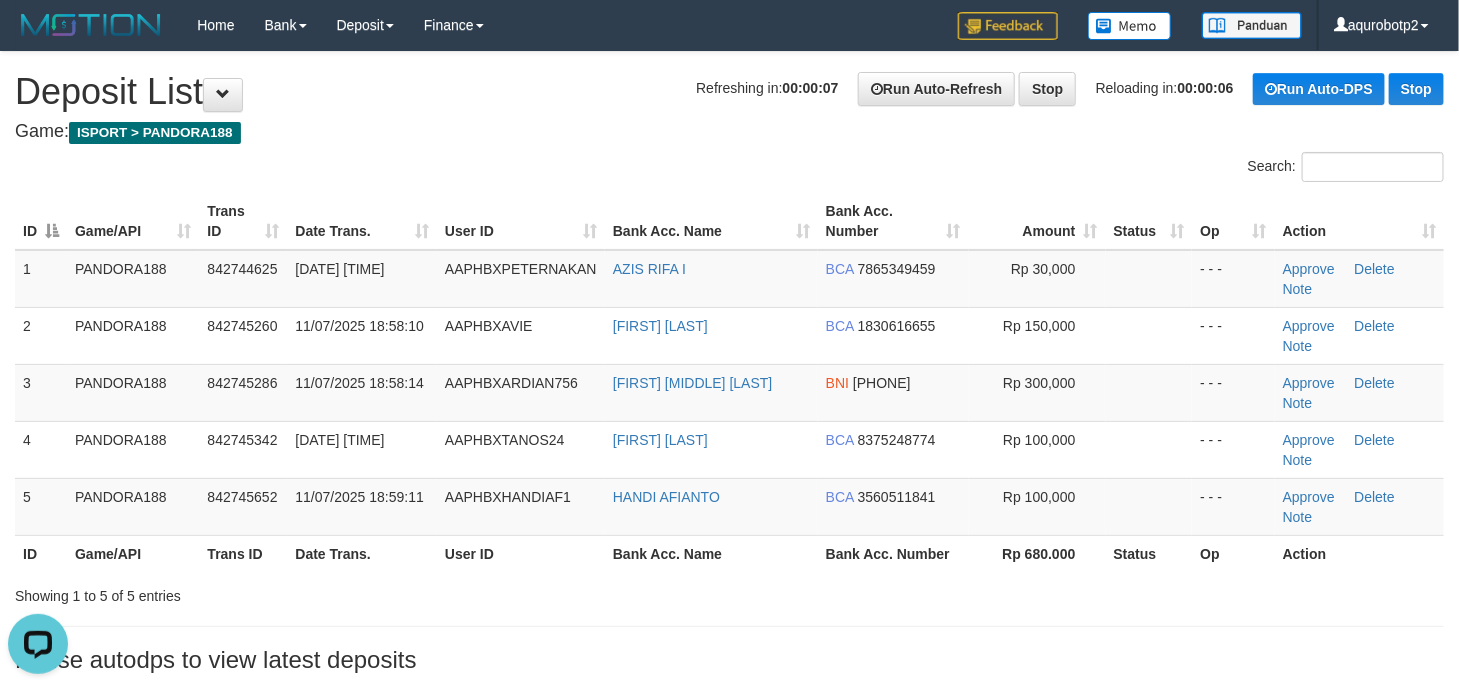 click on "**********" at bounding box center [729, 367] 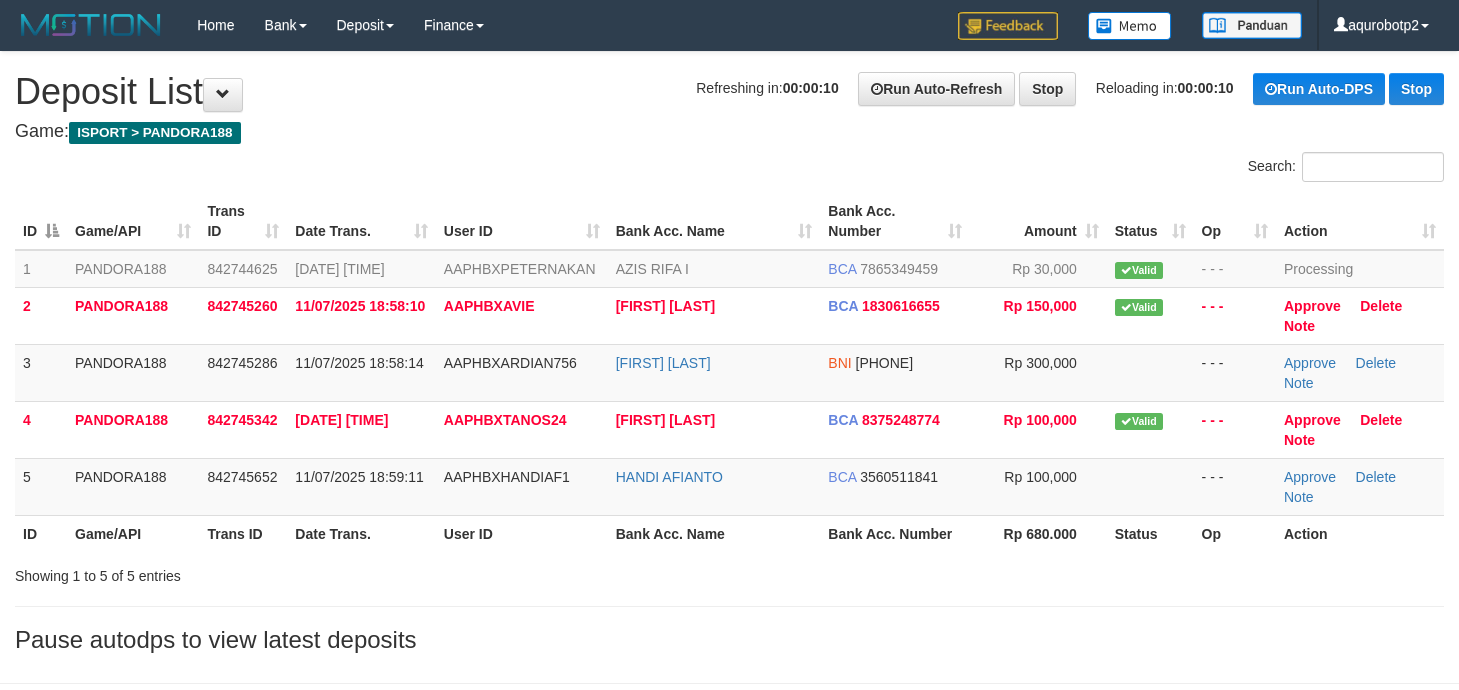scroll, scrollTop: 0, scrollLeft: 0, axis: both 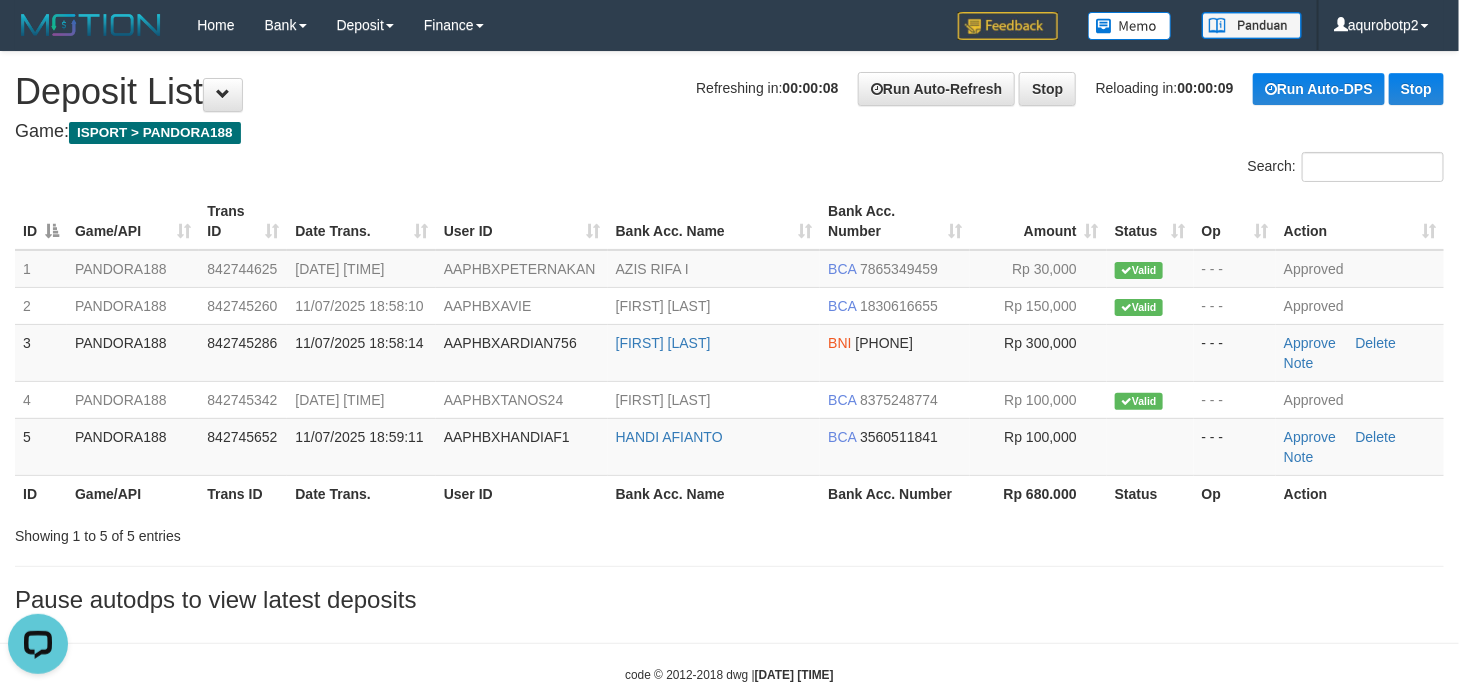 click on "Refreshing in:  00:00:08
Run Auto-Refresh
Stop
Reloading in:  00:00:09
Run Auto-DPS
Stop
Deposit List" at bounding box center (729, 92) 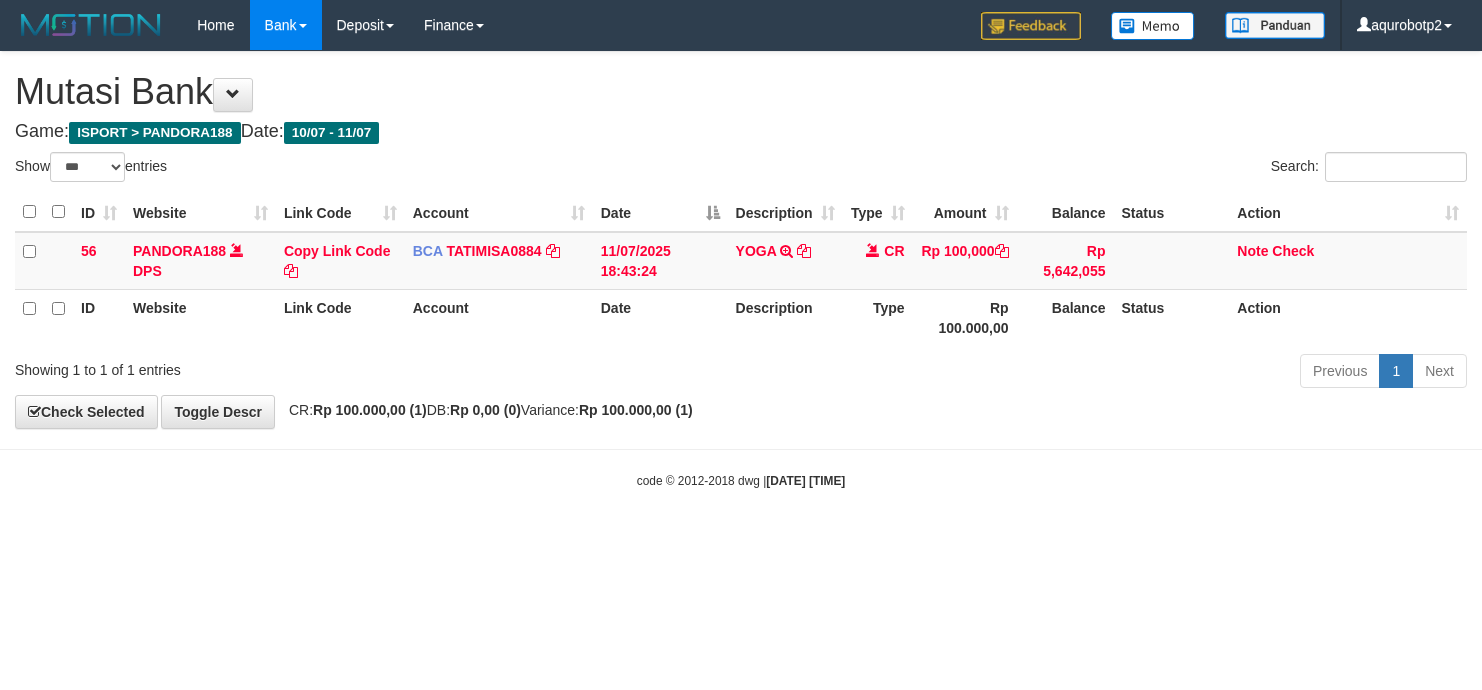 select on "***" 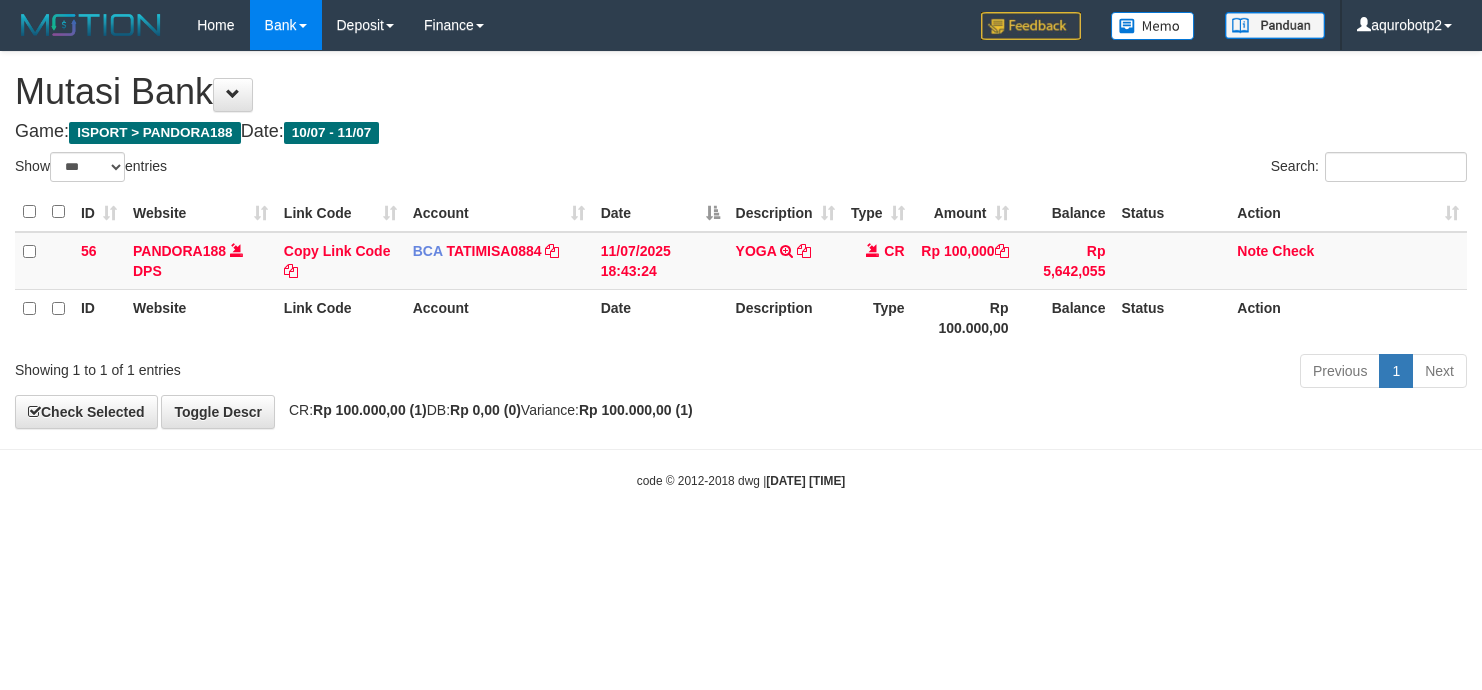 scroll, scrollTop: 0, scrollLeft: 0, axis: both 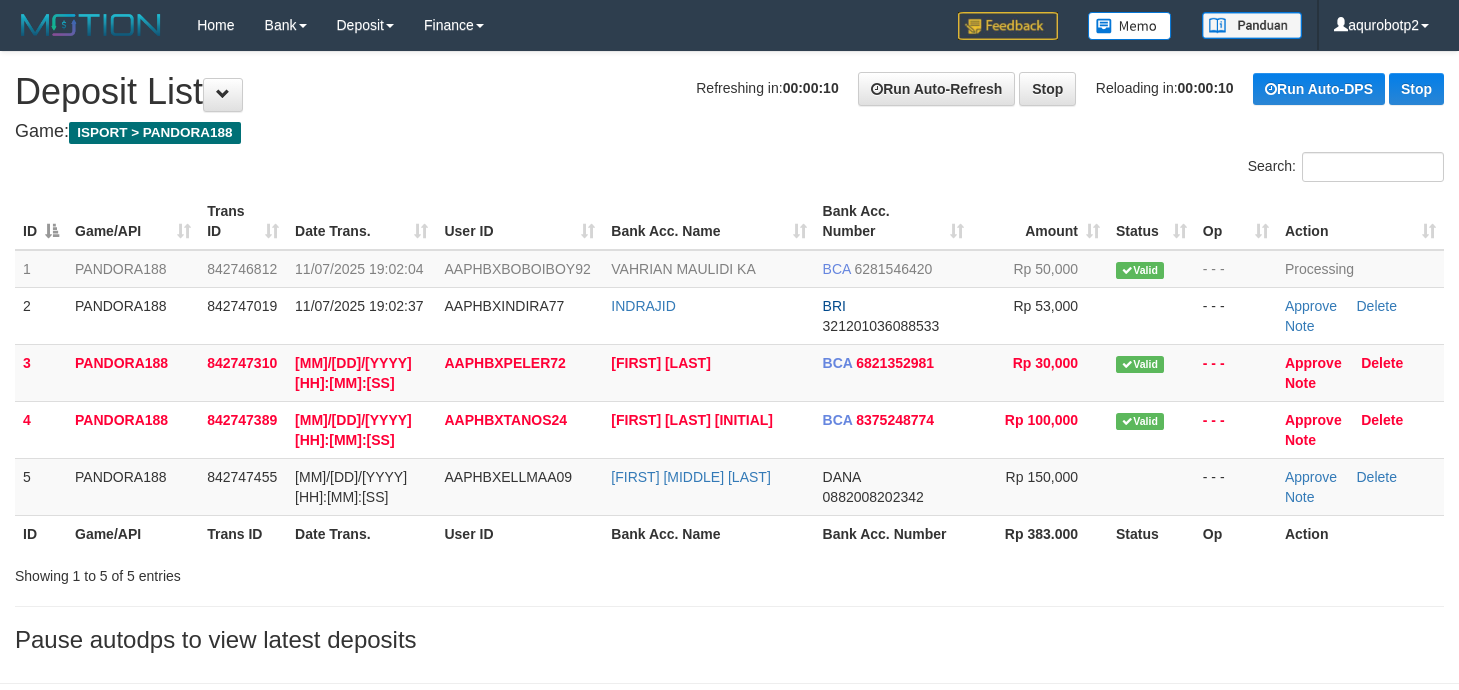 click on "Refreshing in:  00:00:10
Run Auto-Refresh
Stop
Reloading in:  00:00:10
Run Auto-DPS
Stop
Deposit List" at bounding box center (729, 92) 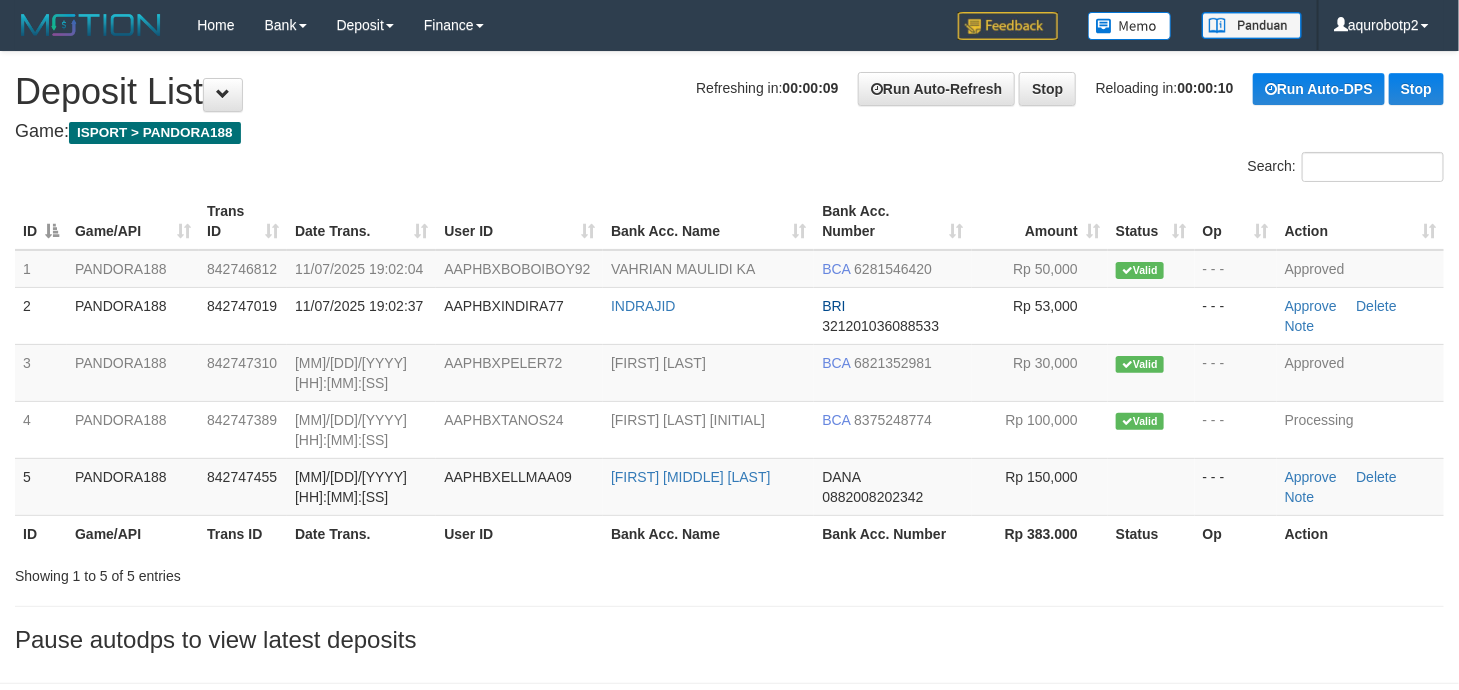 click on "Refreshing in:  00:00:09
Run Auto-Refresh
Stop
Reloading in:  00:00:10
Run Auto-DPS
Stop
Deposit List" at bounding box center (729, 92) 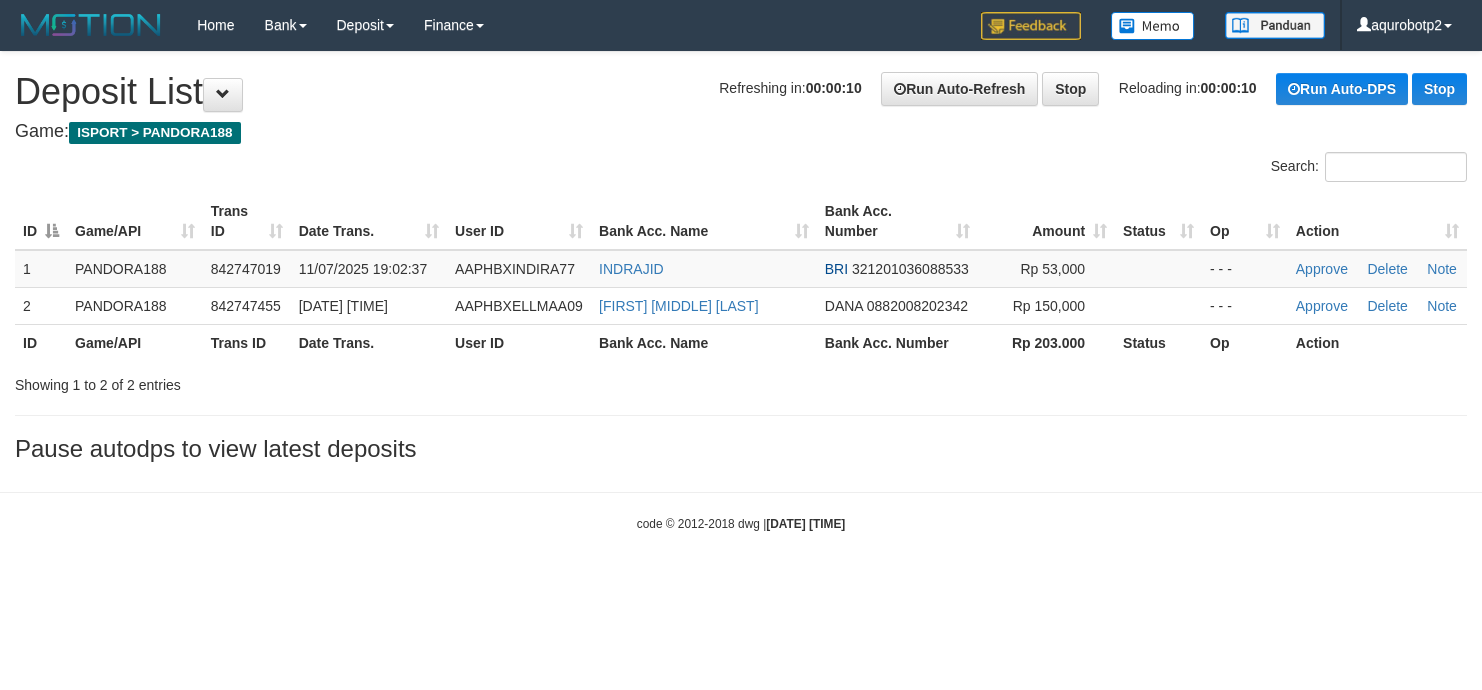 scroll, scrollTop: 0, scrollLeft: 0, axis: both 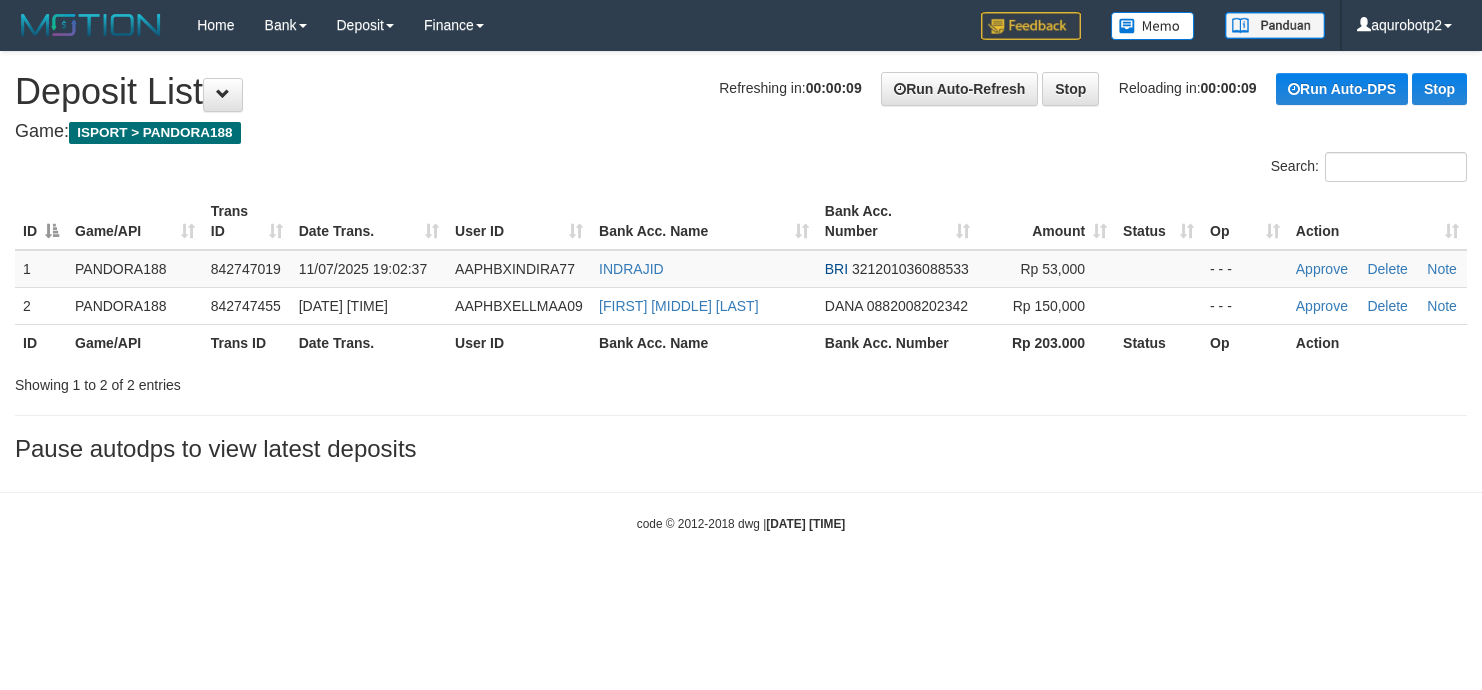 click on "Game:   ISPORT > PANDORA188" at bounding box center [741, 132] 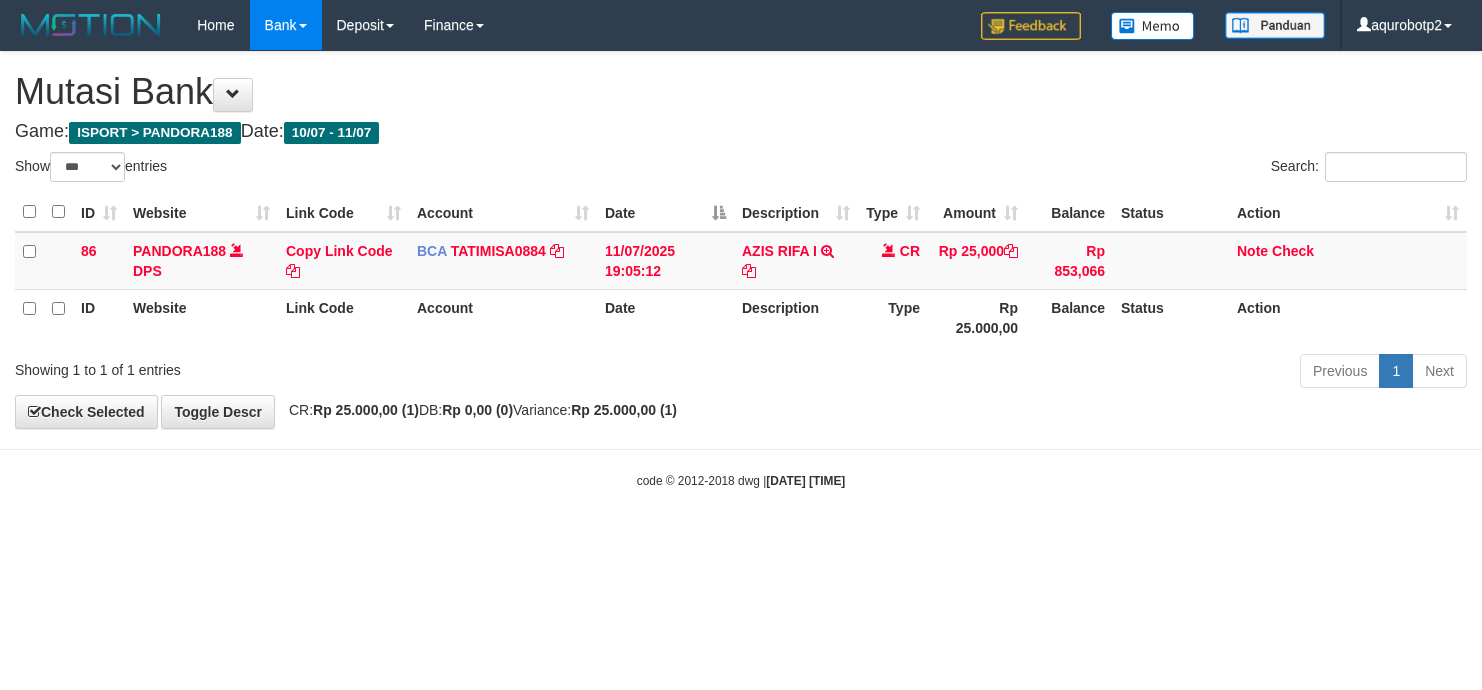 select on "***" 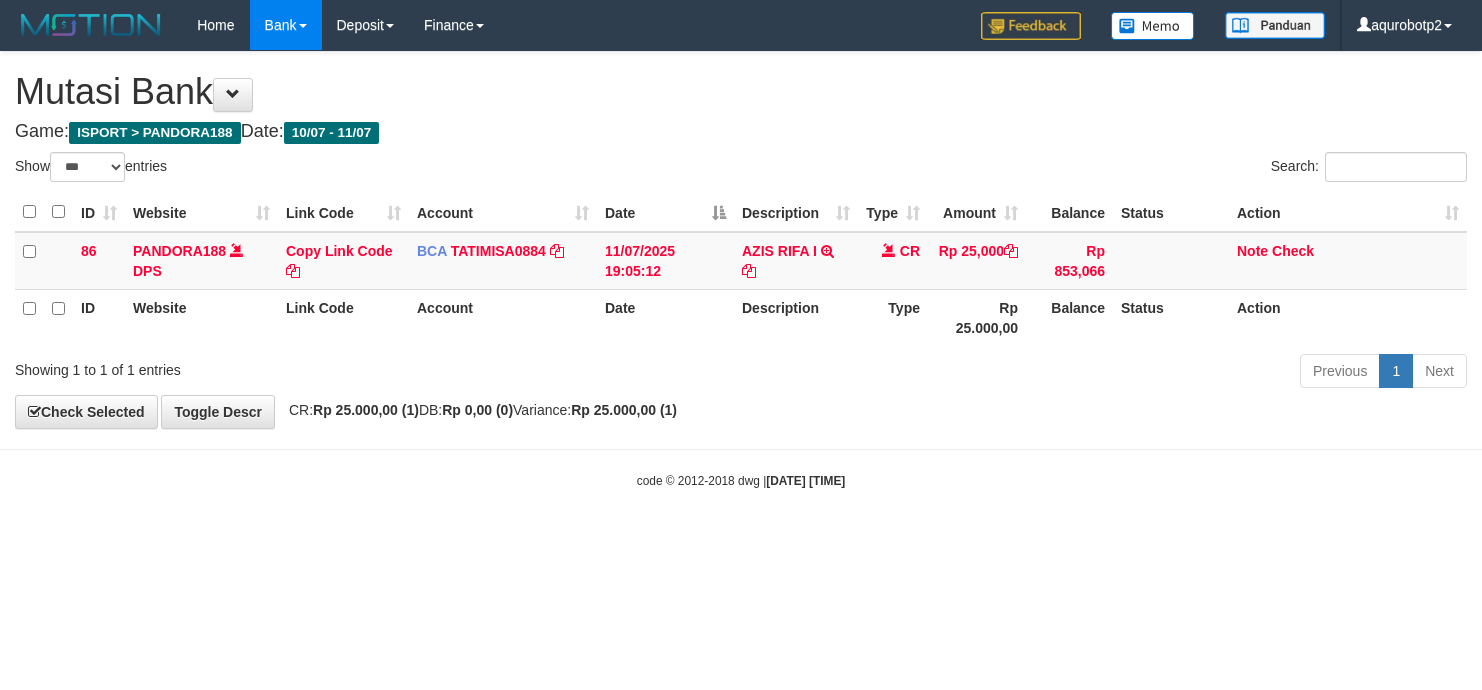 scroll, scrollTop: 0, scrollLeft: 0, axis: both 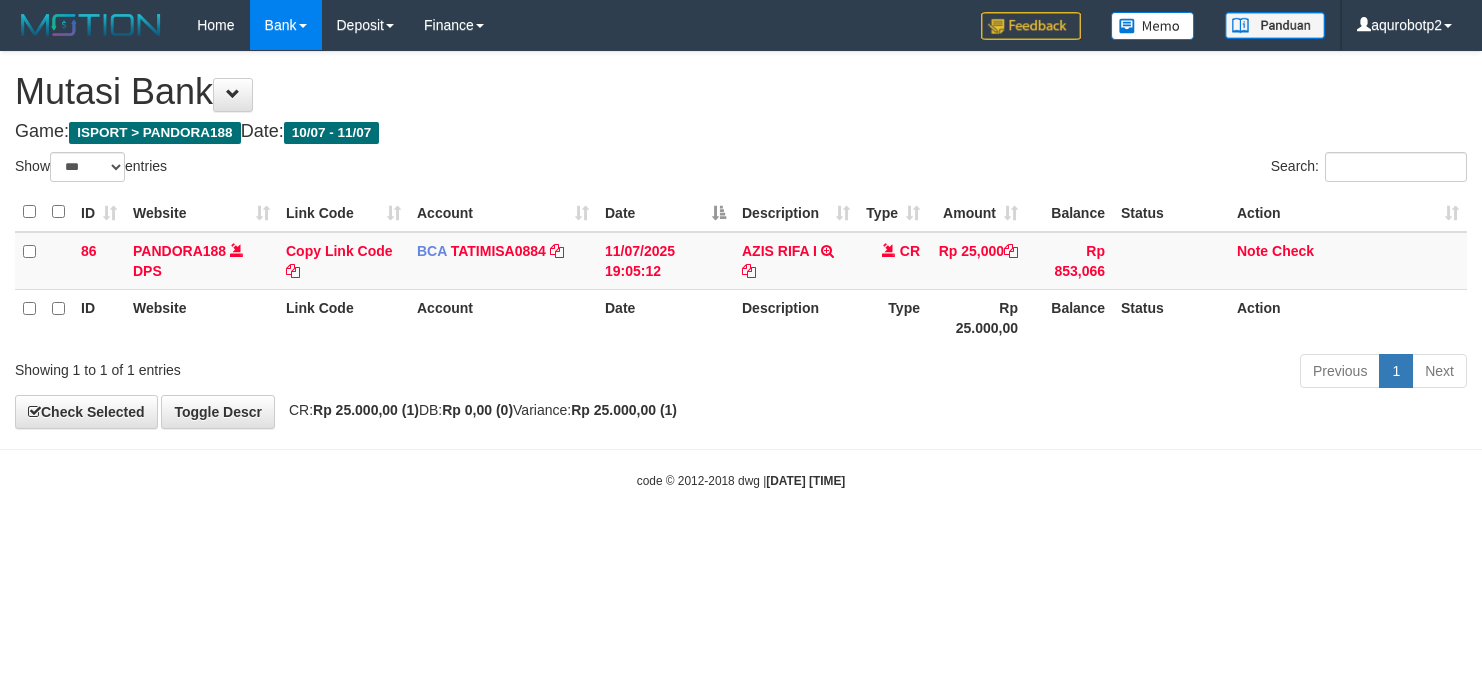 click on "Game:   ISPORT > PANDORA188    				Date:  10/07 - 11/07" at bounding box center [741, 132] 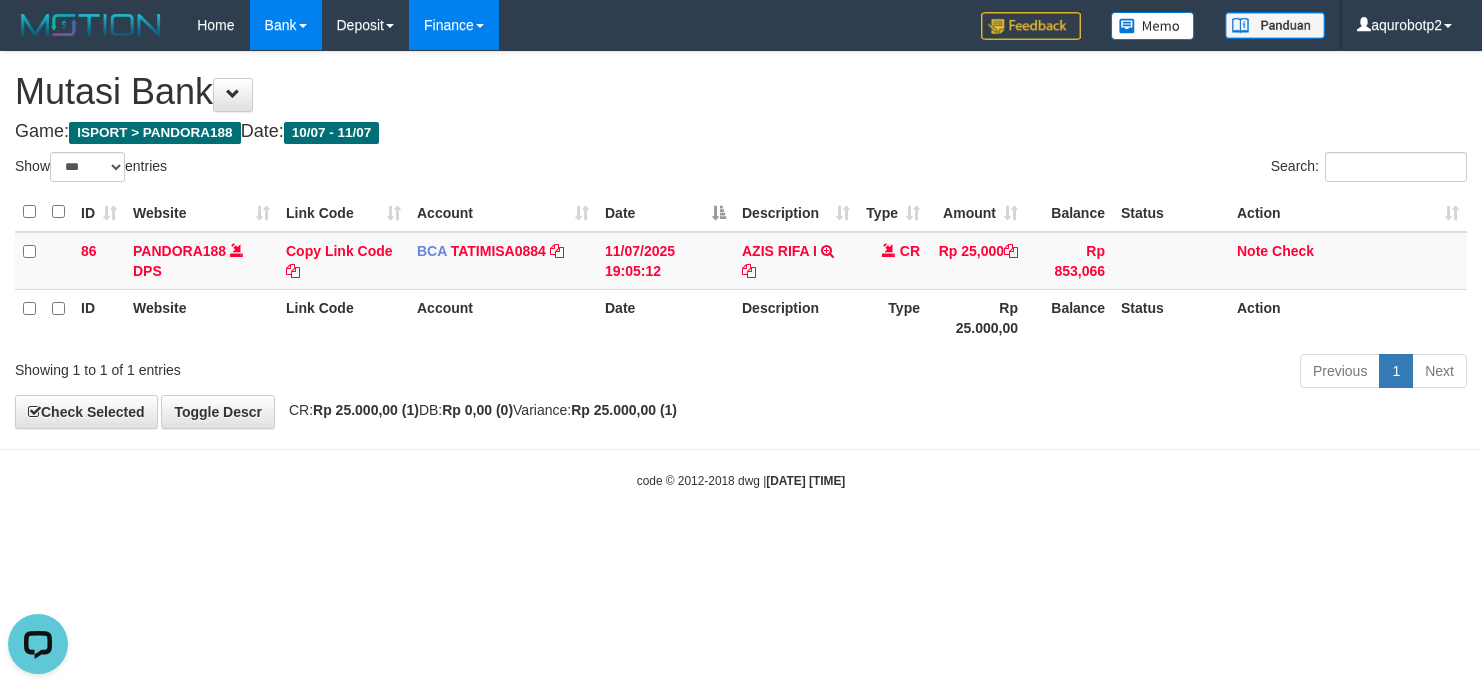 scroll, scrollTop: 0, scrollLeft: 0, axis: both 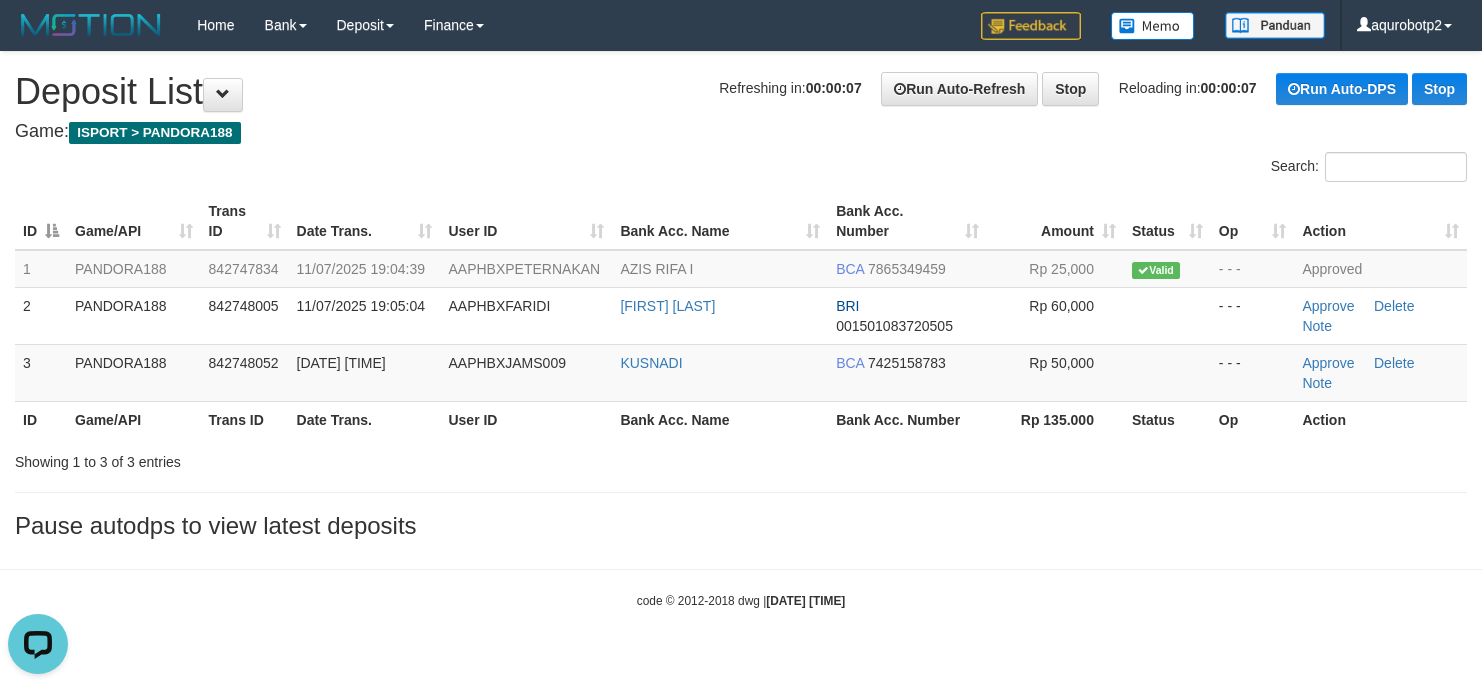 click on "Game:   ISPORT > PANDORA188" at bounding box center (741, 132) 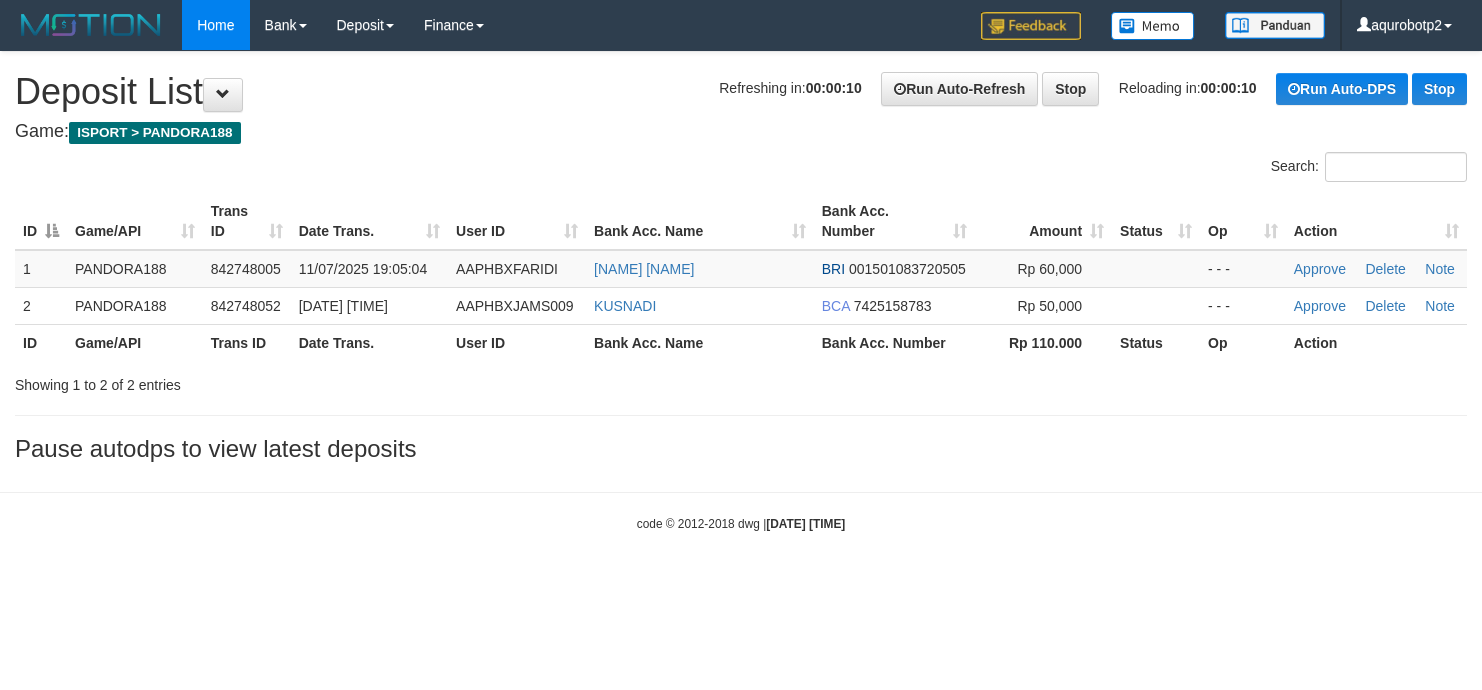 scroll, scrollTop: 0, scrollLeft: 0, axis: both 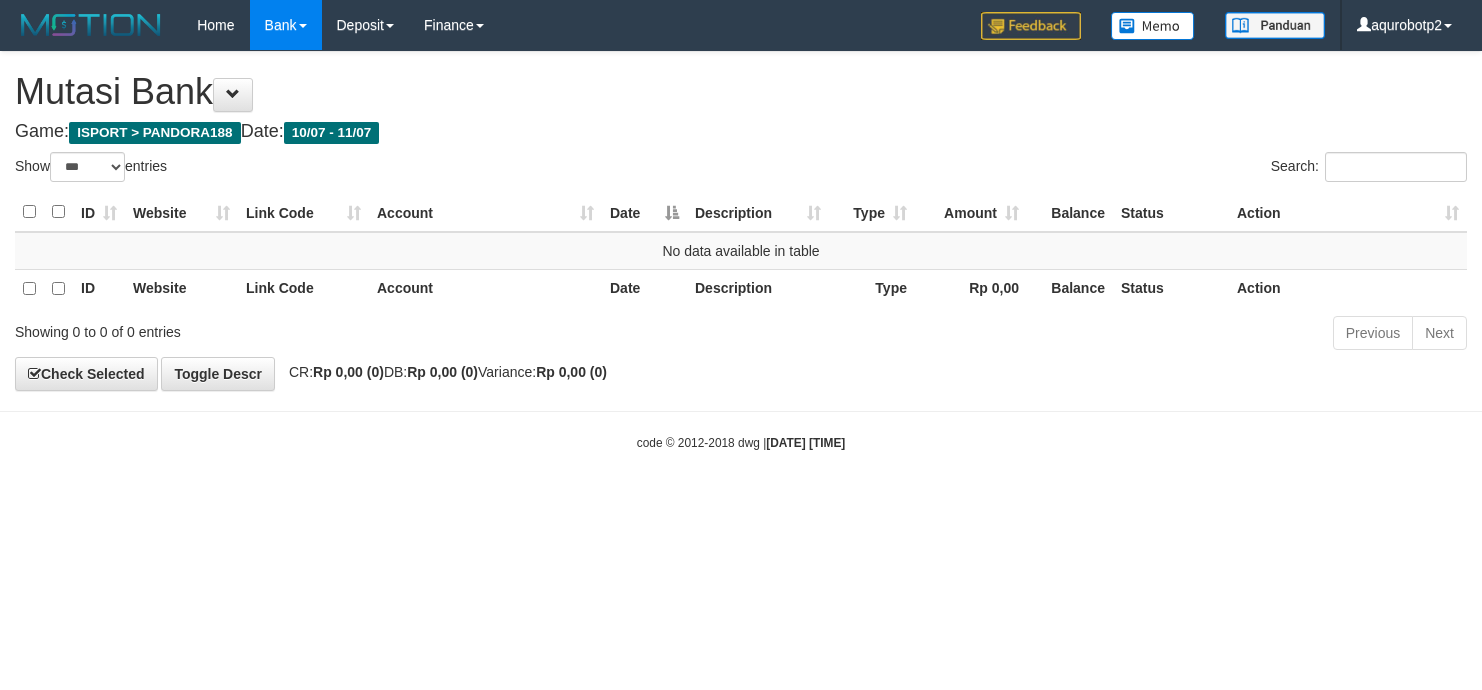 select on "***" 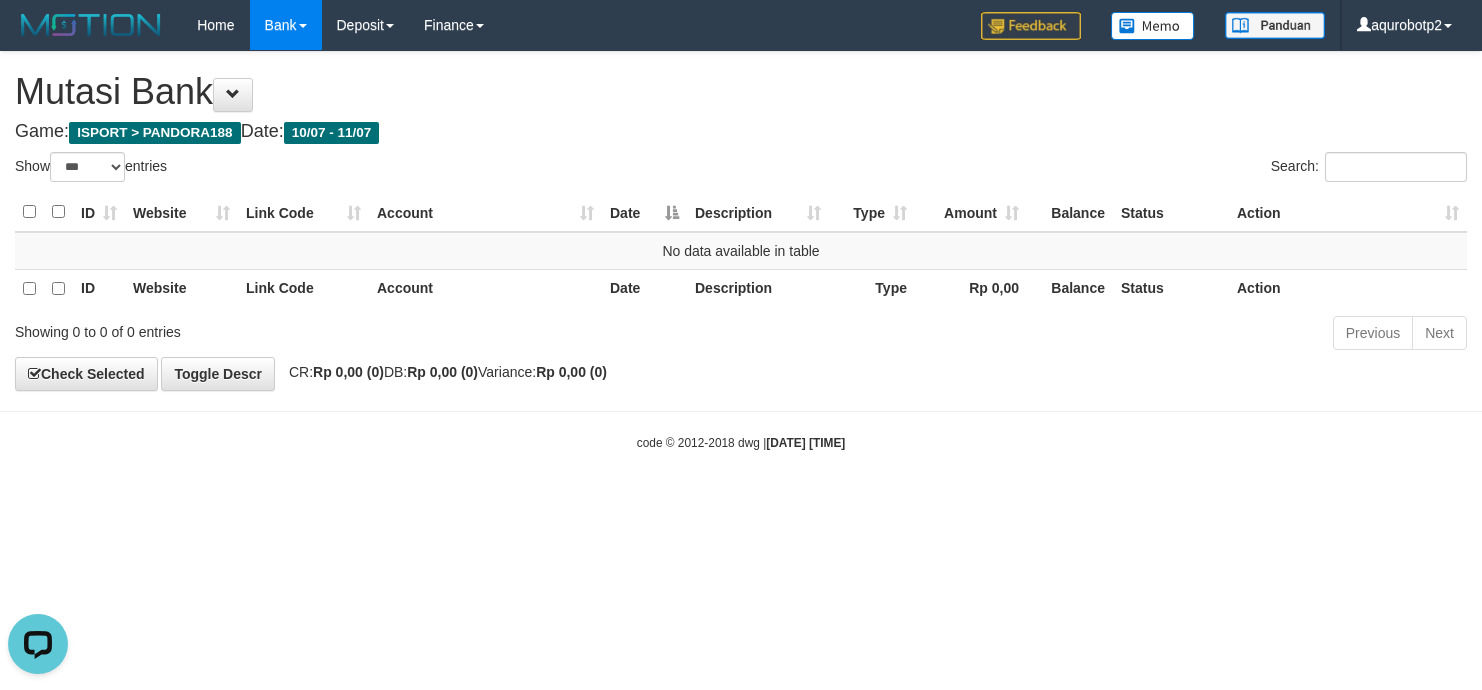 scroll, scrollTop: 0, scrollLeft: 0, axis: both 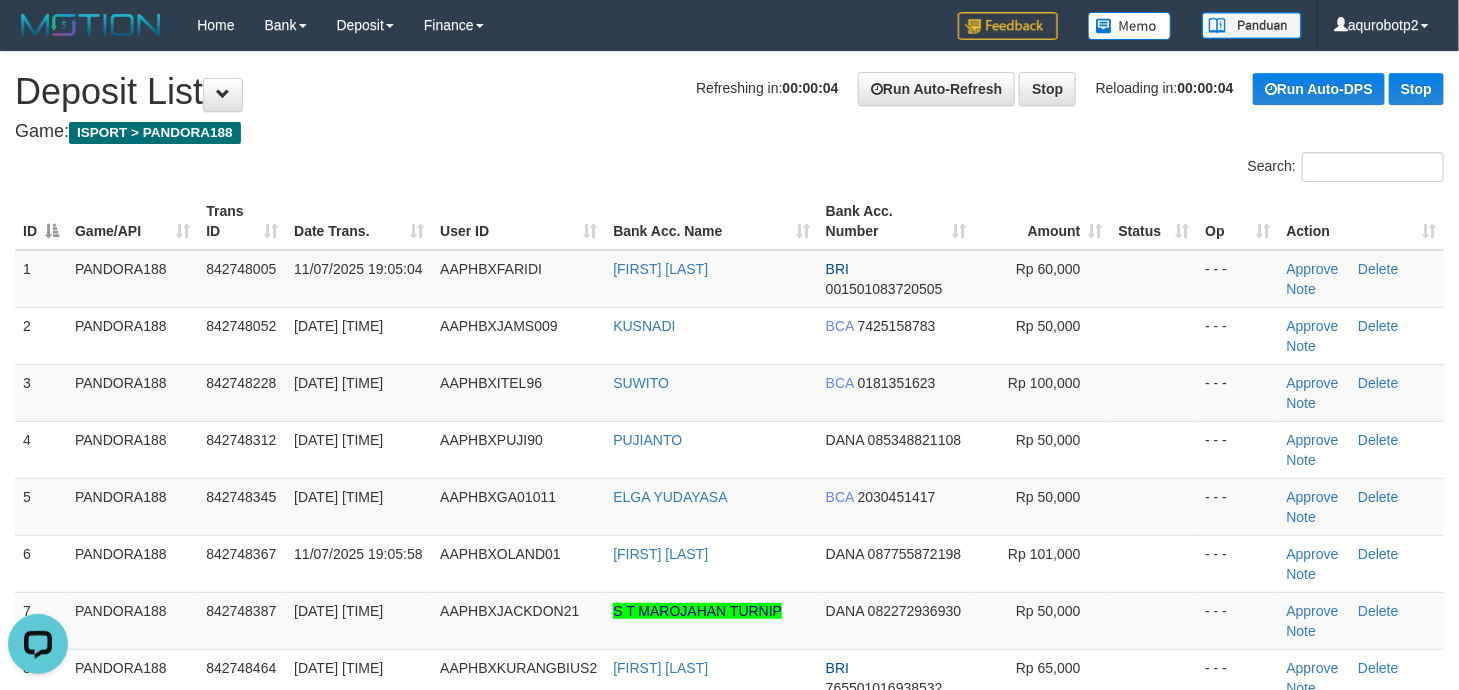 click on "Game:   ISPORT > PANDORA188" at bounding box center (729, 132) 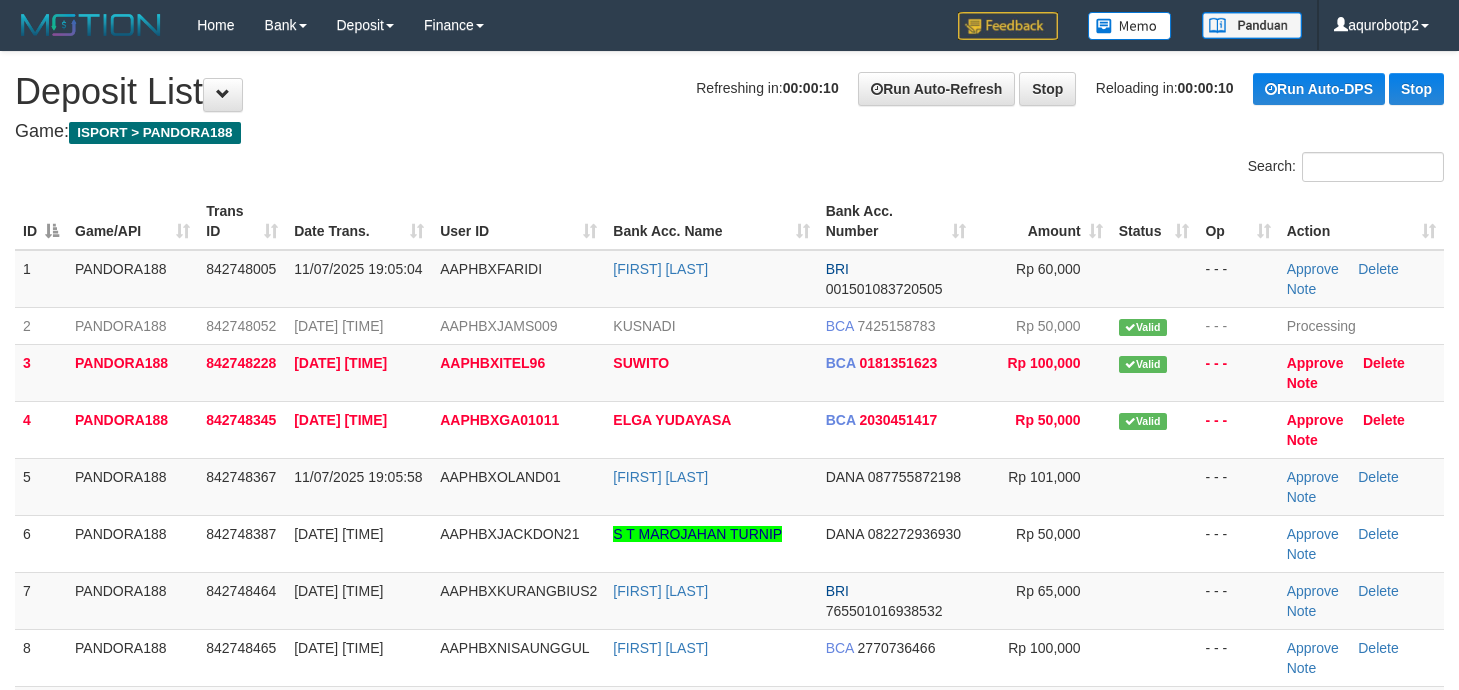 scroll, scrollTop: 0, scrollLeft: 0, axis: both 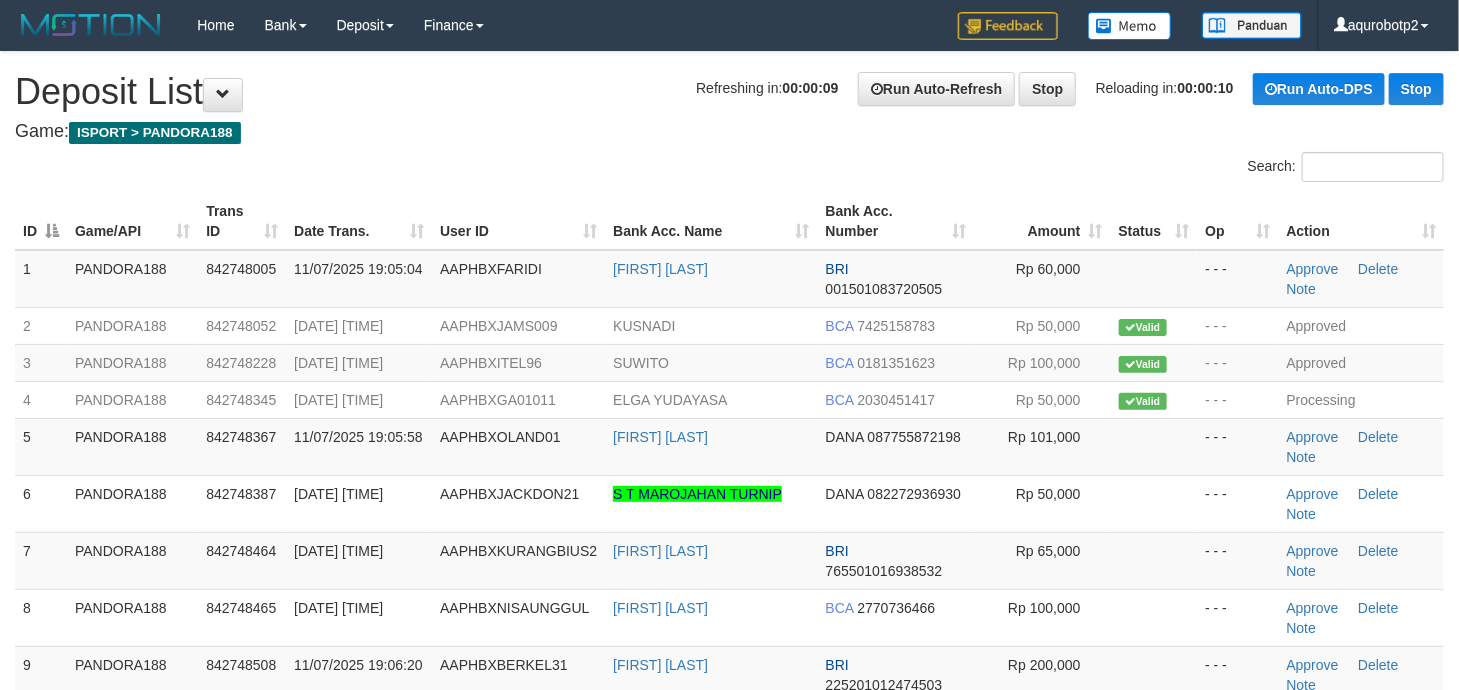 click on "Game:   ISPORT > PANDORA188" at bounding box center (729, 132) 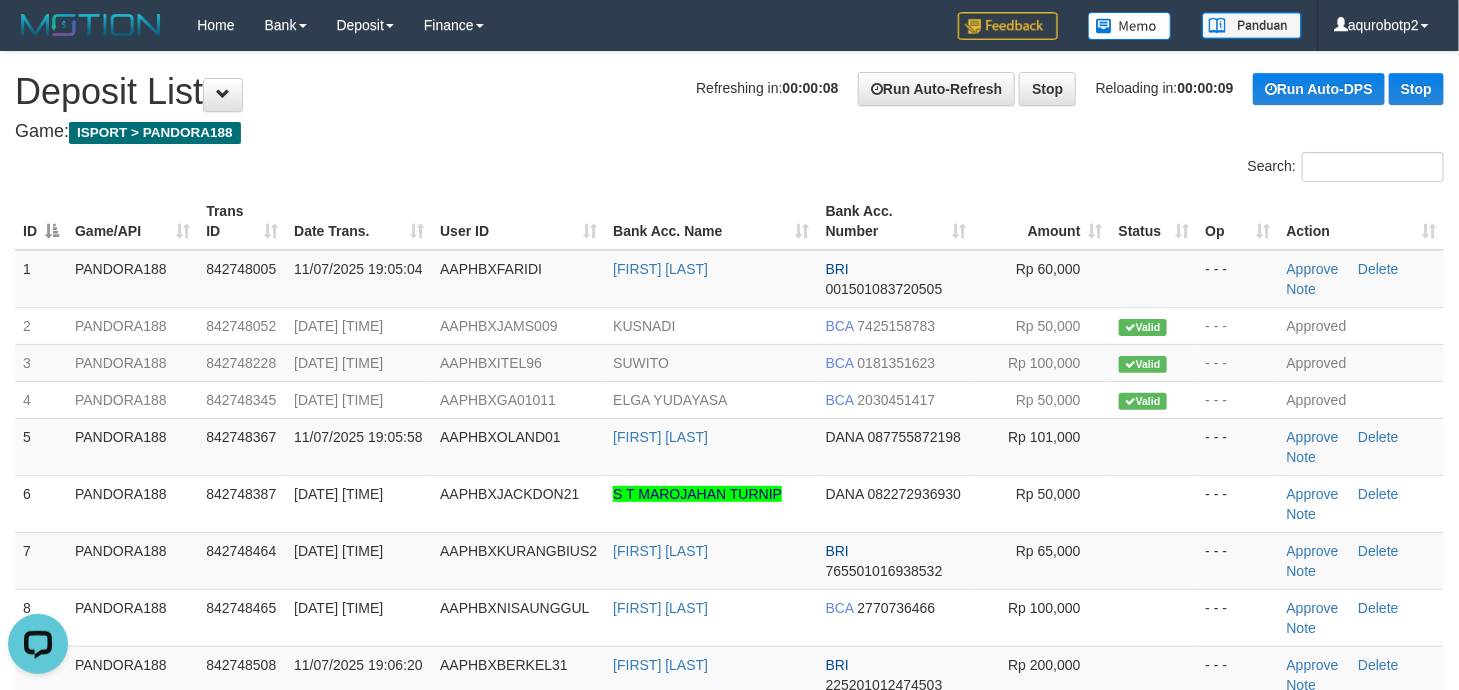 scroll, scrollTop: 0, scrollLeft: 0, axis: both 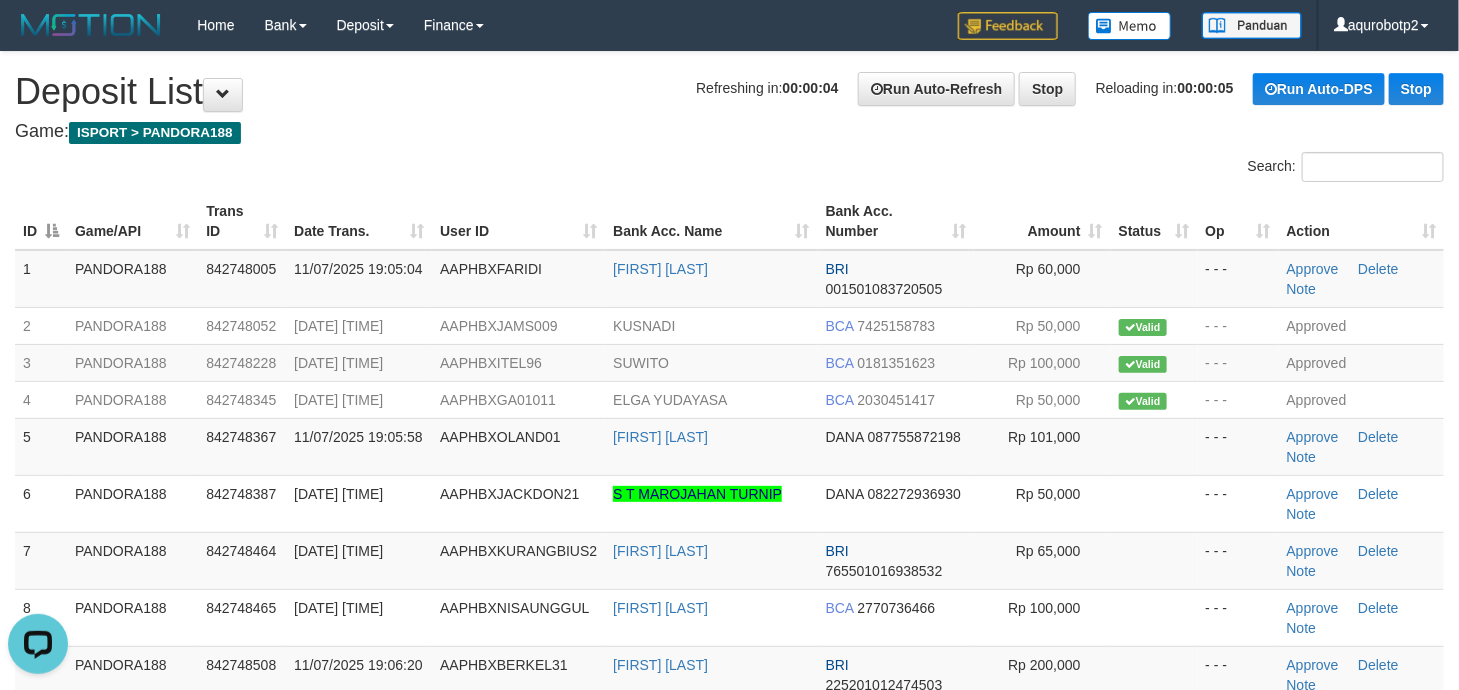 click on "Refreshing in:  00:00:04
Run Auto-Refresh
Stop
Reloading in:  00:00:05
Run Auto-DPS
Stop
Deposit List" at bounding box center [729, 92] 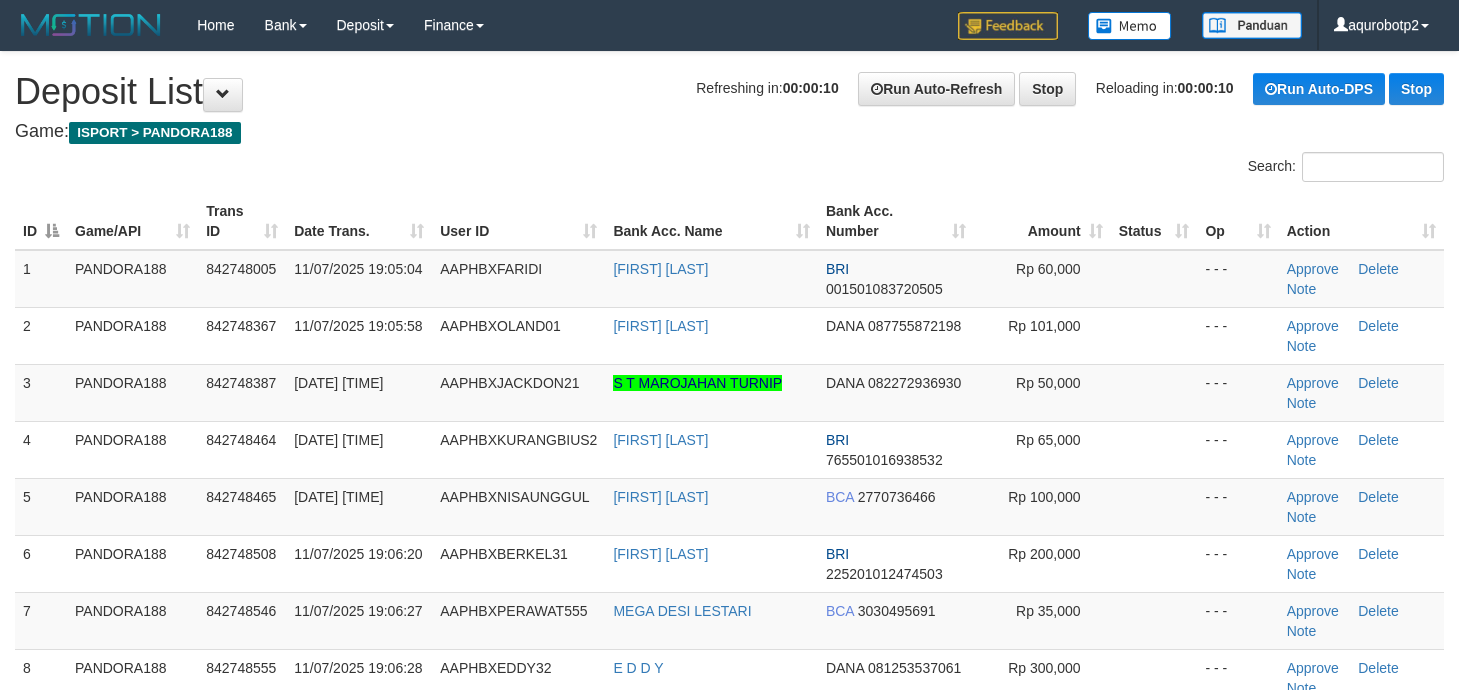 scroll, scrollTop: 0, scrollLeft: 0, axis: both 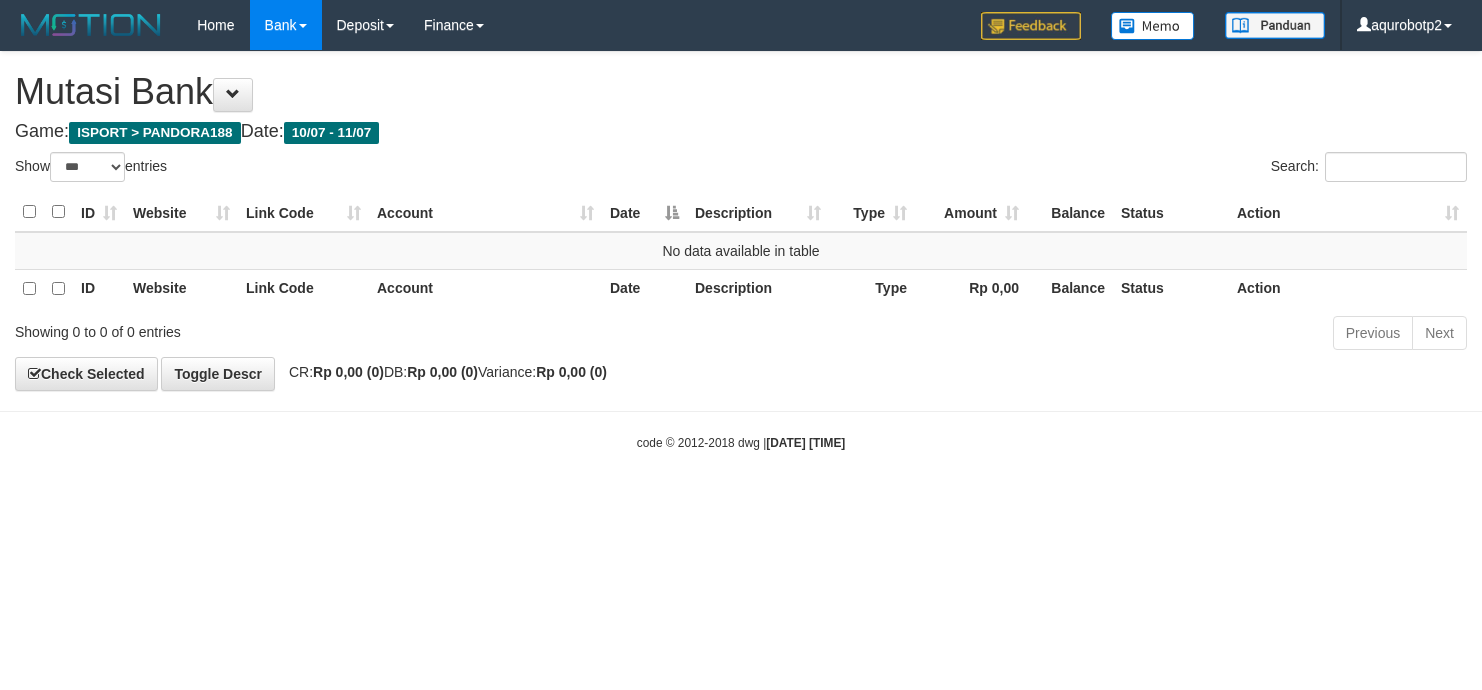 select on "***" 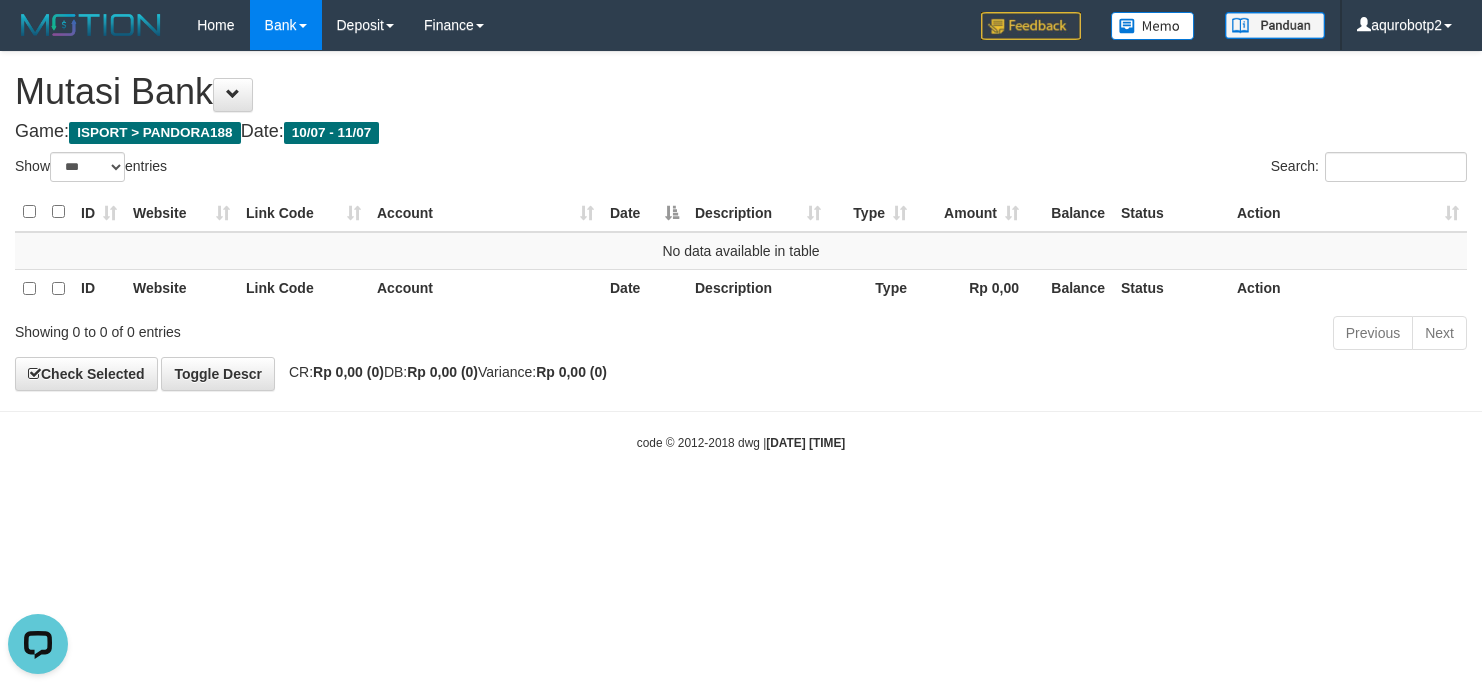scroll, scrollTop: 0, scrollLeft: 0, axis: both 